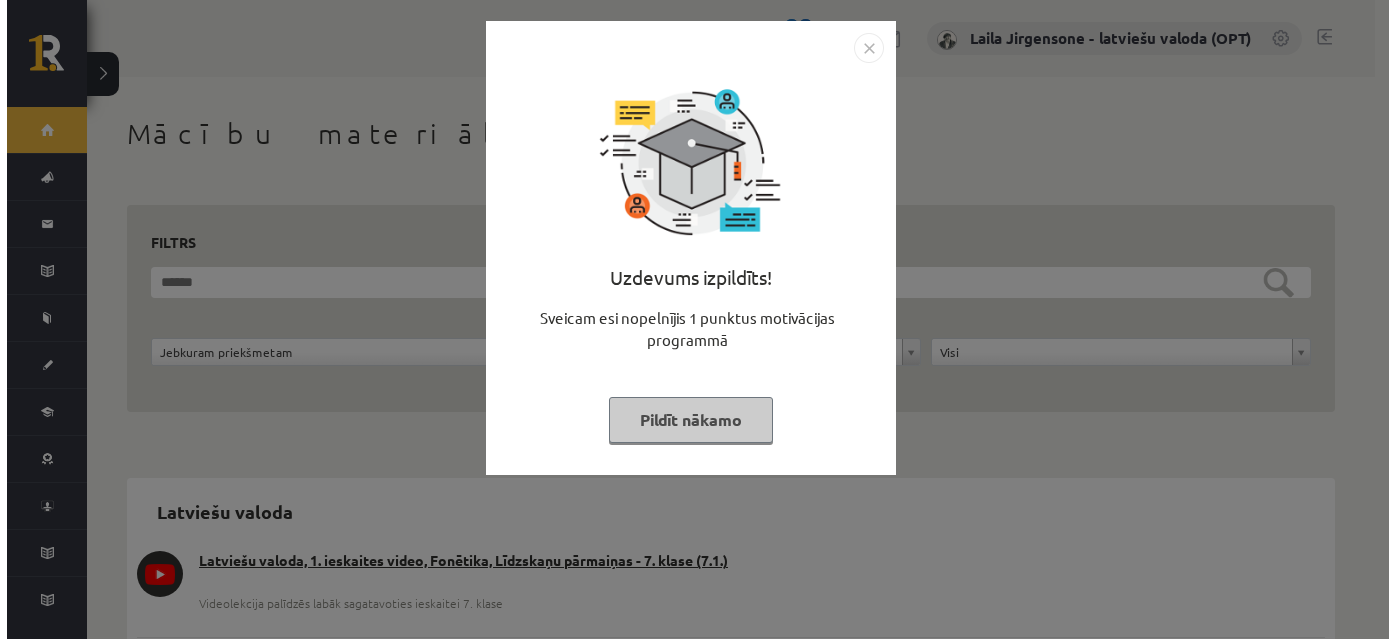 scroll, scrollTop: 0, scrollLeft: 0, axis: both 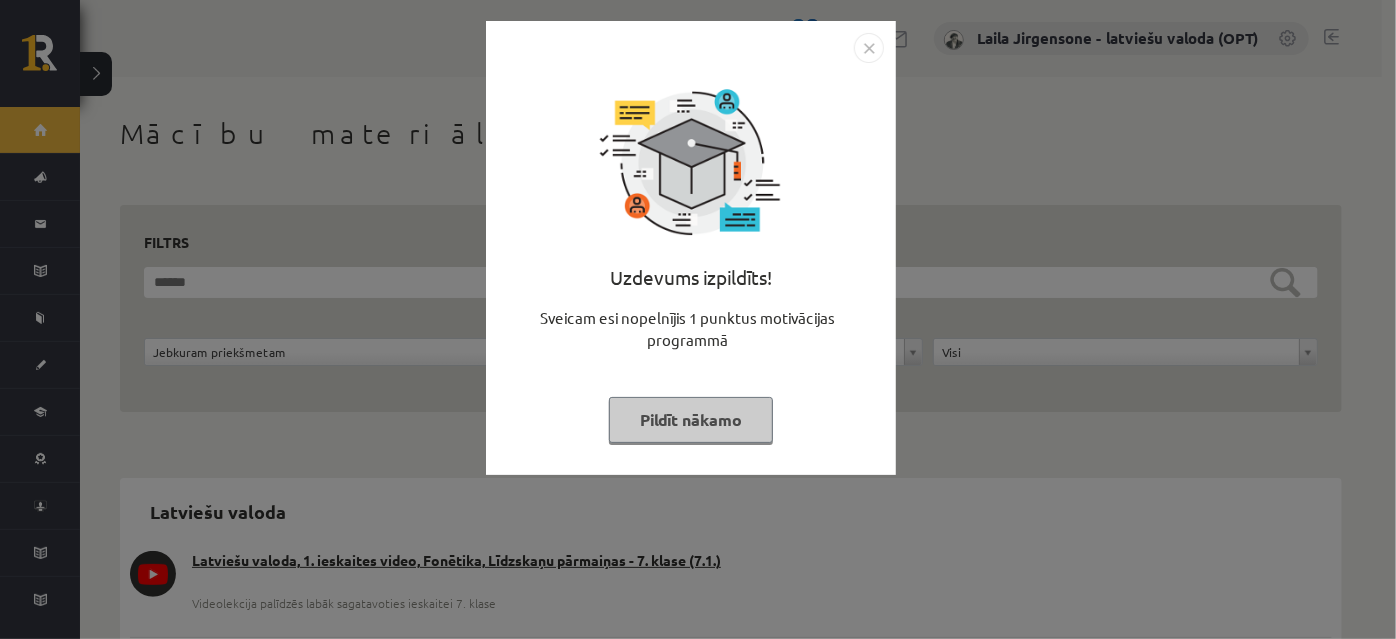 click on "Pildīt nākamo" at bounding box center [691, 420] 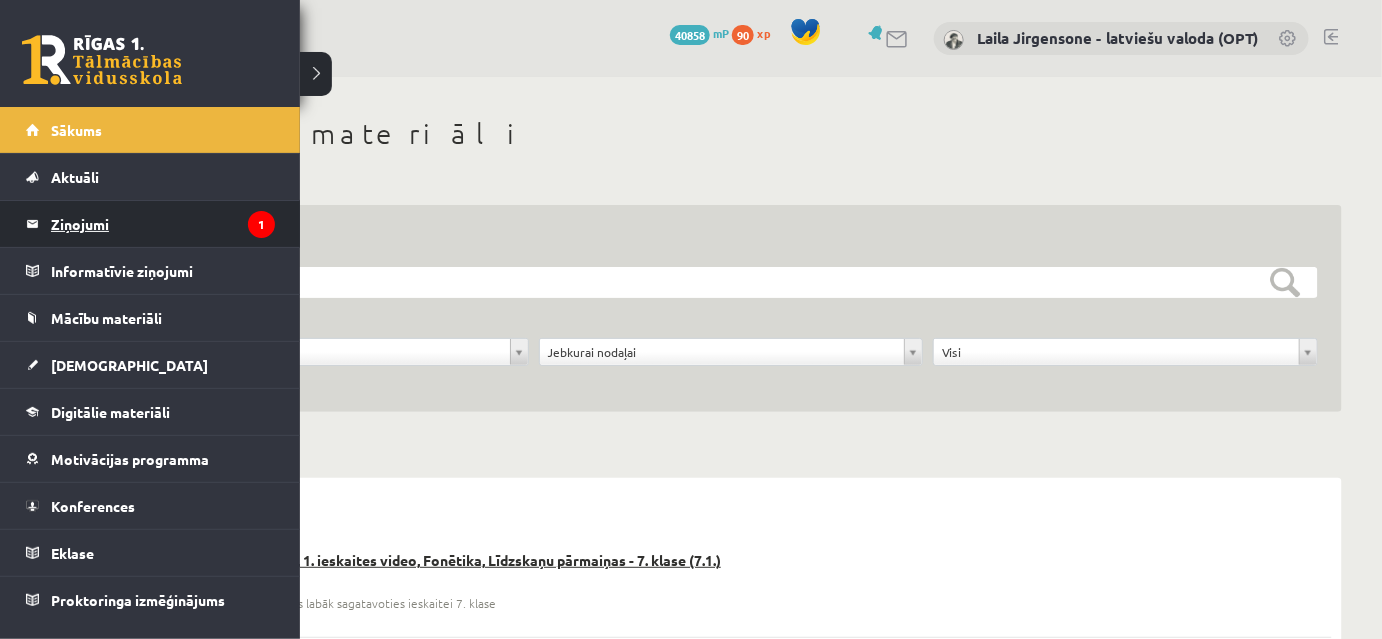 click on "Ziņojumi
1" at bounding box center (163, 224) 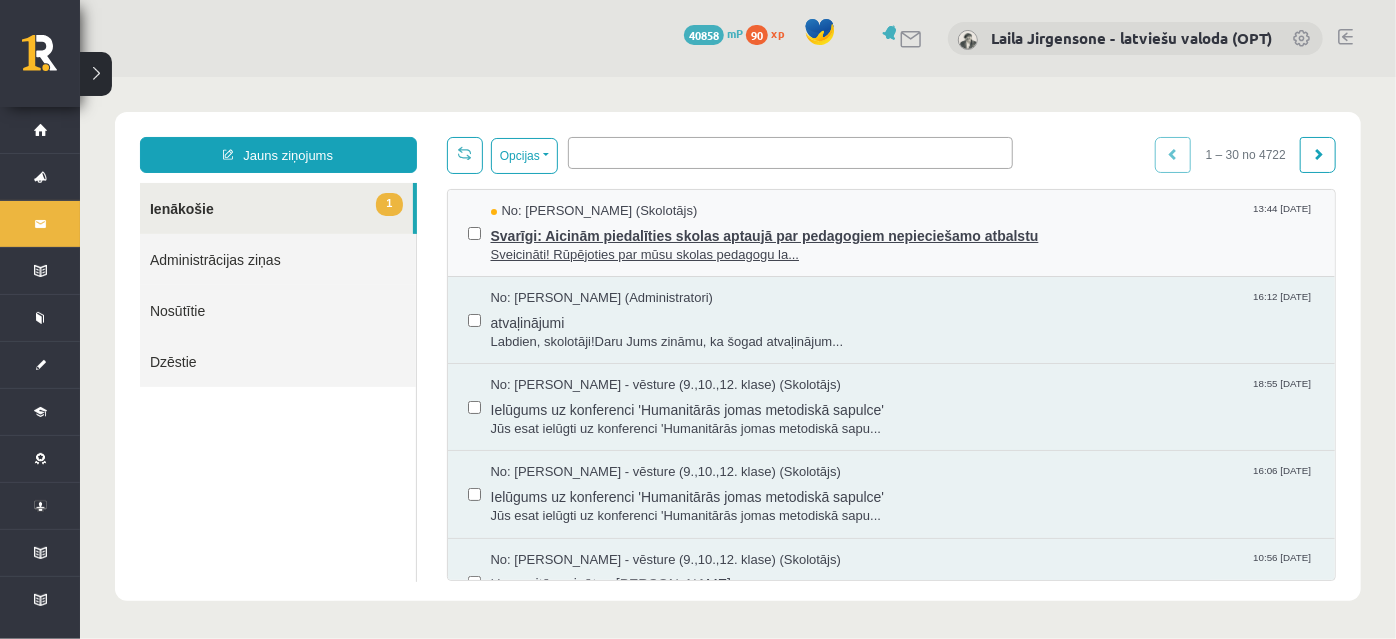 scroll, scrollTop: 0, scrollLeft: 0, axis: both 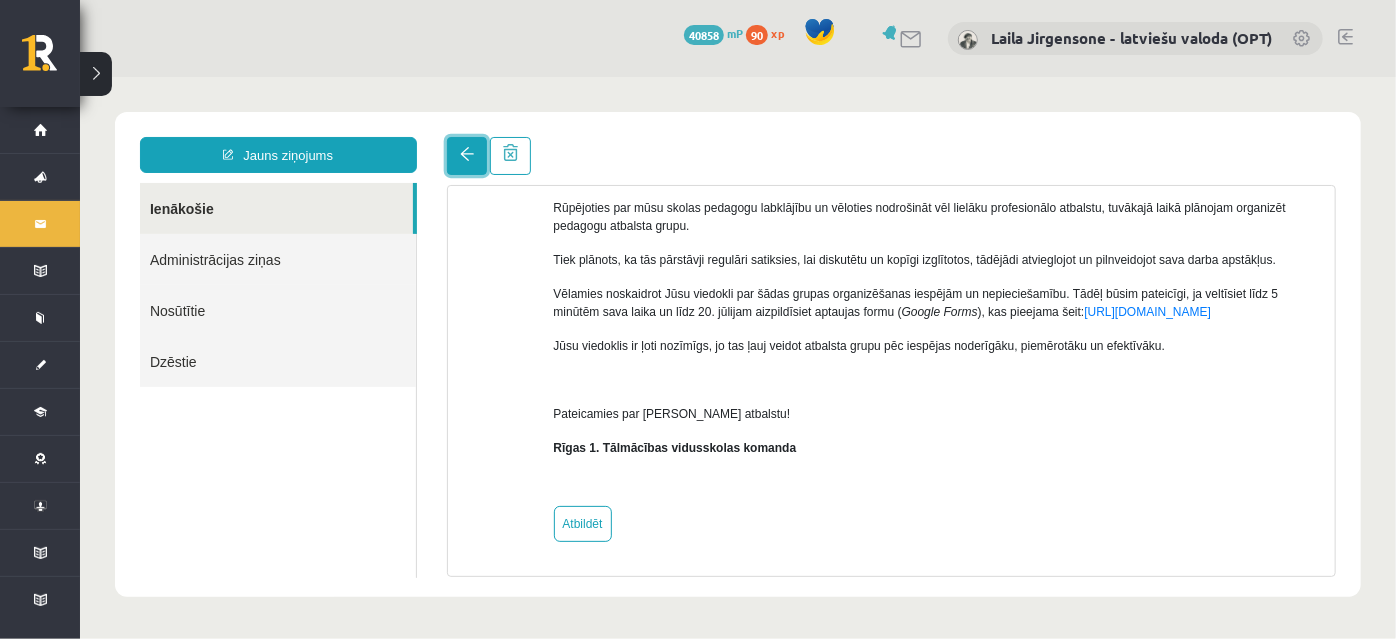 click at bounding box center (466, 155) 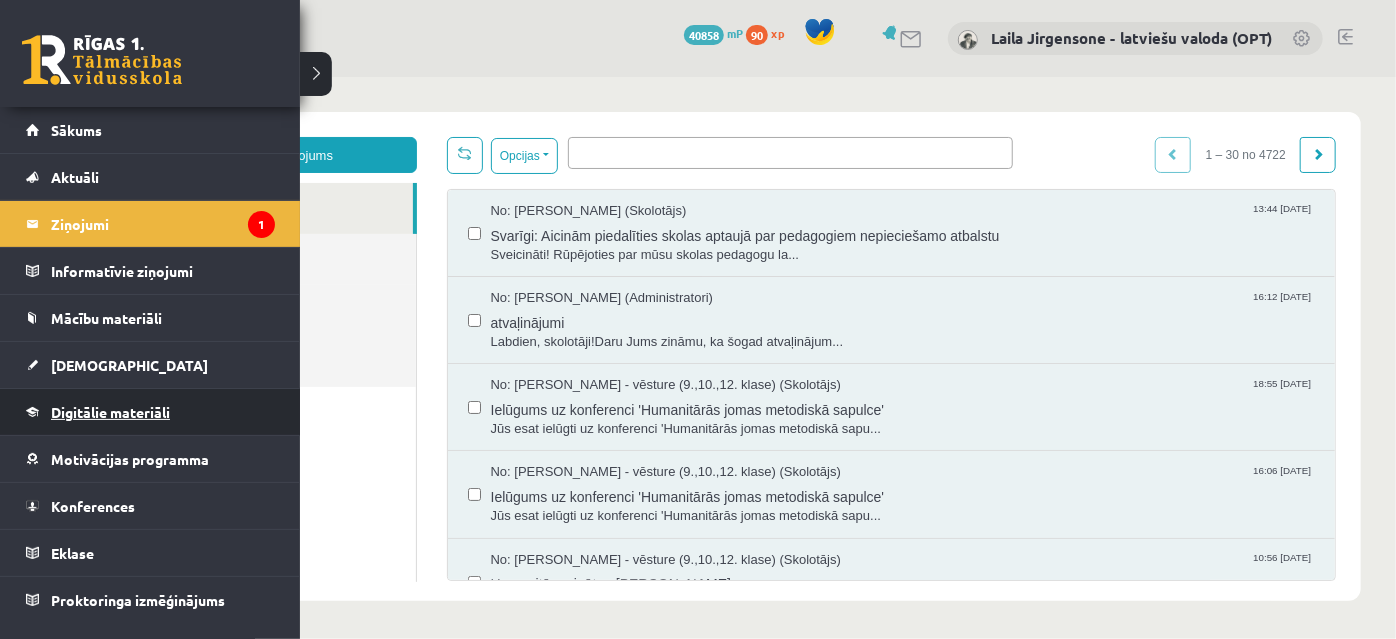 scroll, scrollTop: 0, scrollLeft: 0, axis: both 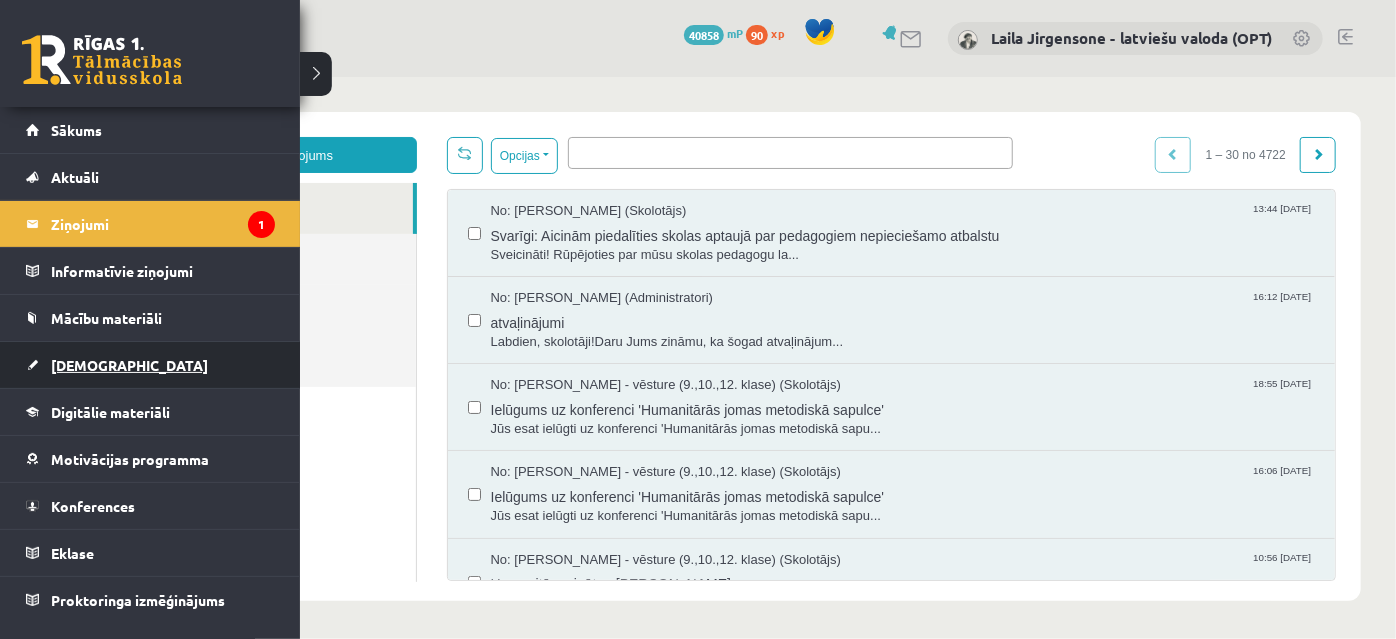 click on "[DEMOGRAPHIC_DATA]" at bounding box center [129, 365] 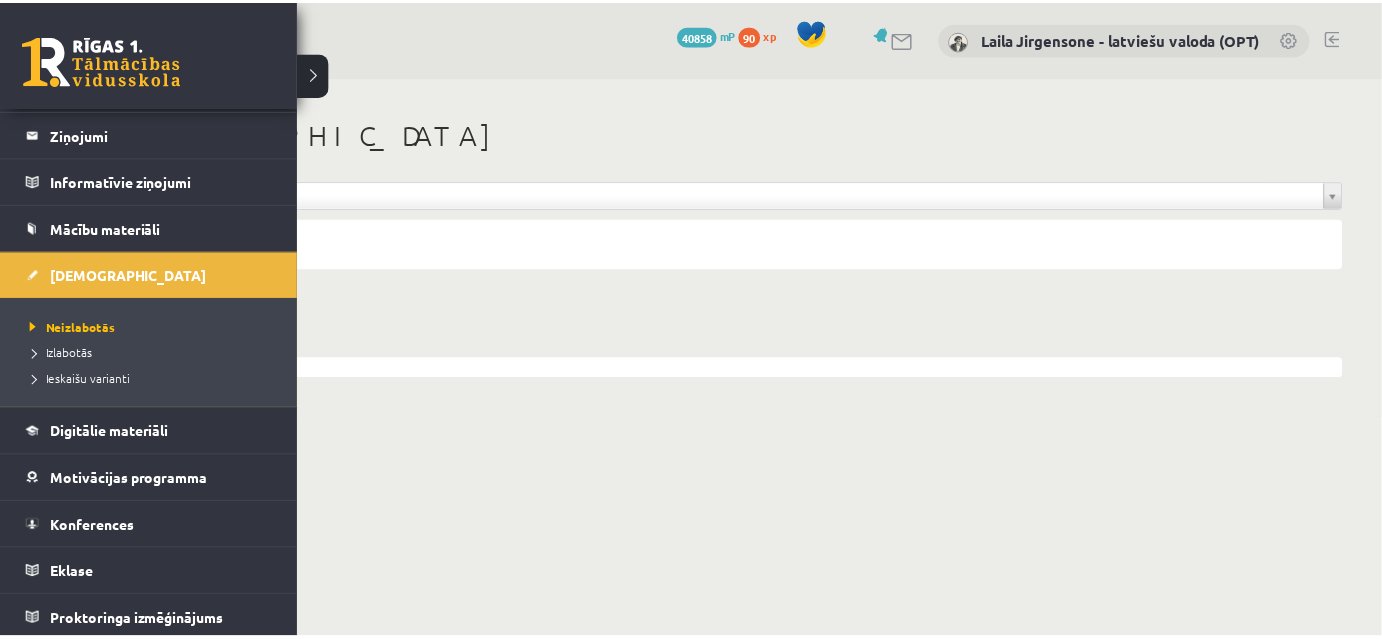 scroll, scrollTop: 90, scrollLeft: 0, axis: vertical 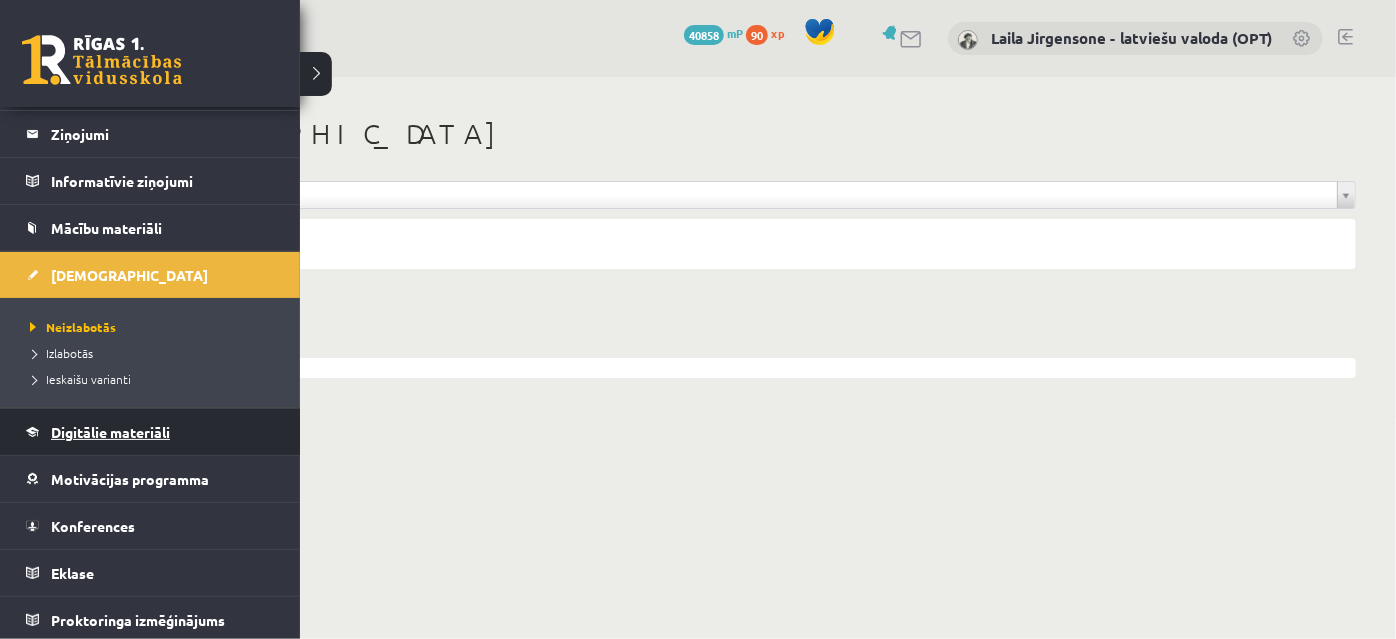 click on "Digitālie materiāli" at bounding box center [110, 432] 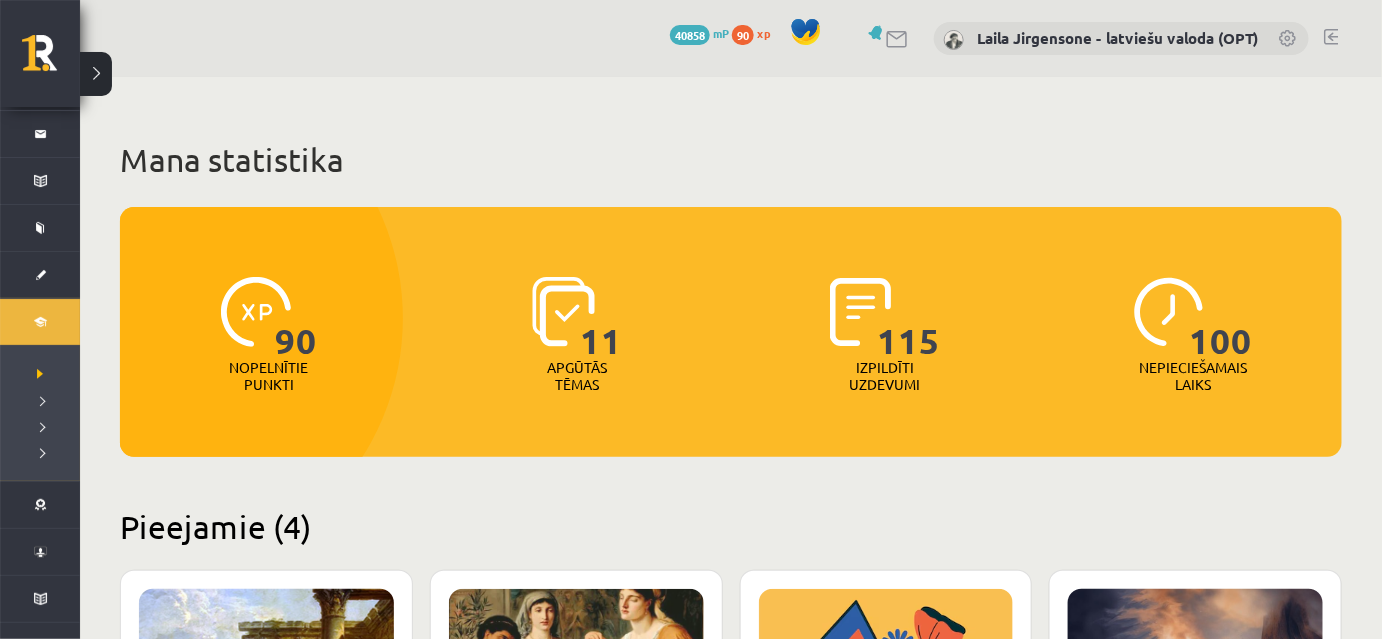 scroll, scrollTop: 272, scrollLeft: 0, axis: vertical 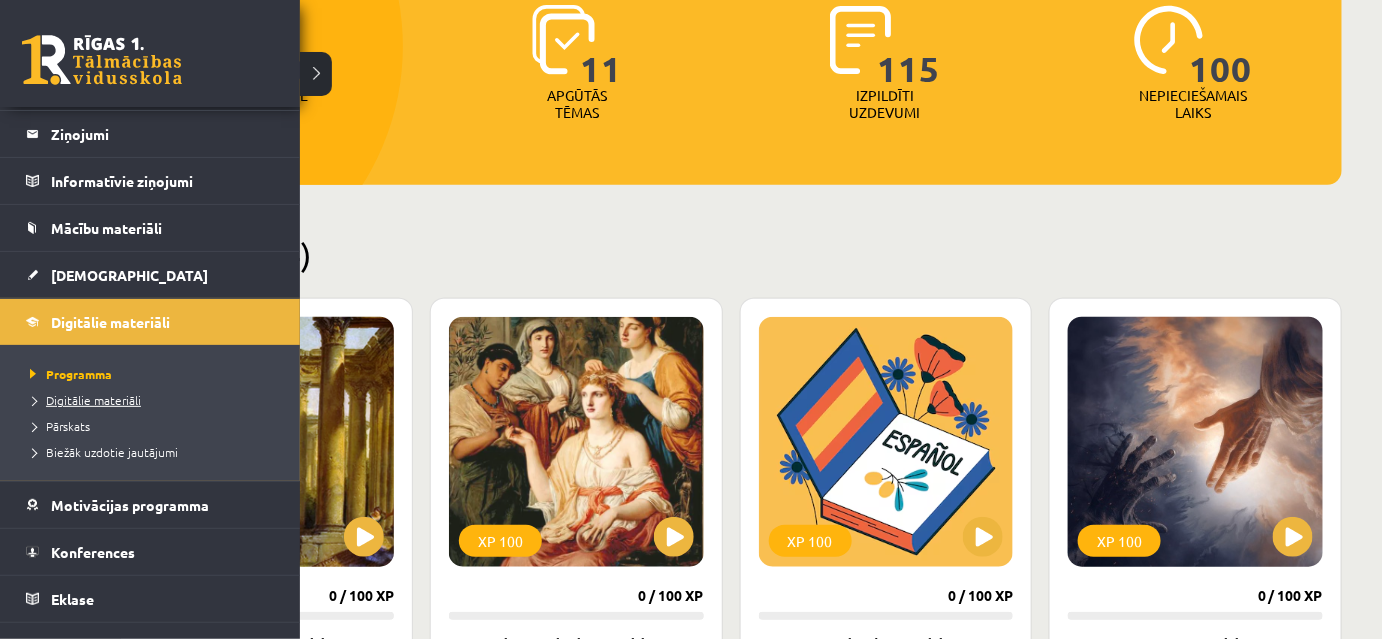 click on "Digitālie materiāli" at bounding box center [83, 400] 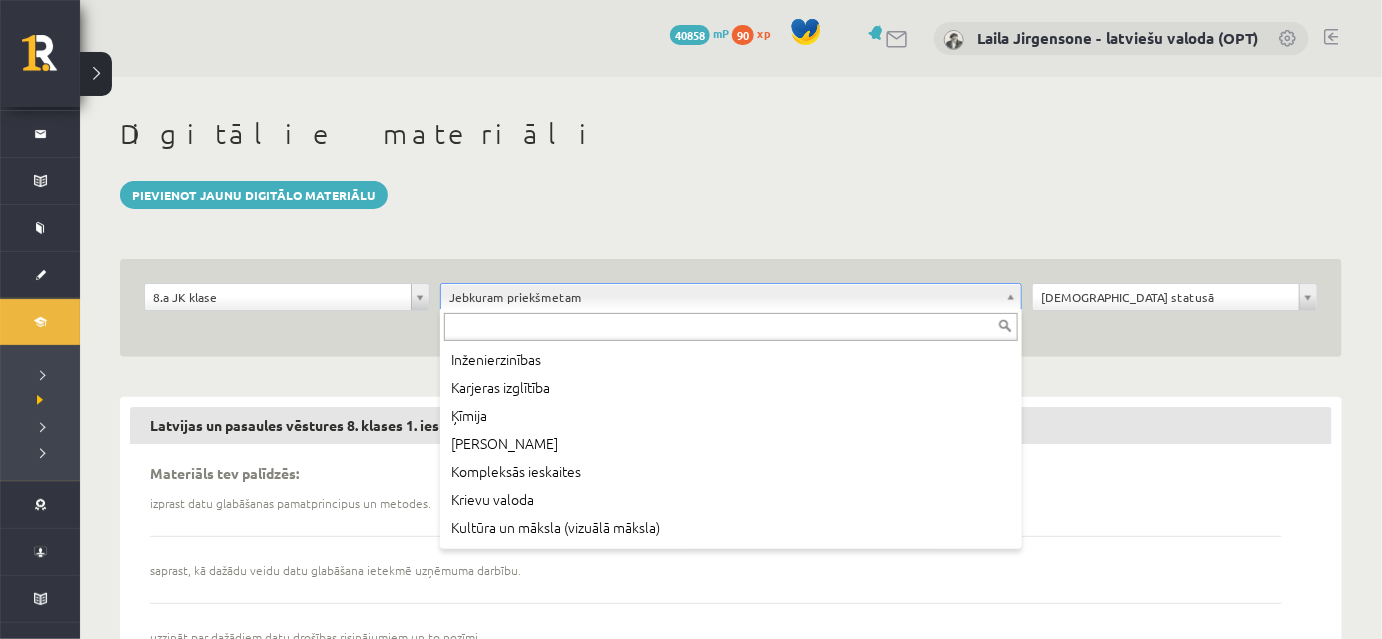 scroll, scrollTop: 454, scrollLeft: 0, axis: vertical 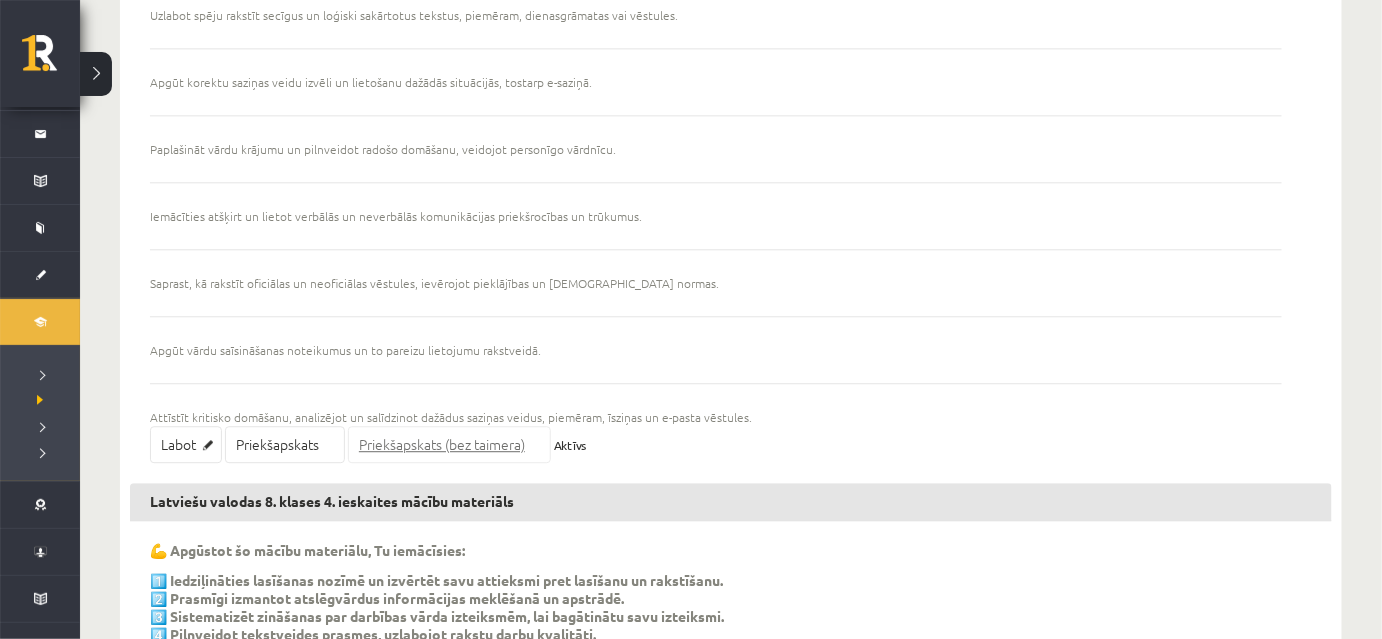 click on "Priekšapskats (bez taimera)" at bounding box center [449, 444] 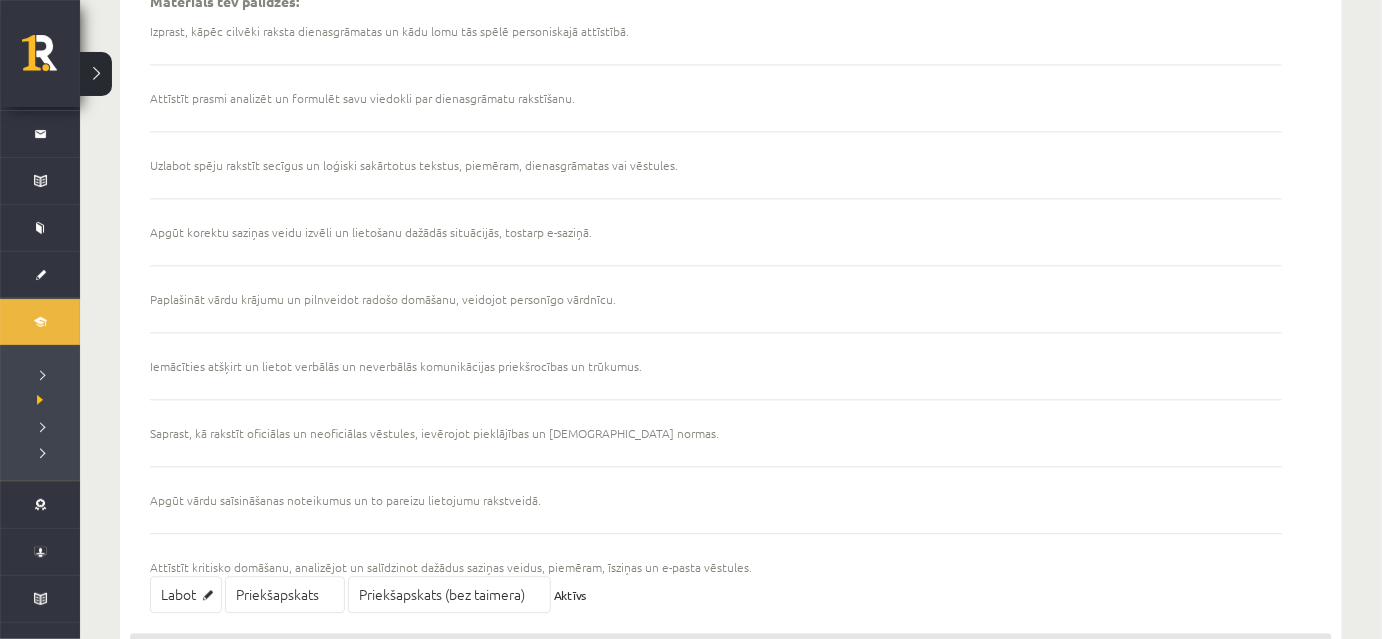 scroll, scrollTop: 1213, scrollLeft: 0, axis: vertical 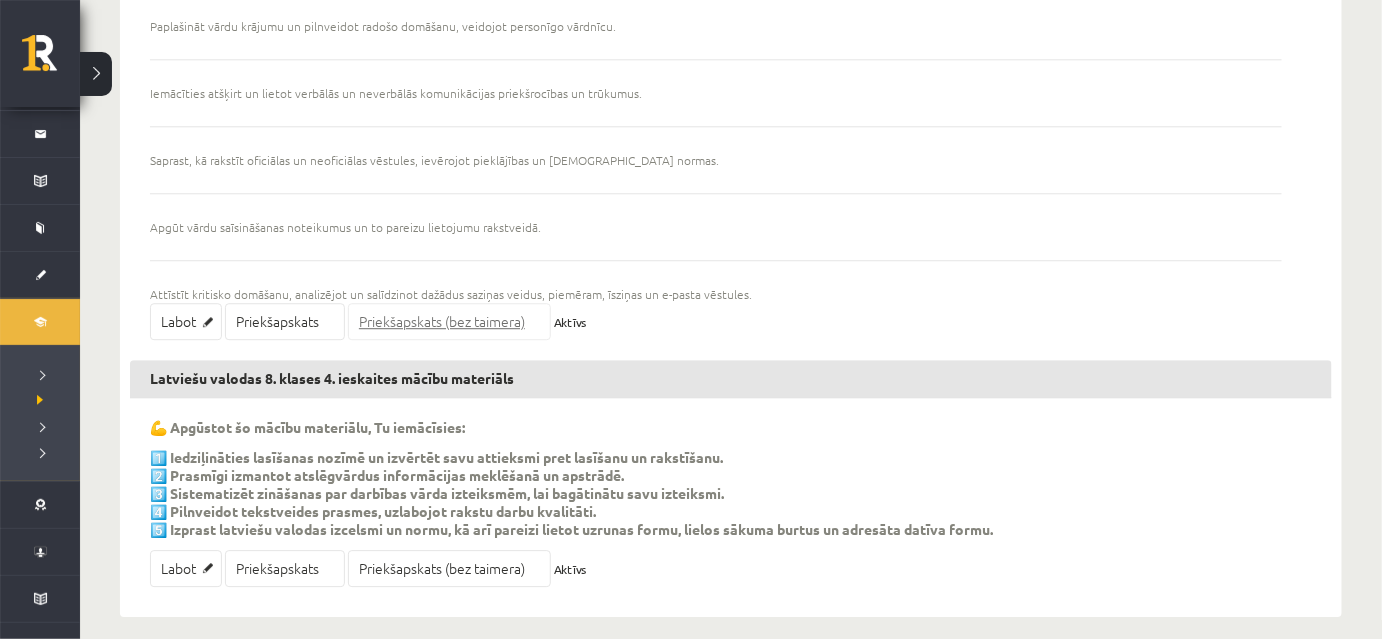click on "Priekšapskats (bez taimera)" at bounding box center [449, 321] 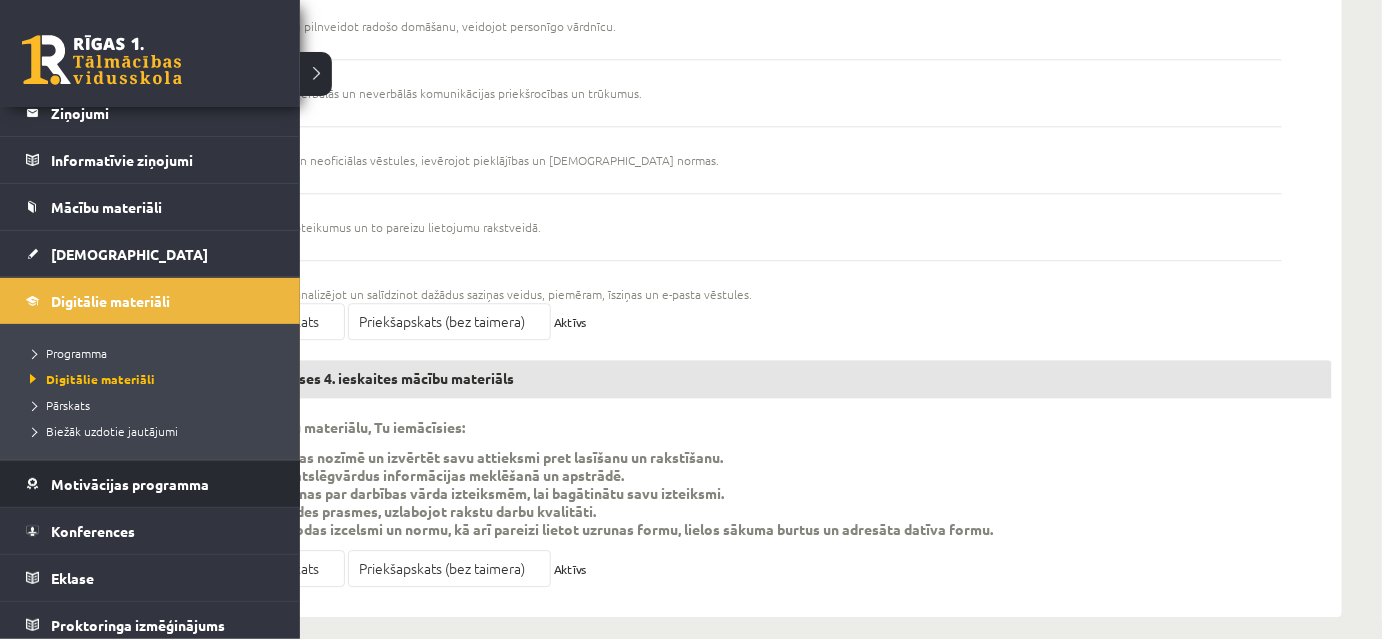 scroll, scrollTop: 117, scrollLeft: 0, axis: vertical 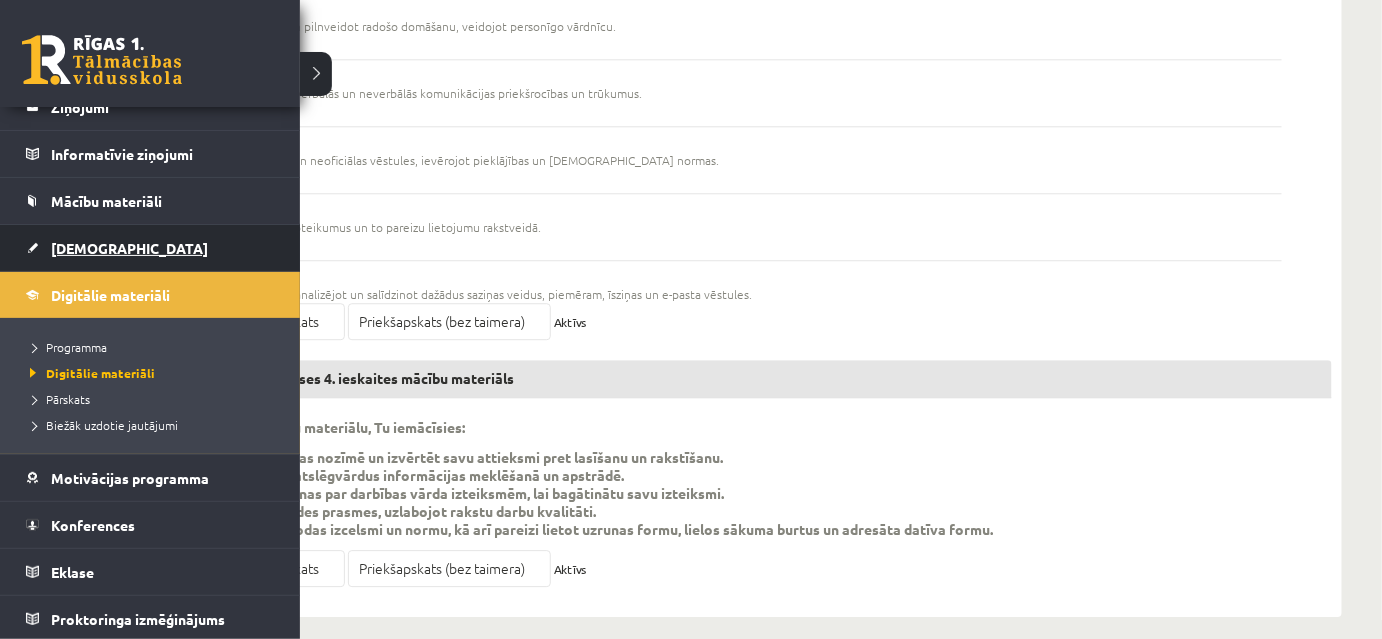 click on "[DEMOGRAPHIC_DATA]" at bounding box center [129, 248] 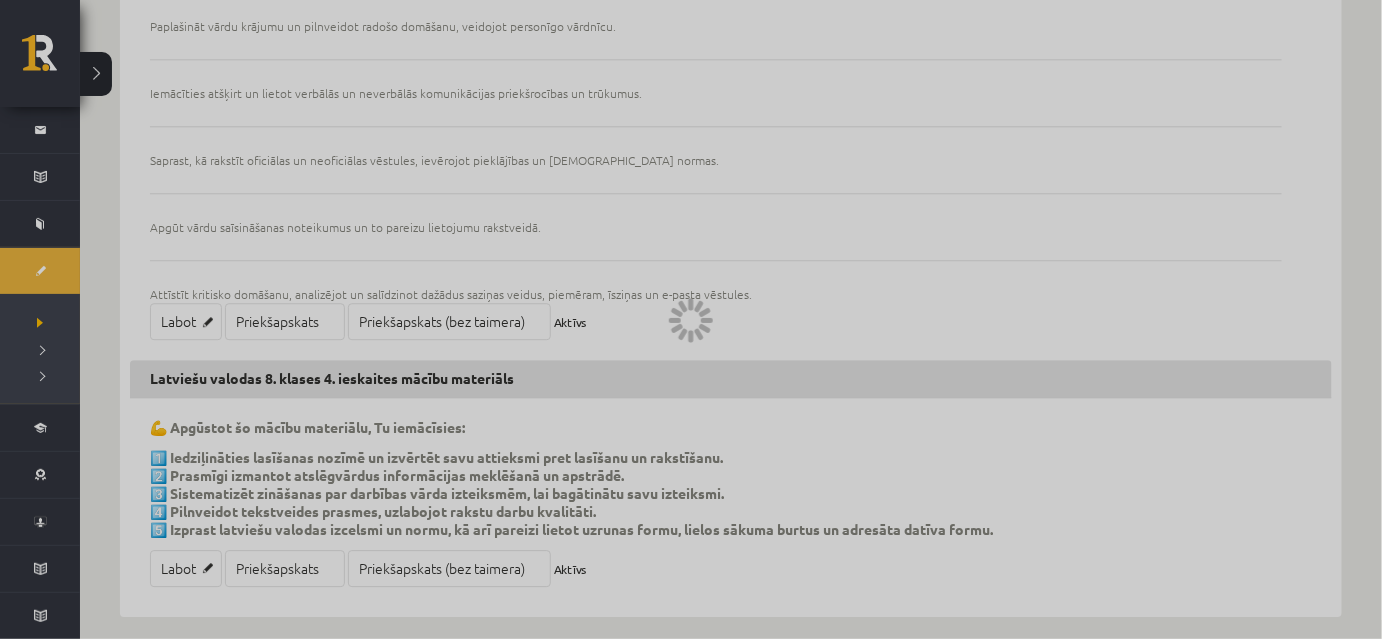scroll, scrollTop: 90, scrollLeft: 0, axis: vertical 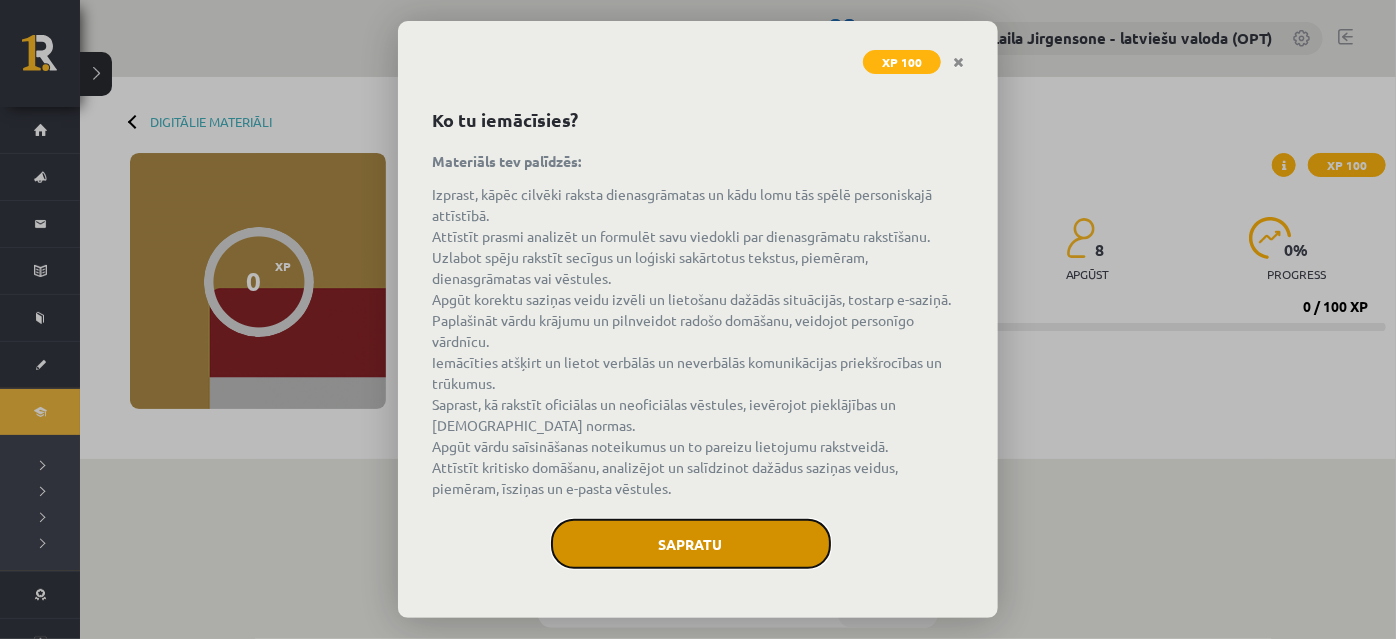 click on "Sapratu" 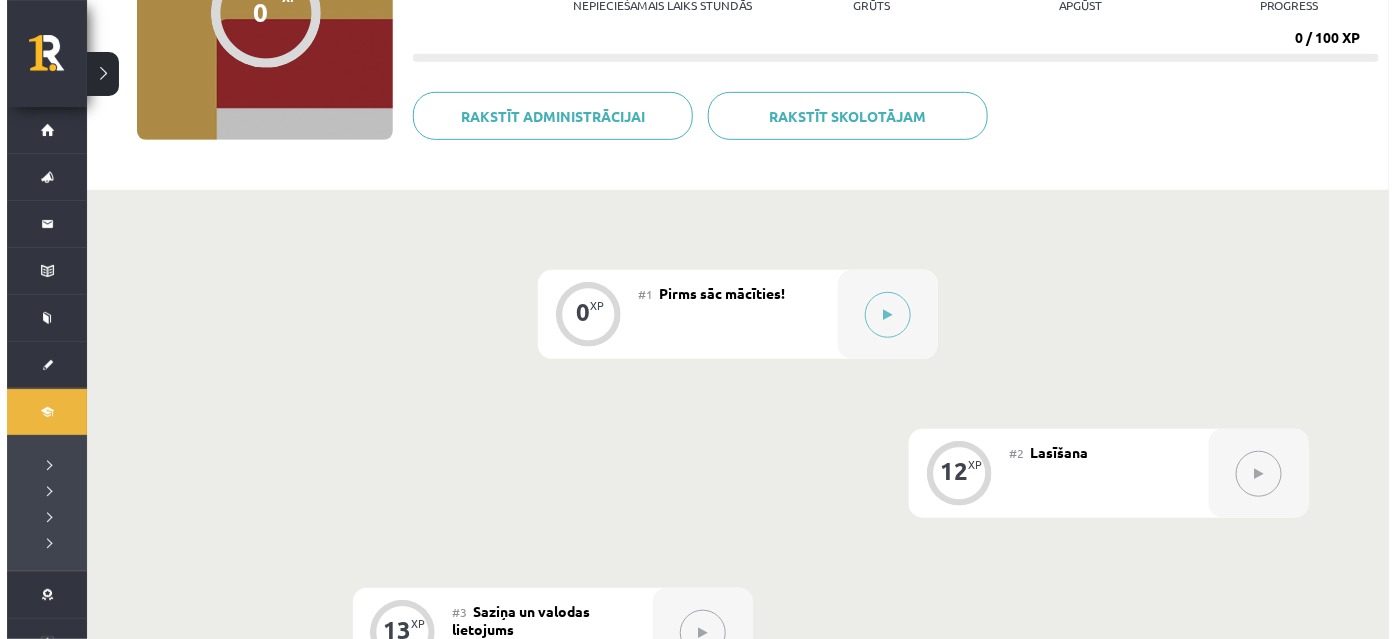 scroll, scrollTop: 272, scrollLeft: 0, axis: vertical 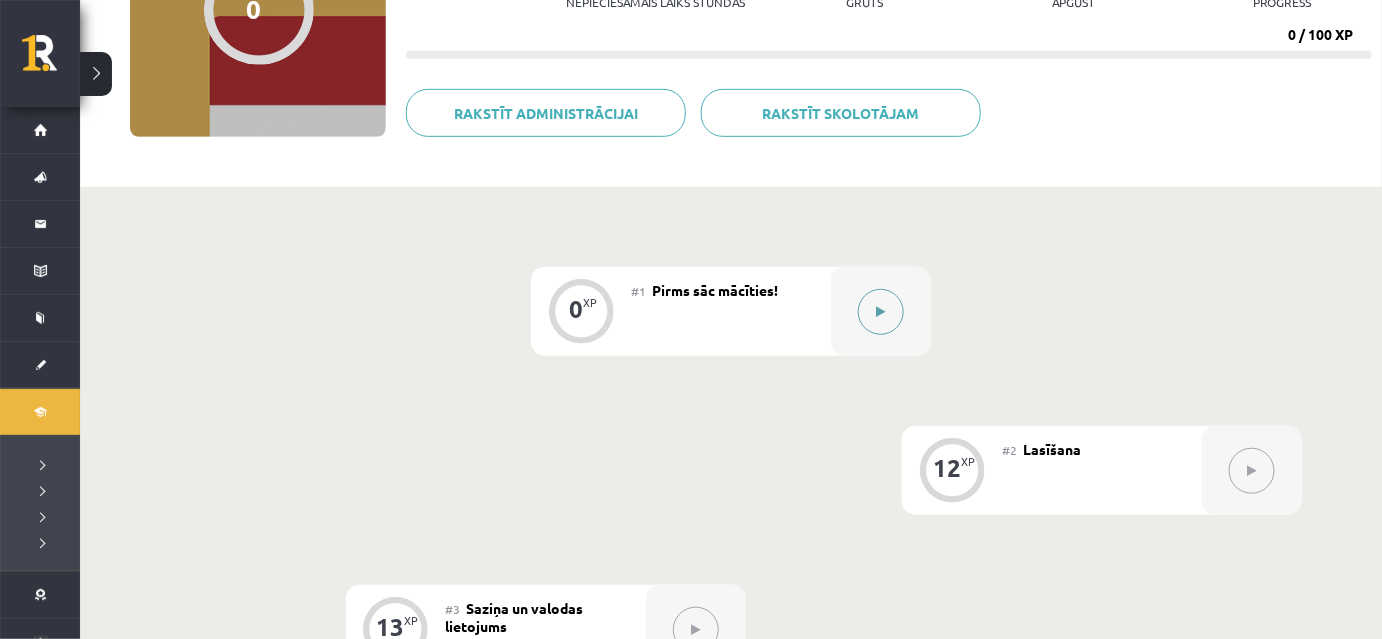 click 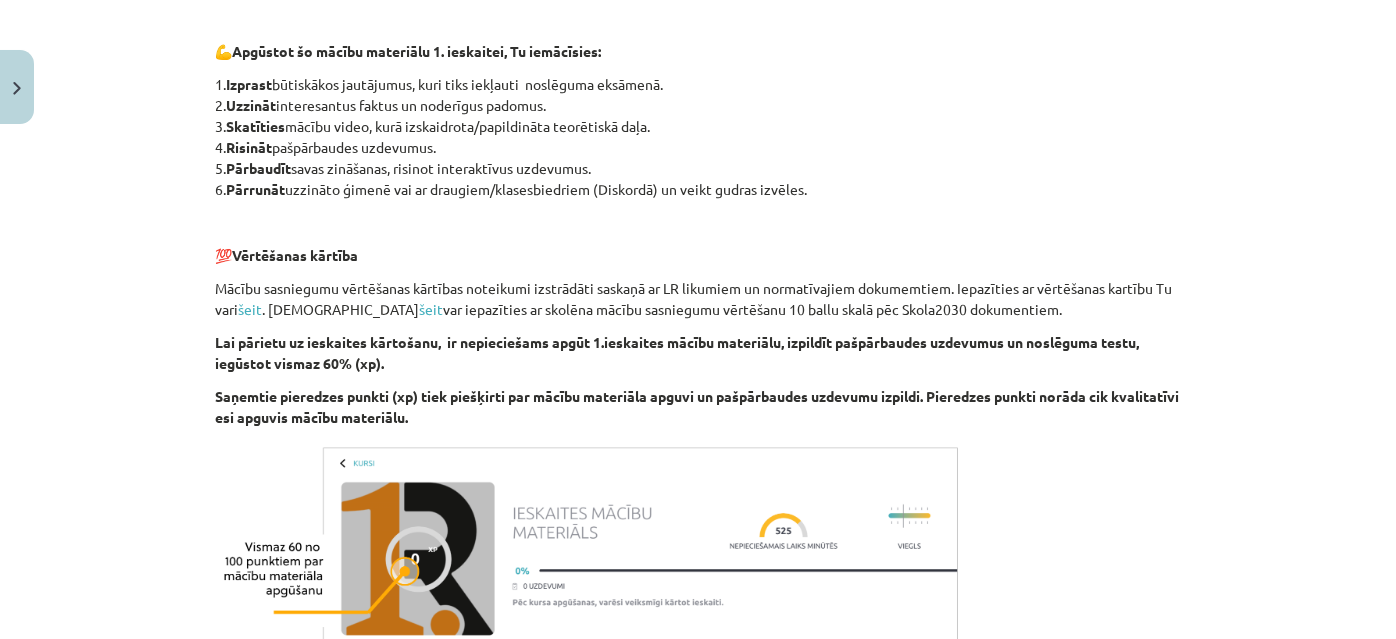 scroll, scrollTop: 1266, scrollLeft: 0, axis: vertical 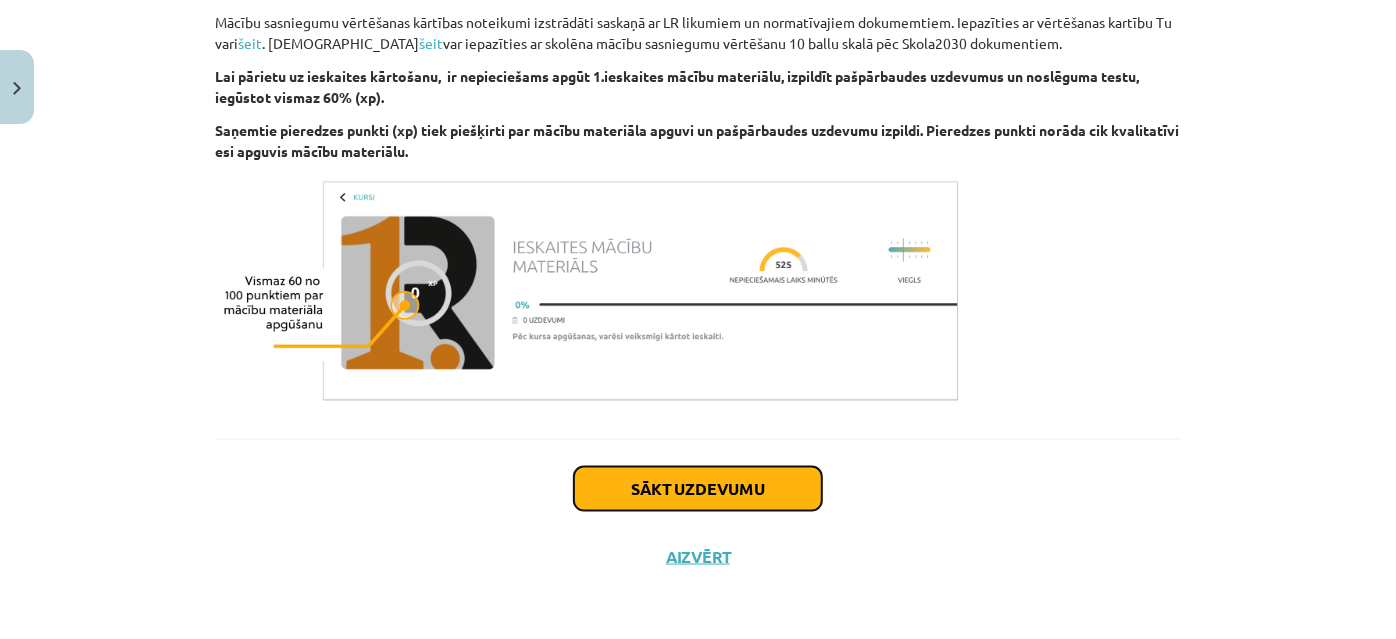 click on "Sākt uzdevumu" 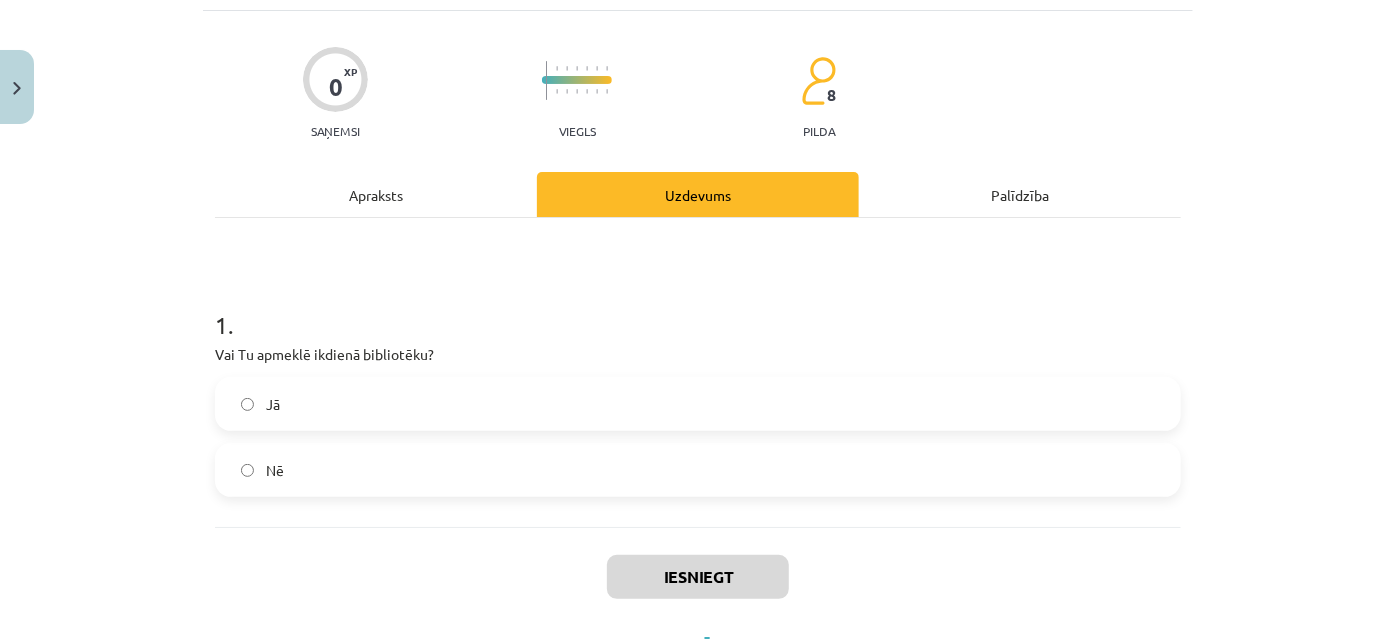 scroll, scrollTop: 210, scrollLeft: 0, axis: vertical 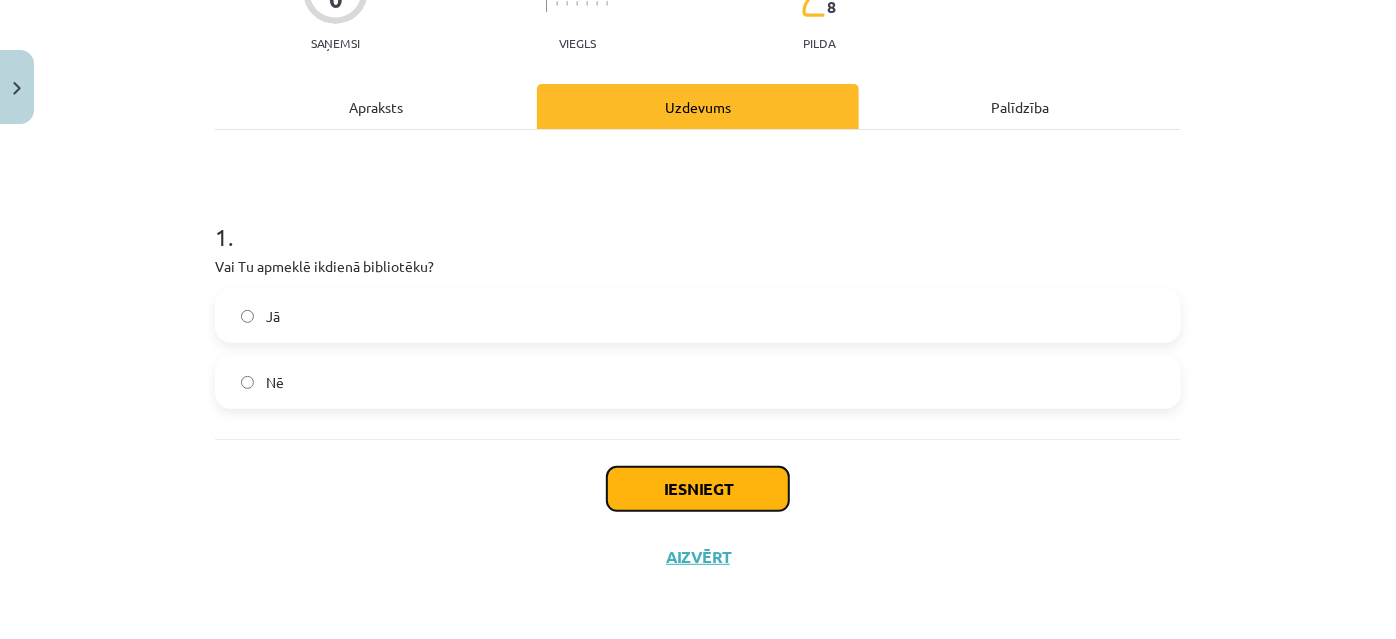 click on "Iesniegt" 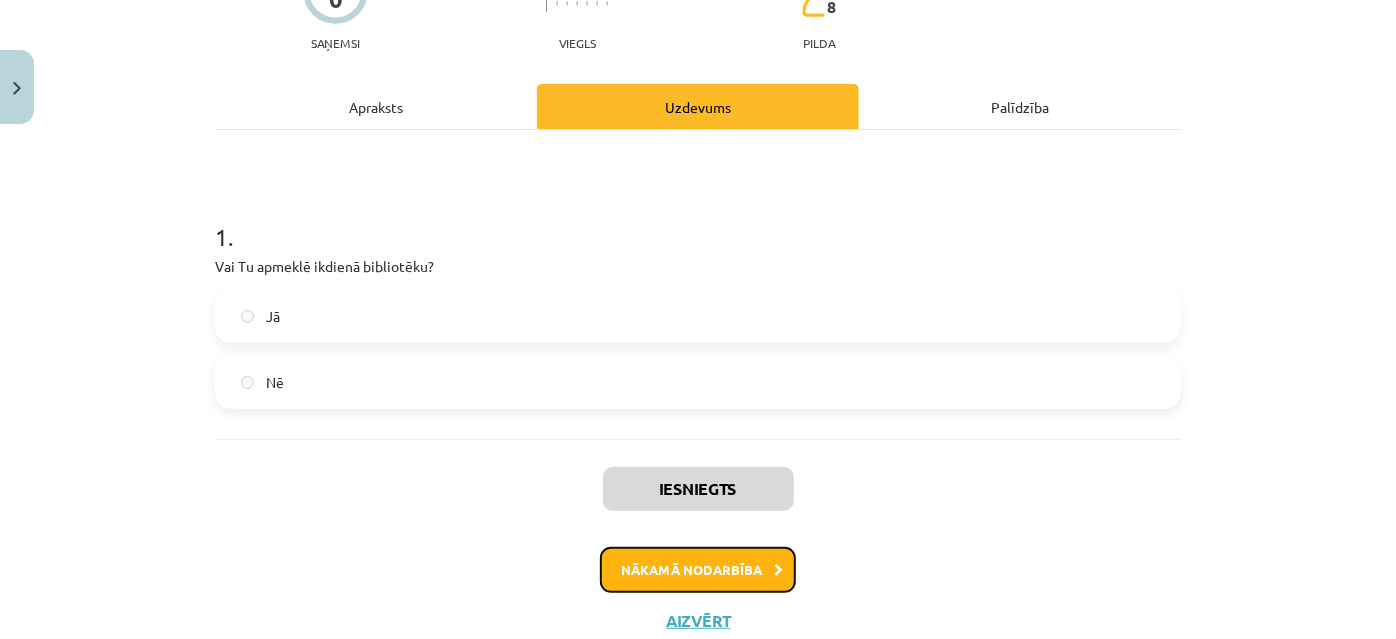 click on "Nākamā nodarbība" 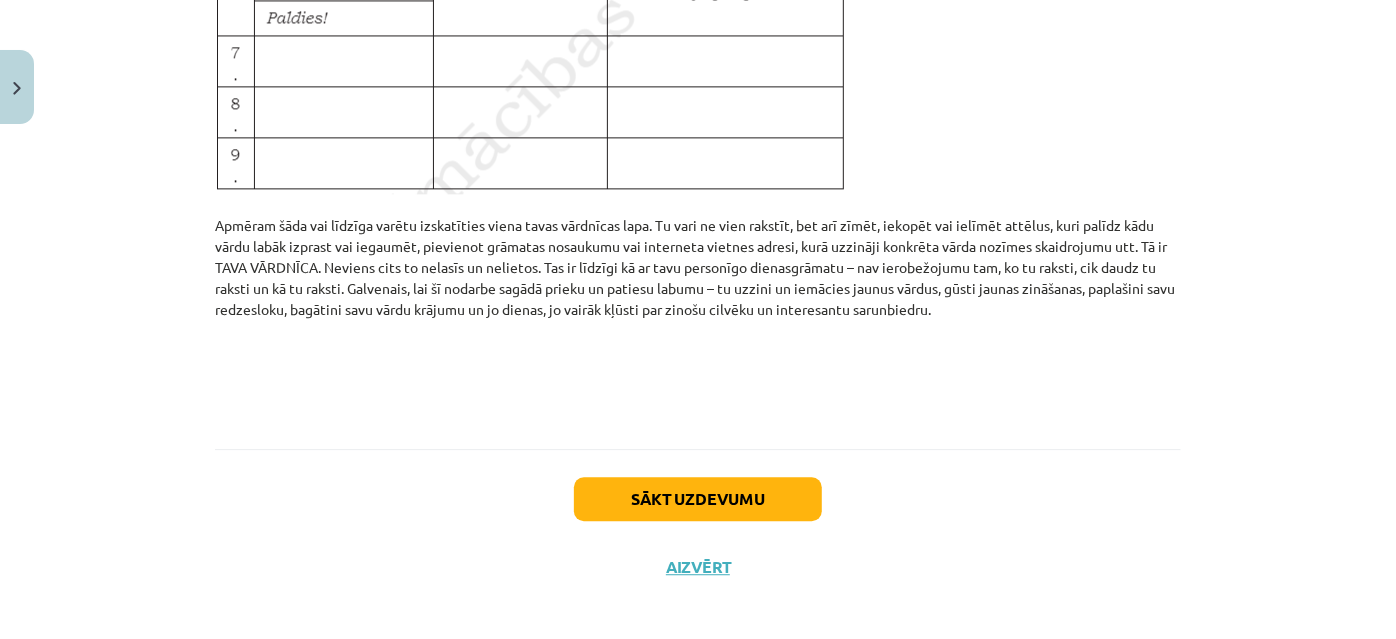 scroll, scrollTop: 2373, scrollLeft: 0, axis: vertical 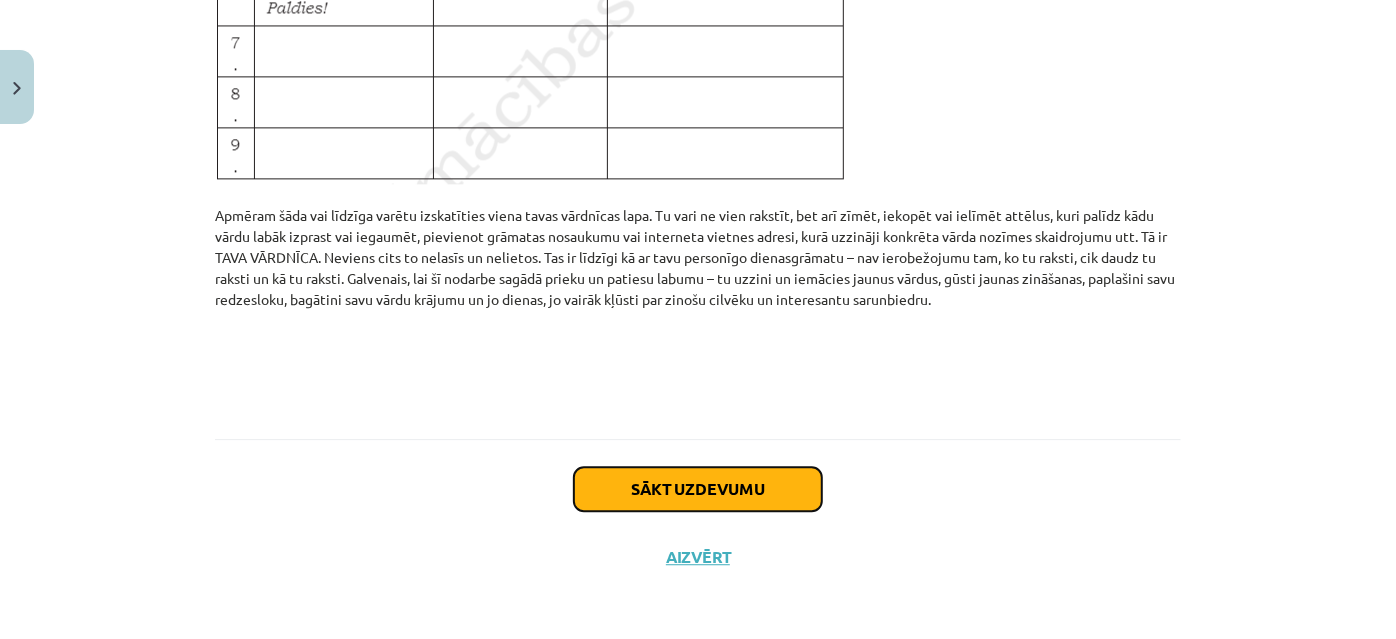 click on "Sākt uzdevumu" 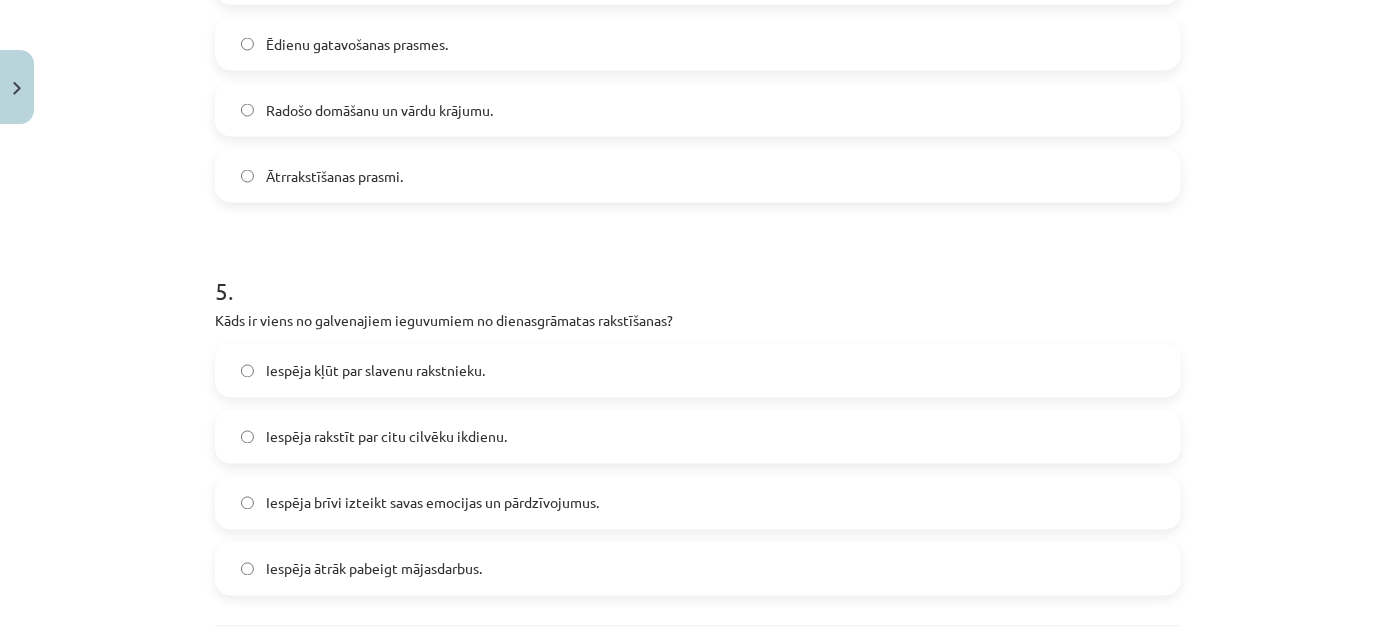 scroll, scrollTop: 1914, scrollLeft: 0, axis: vertical 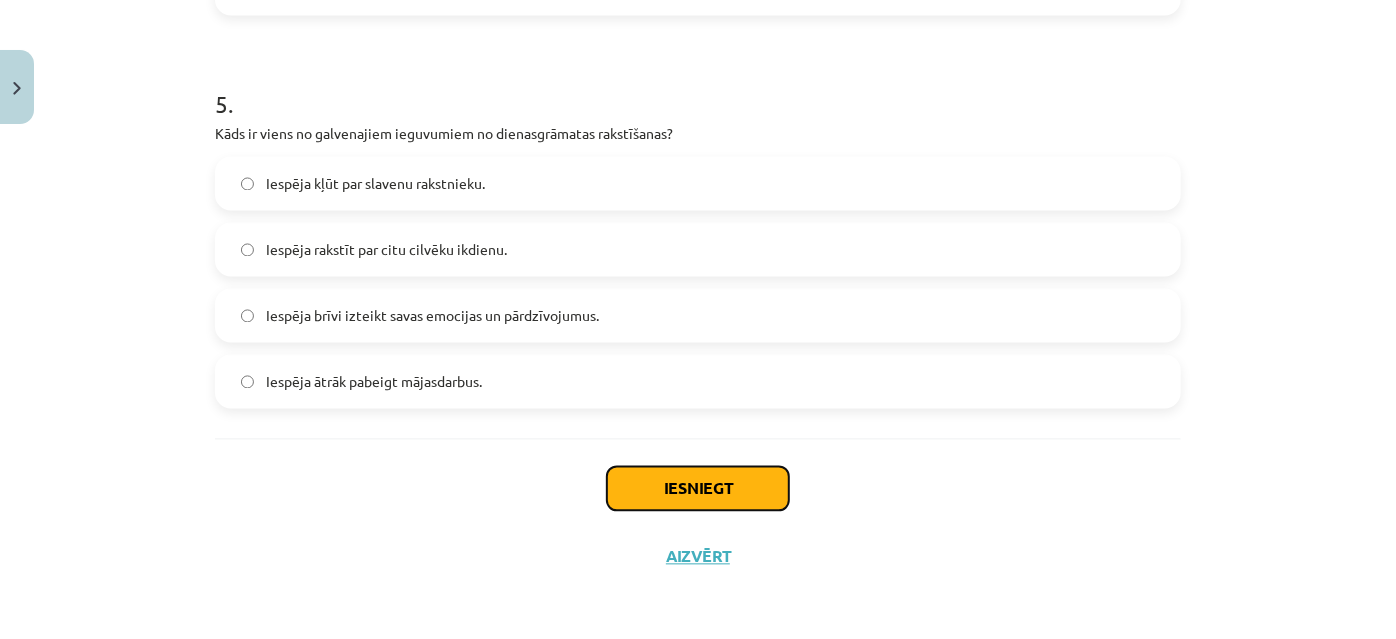 click on "Iesniegt" 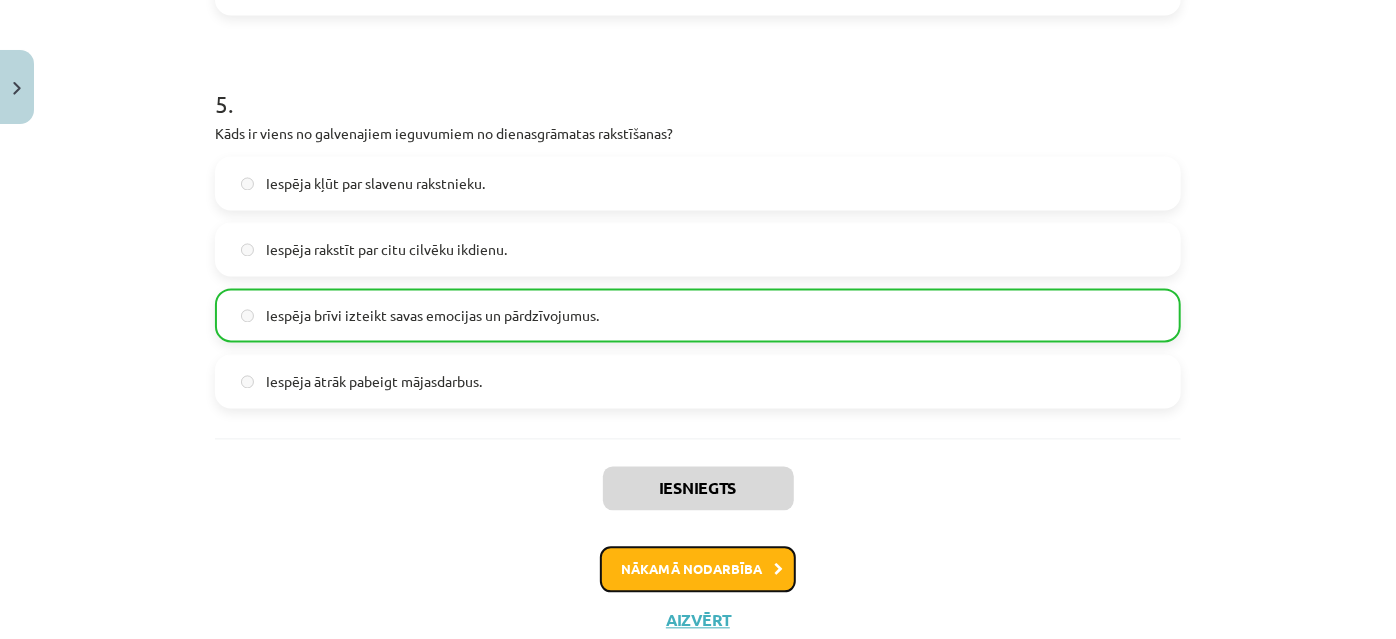 click on "Nākamā nodarbība" 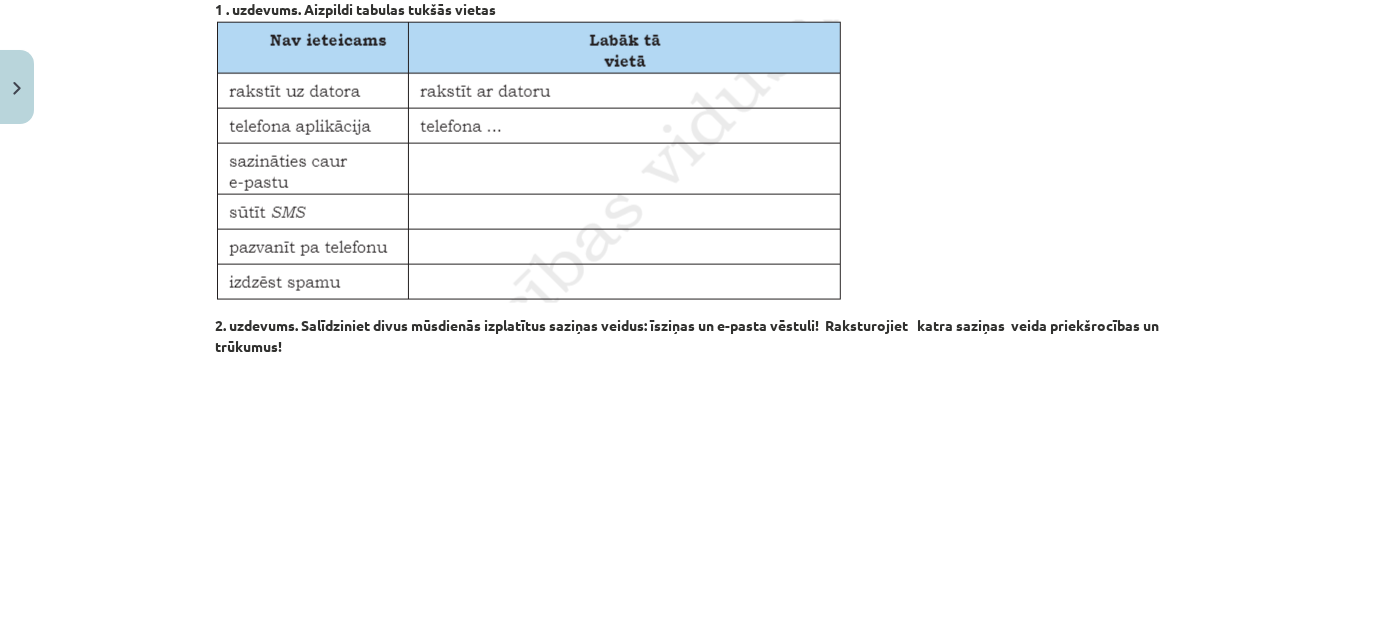 scroll, scrollTop: 1413, scrollLeft: 0, axis: vertical 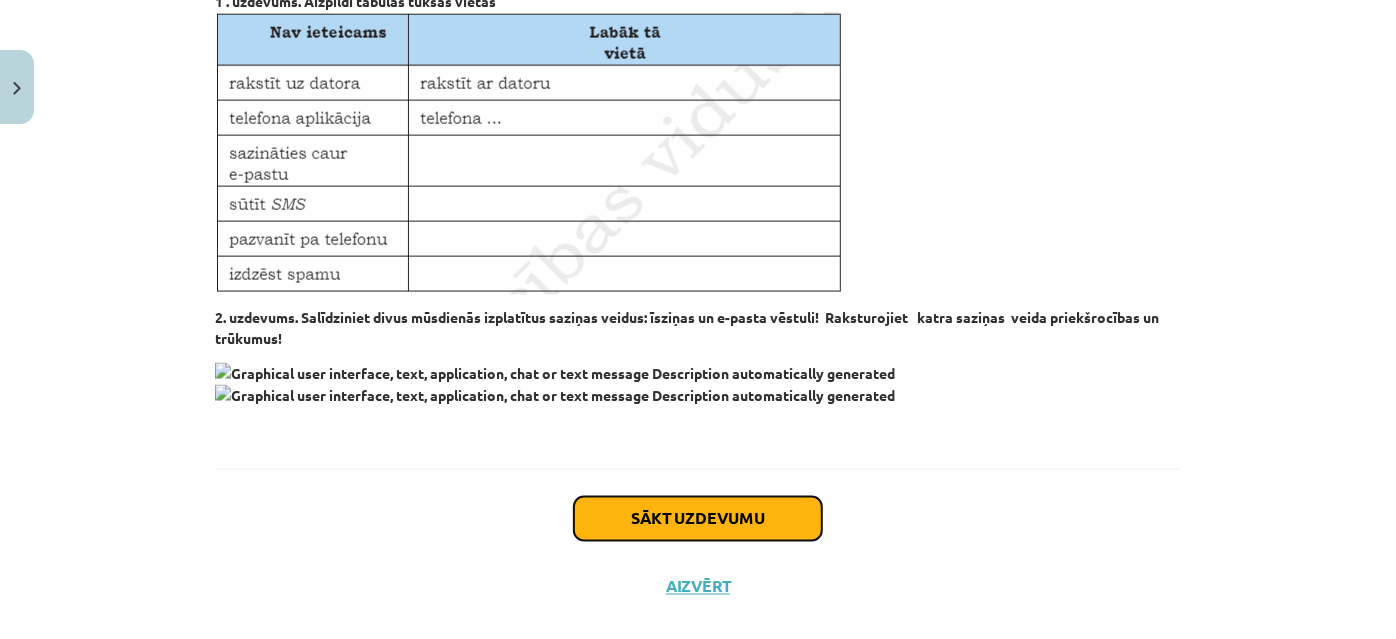 click on "Sākt uzdevumu" 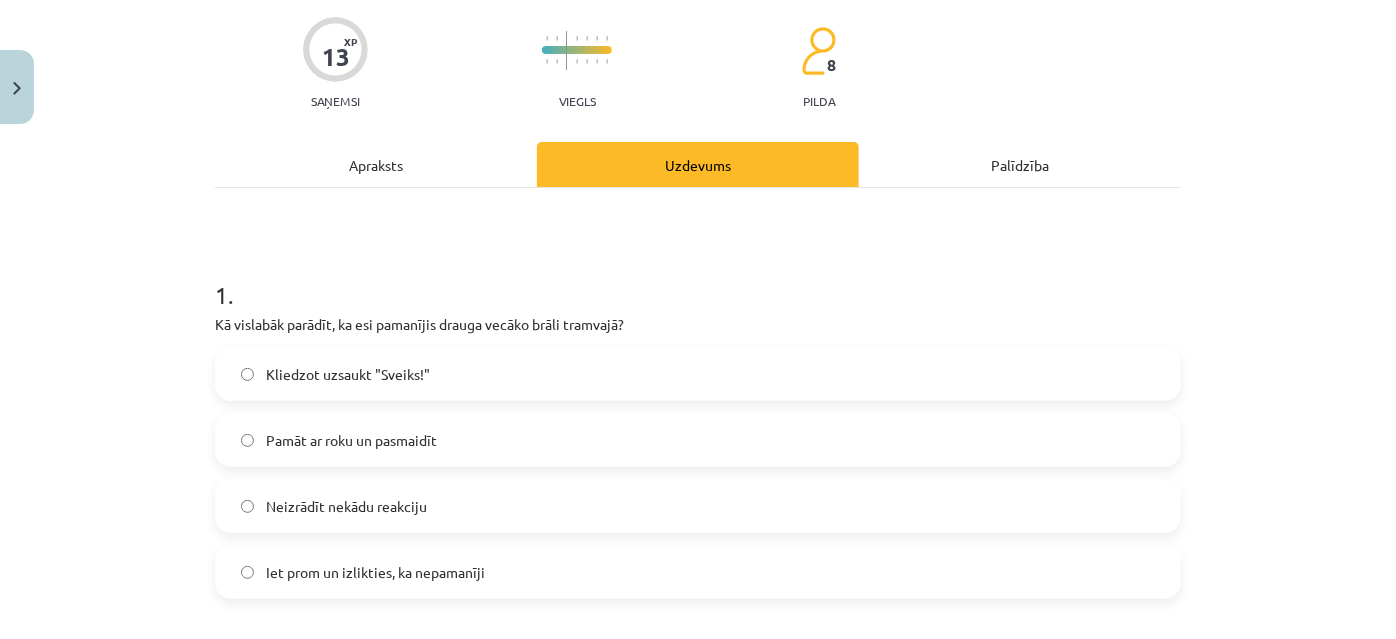 scroll, scrollTop: 50, scrollLeft: 0, axis: vertical 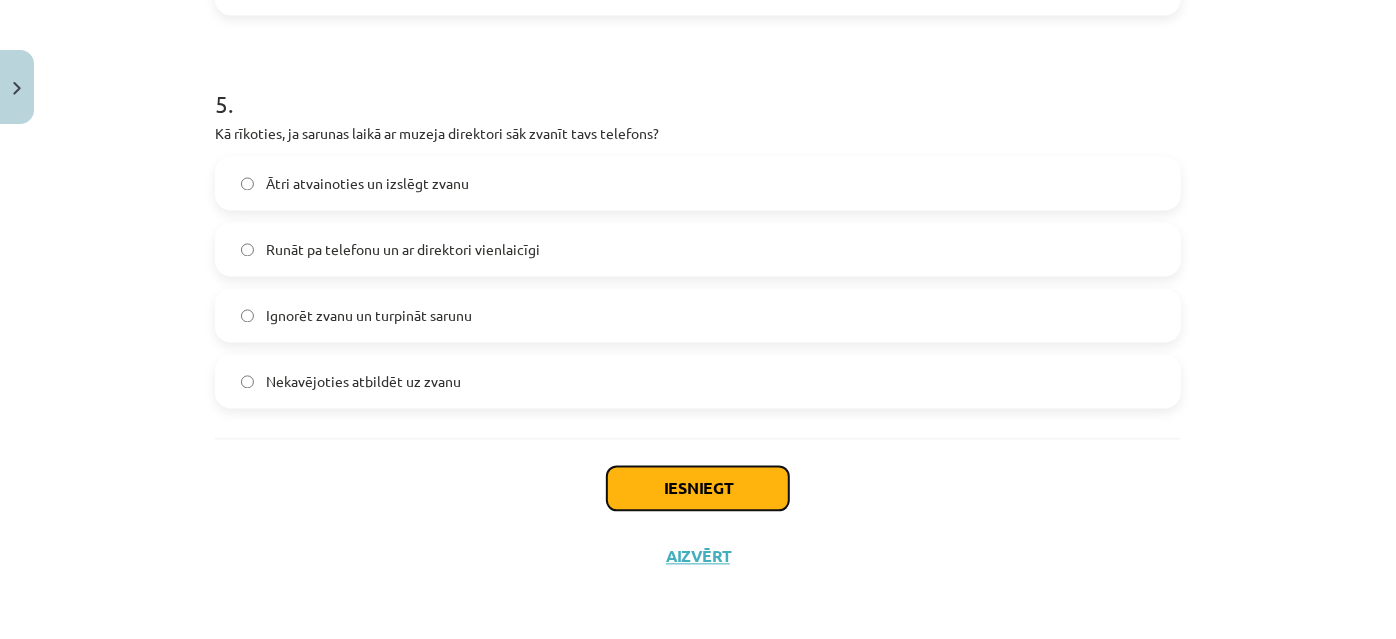 click on "Iesniegt" 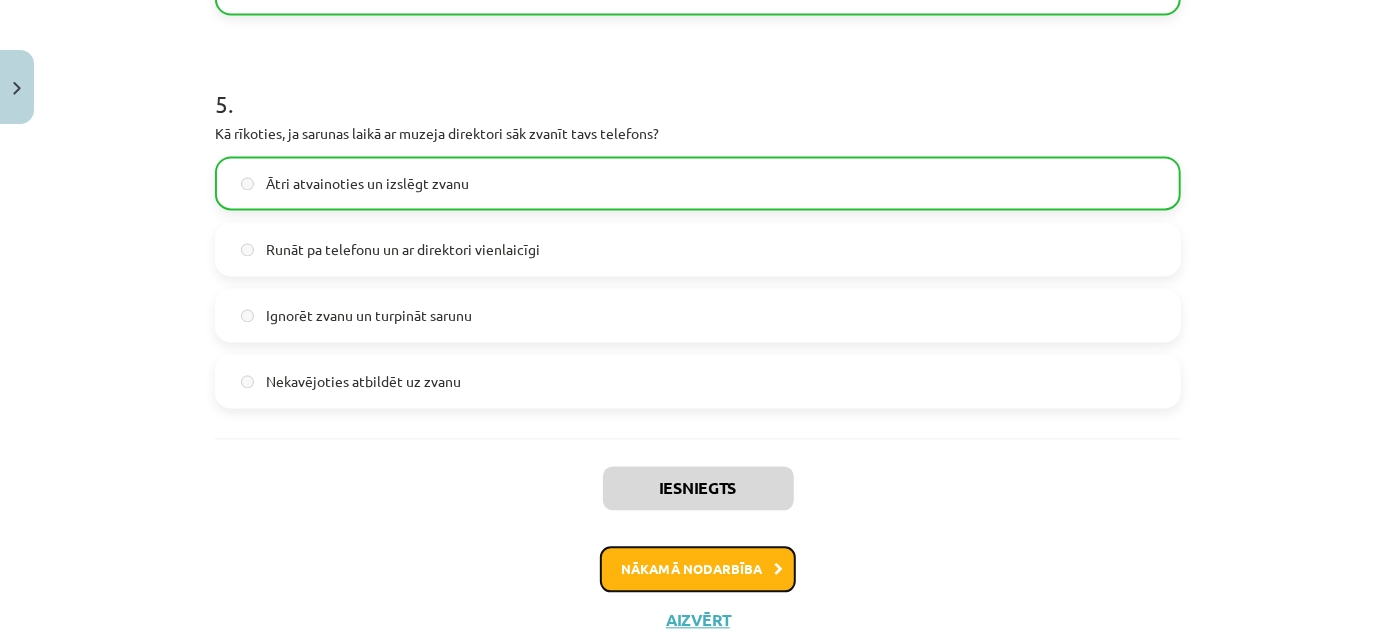 click on "Nākamā nodarbība" 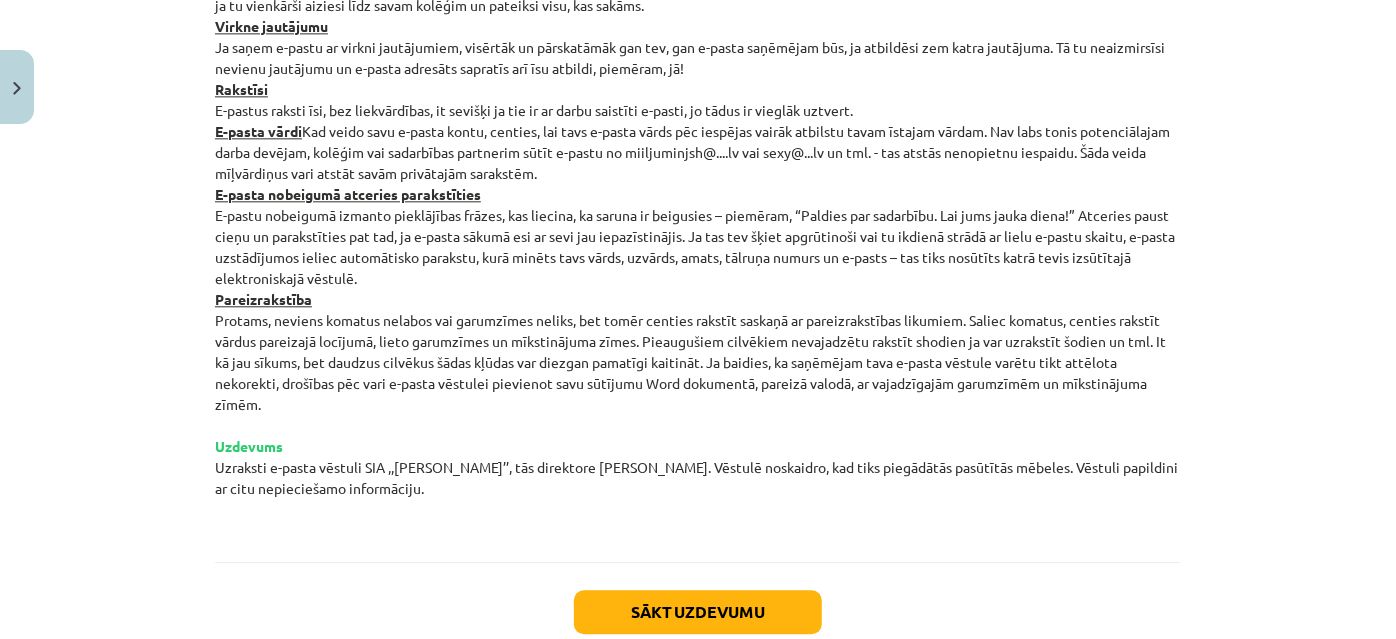 scroll, scrollTop: 2515, scrollLeft: 0, axis: vertical 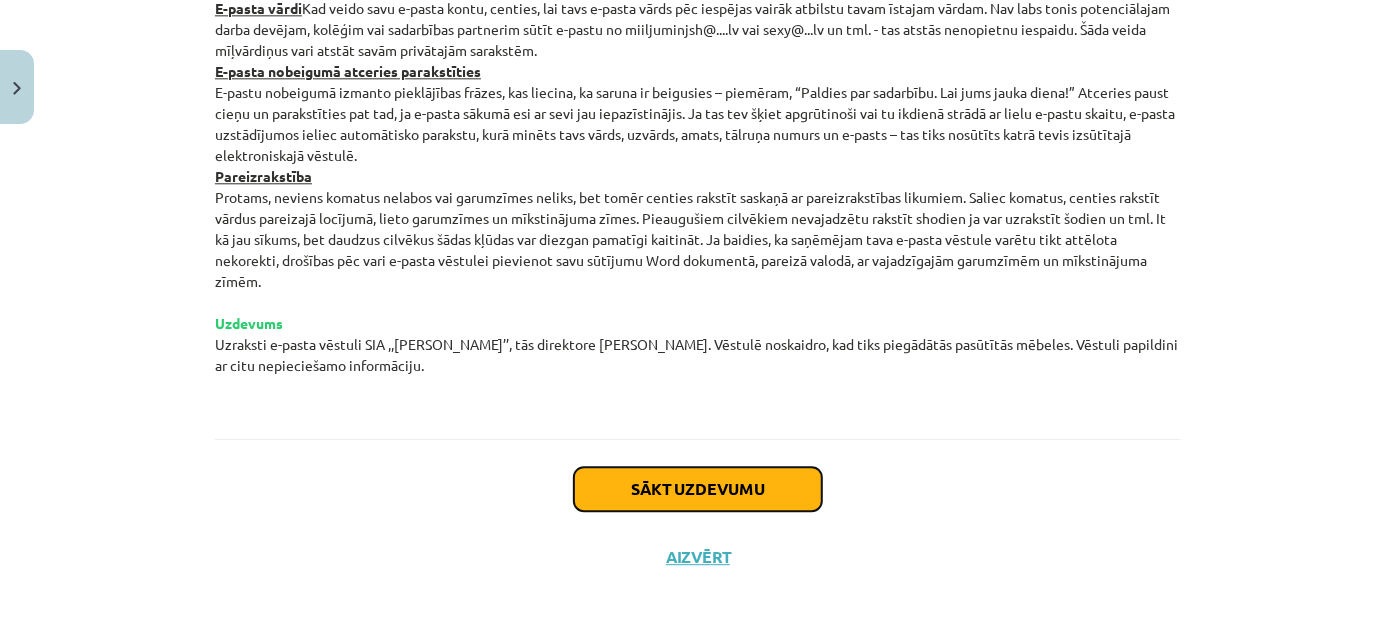 click on "Sākt uzdevumu" 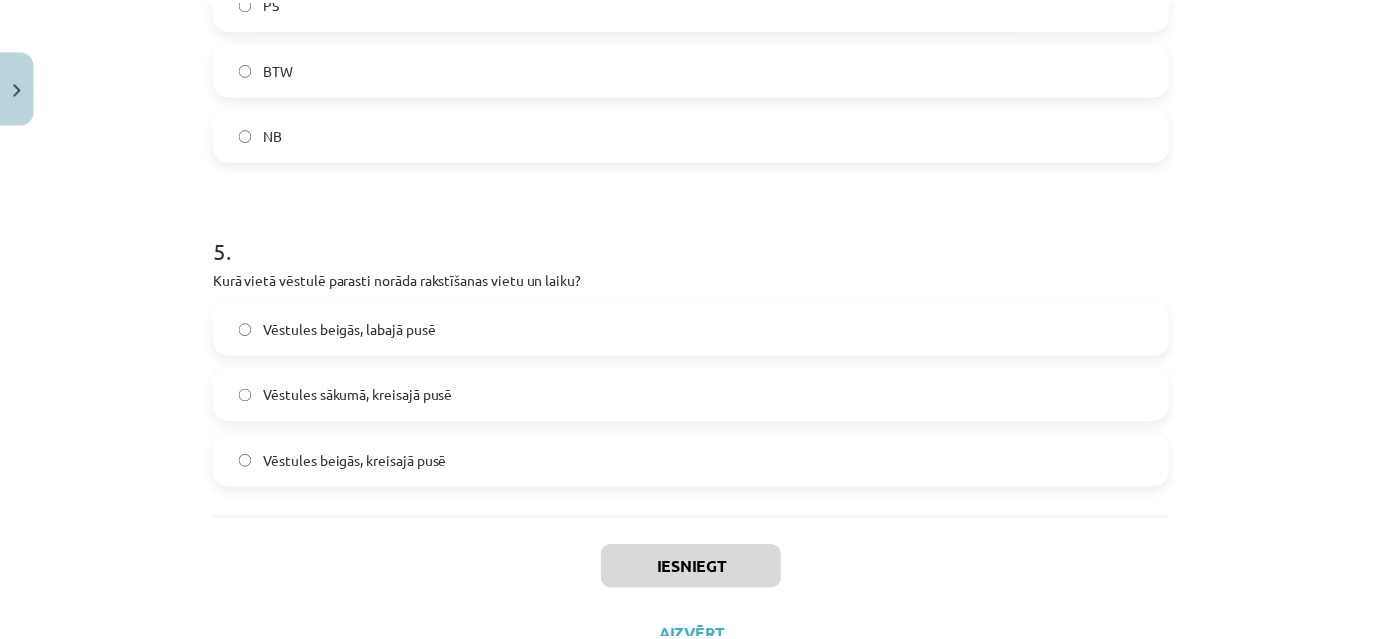 scroll, scrollTop: 1584, scrollLeft: 0, axis: vertical 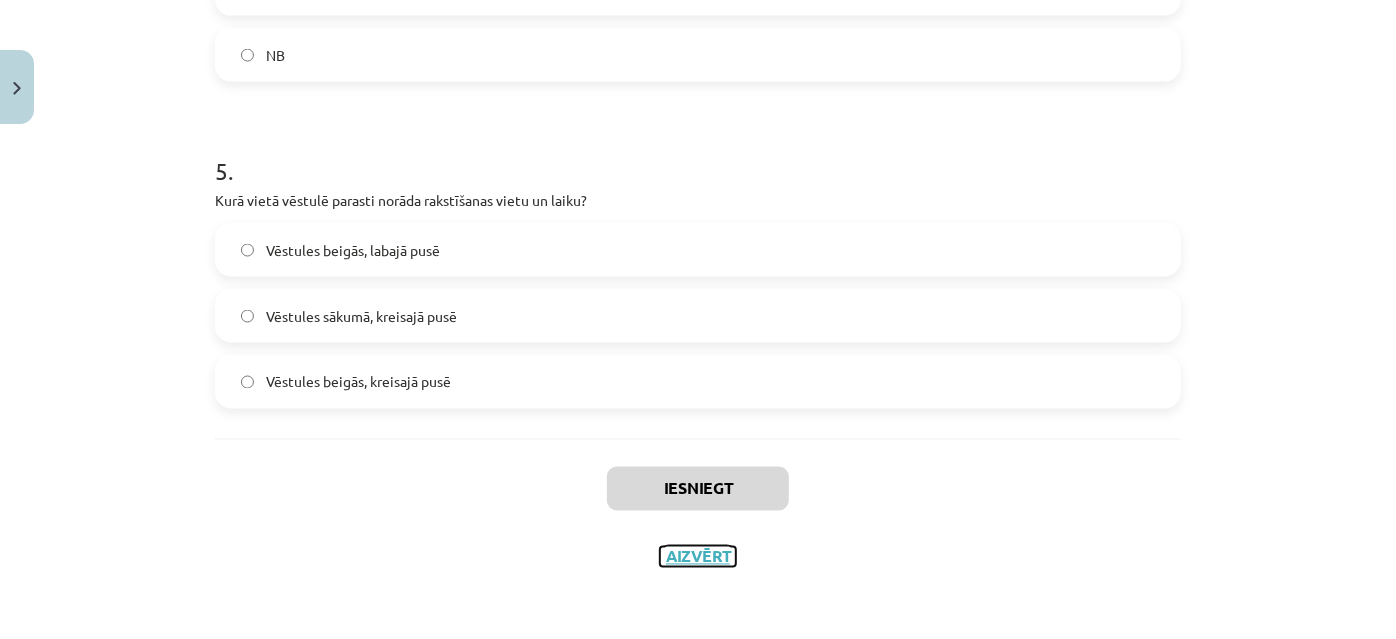 click on "Aizvērt" 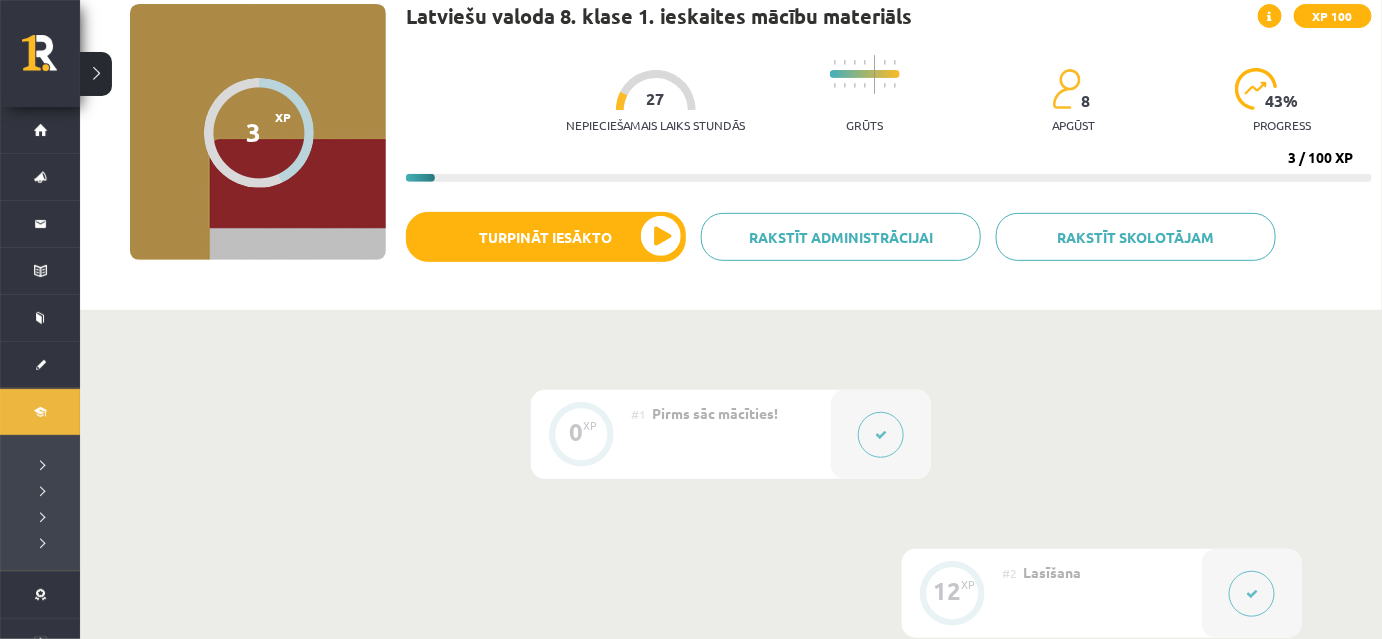scroll, scrollTop: 0, scrollLeft: 0, axis: both 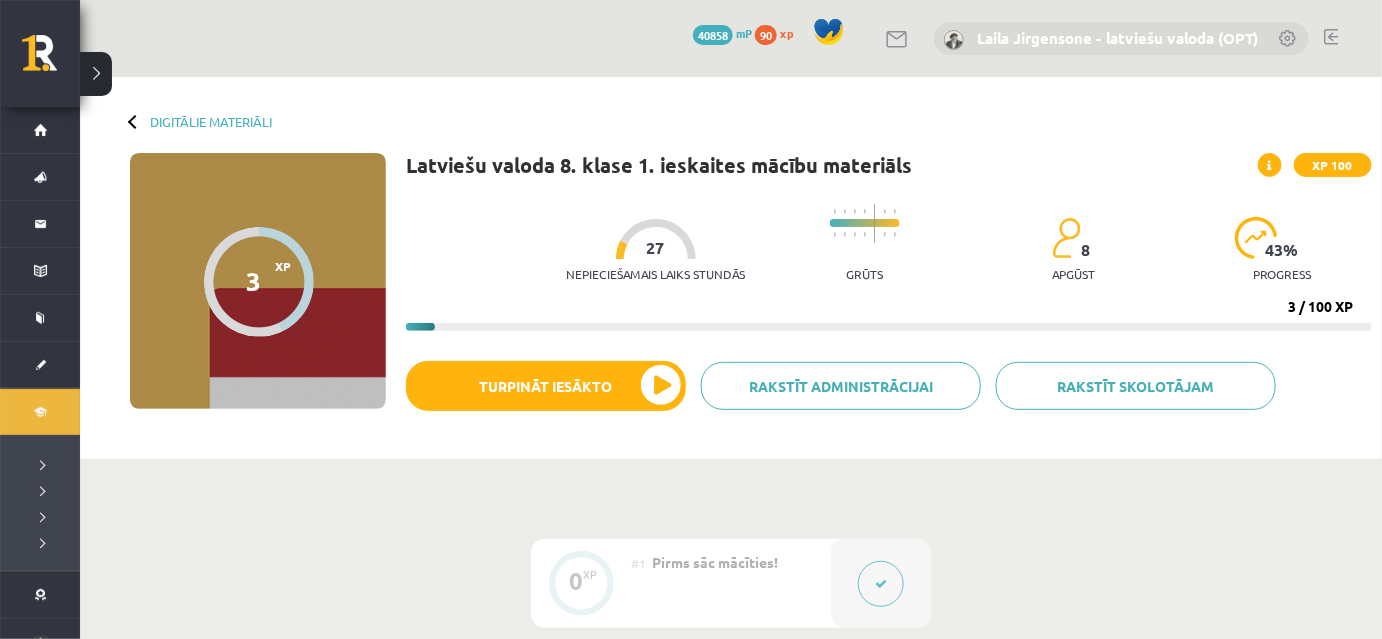 click on "Laila Jirgensone - latviešu valoda (OPT)" at bounding box center (1117, 38) 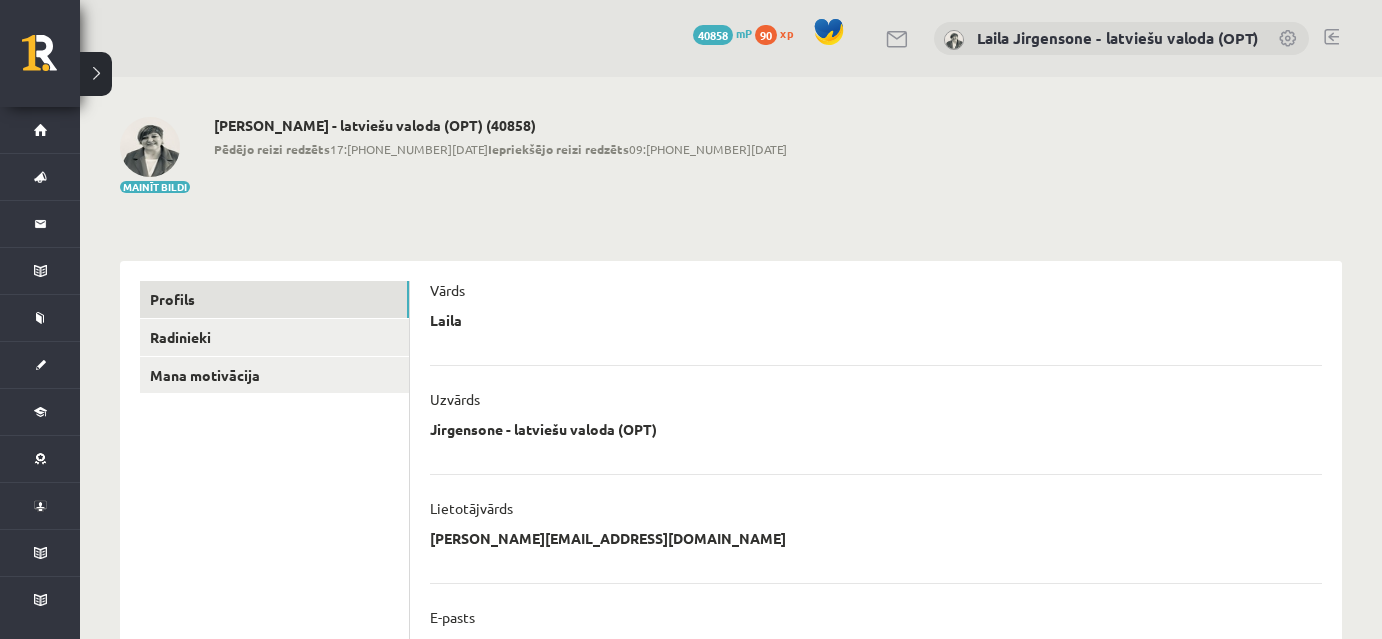 scroll, scrollTop: 0, scrollLeft: 0, axis: both 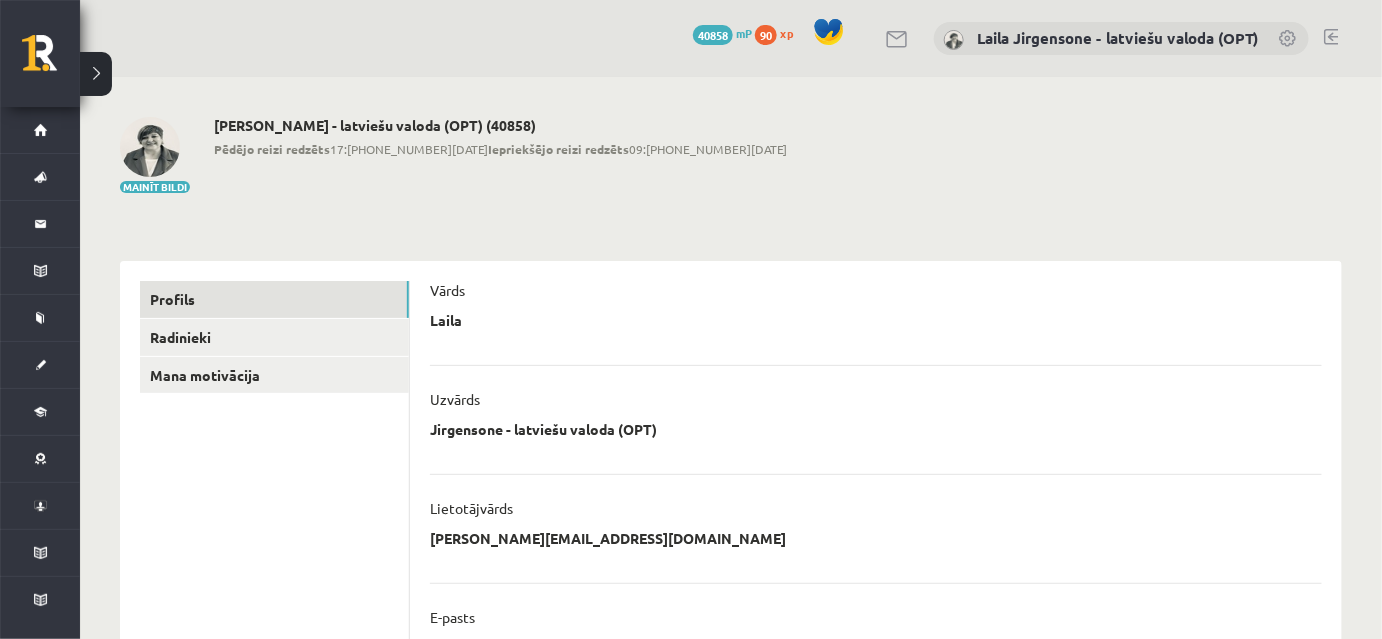 click at bounding box center [150, 147] 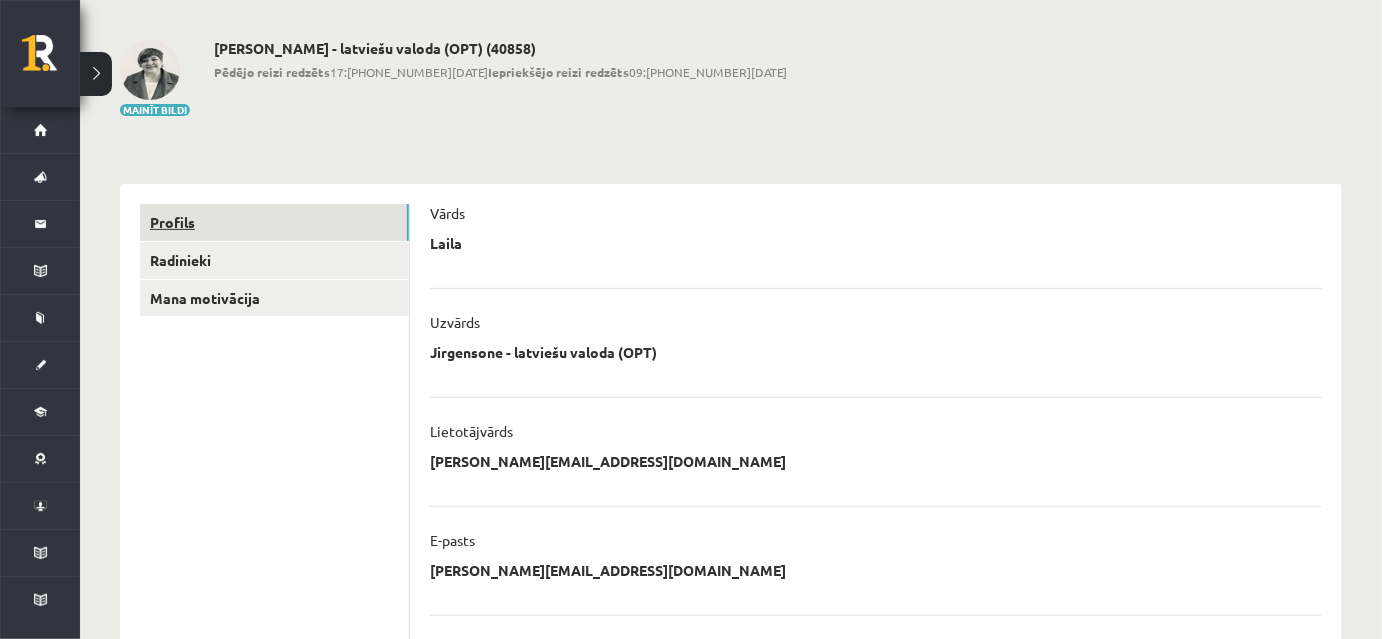 scroll, scrollTop: 0, scrollLeft: 0, axis: both 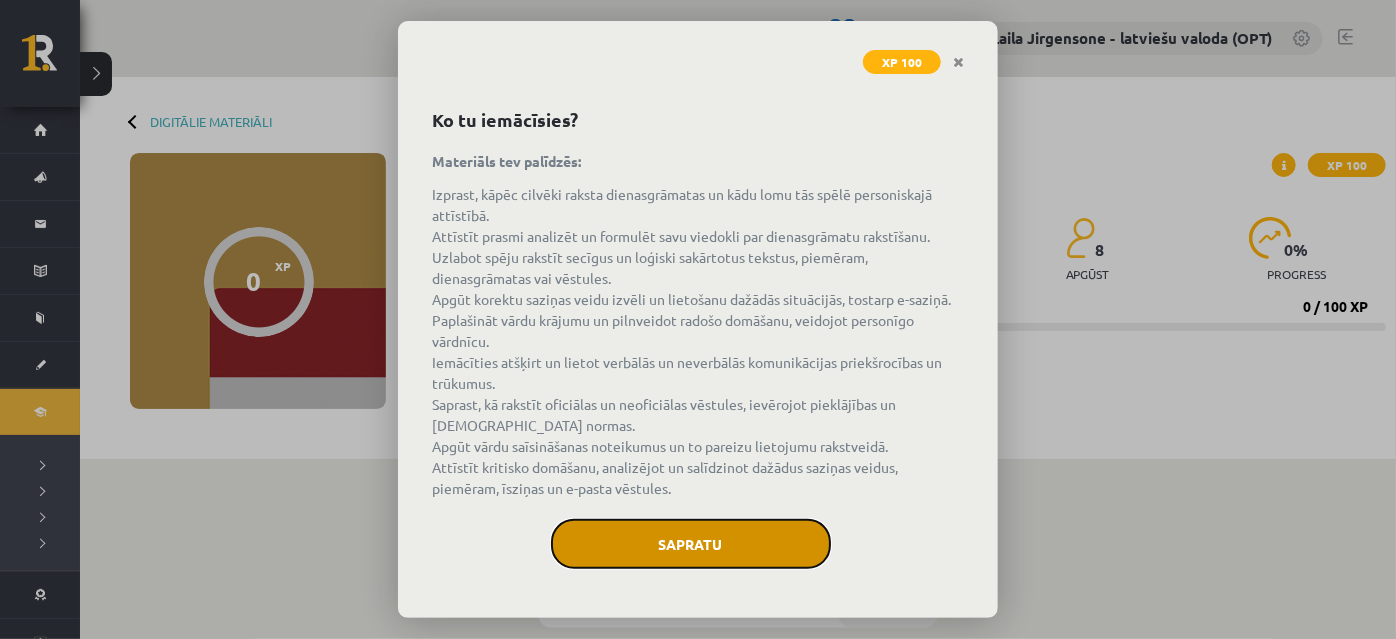 click on "Sapratu" 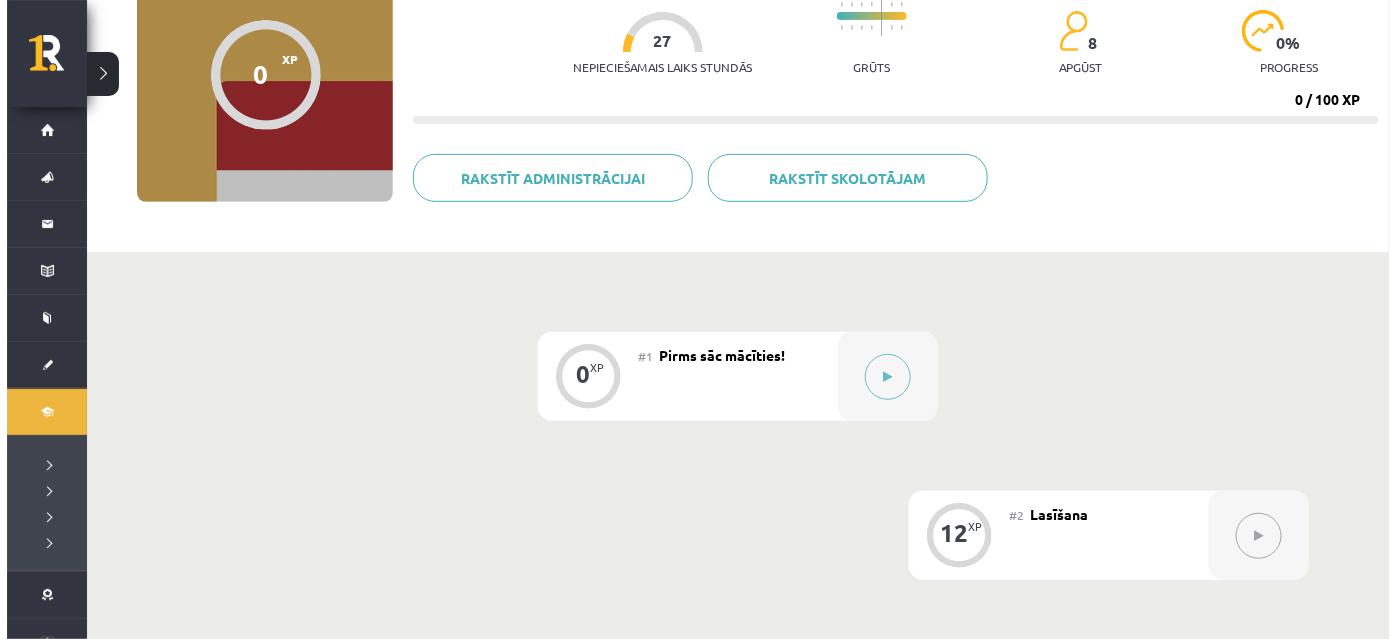 scroll, scrollTop: 454, scrollLeft: 0, axis: vertical 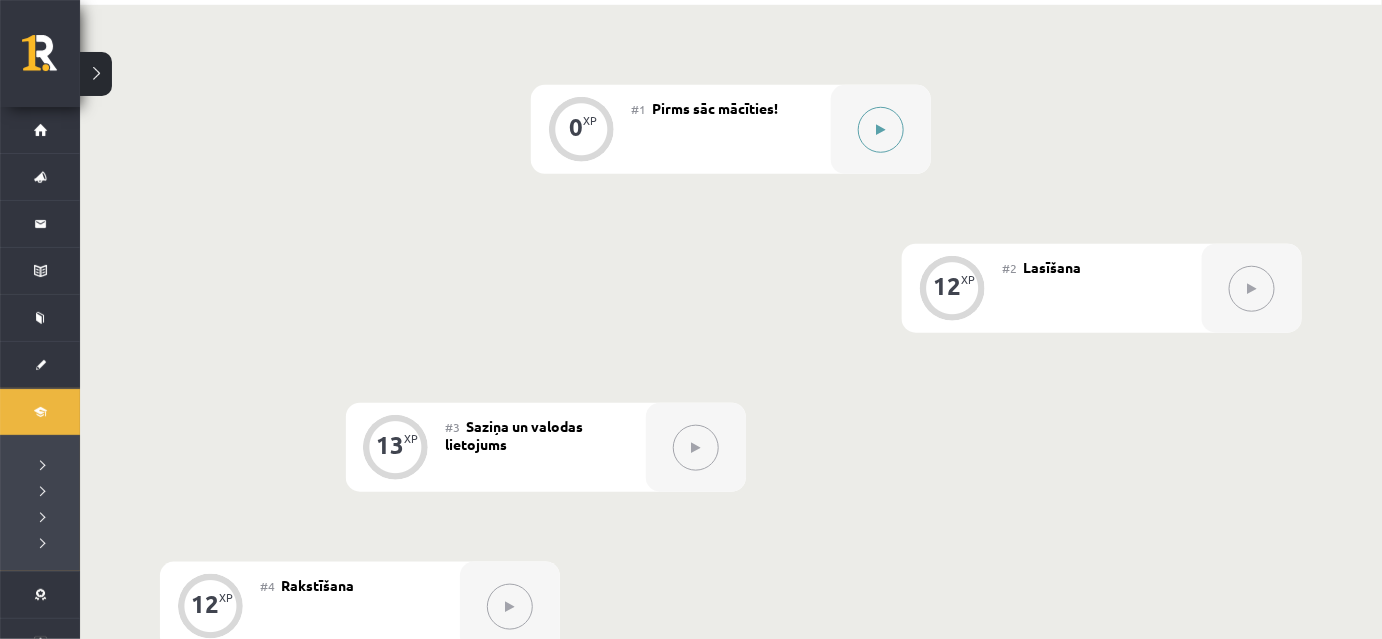 click 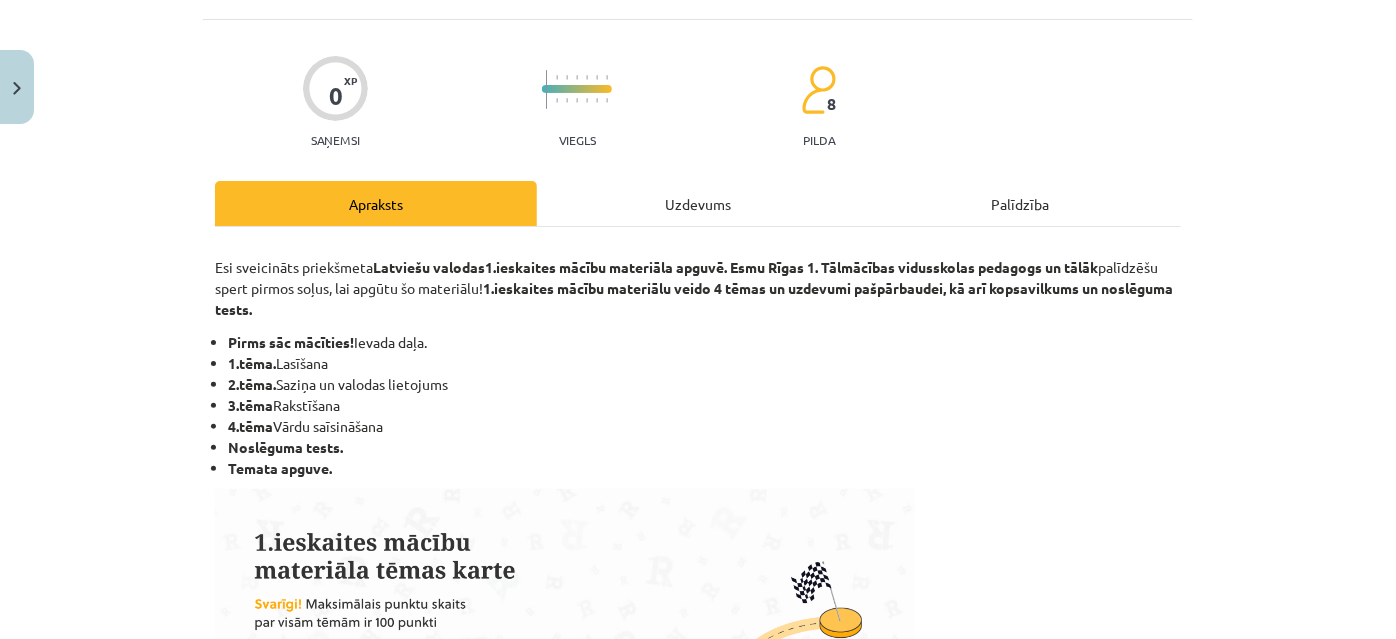 scroll, scrollTop: 272, scrollLeft: 0, axis: vertical 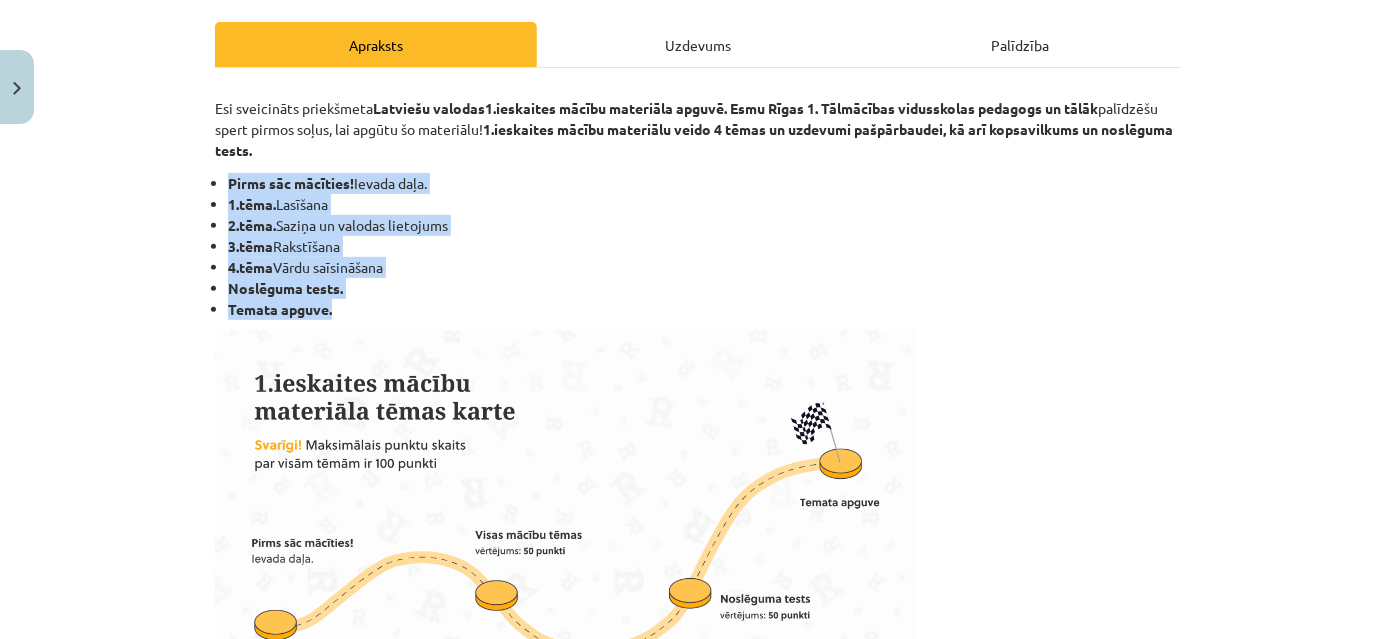 drag, startPoint x: 221, startPoint y: 178, endPoint x: 407, endPoint y: 305, distance: 225.2221 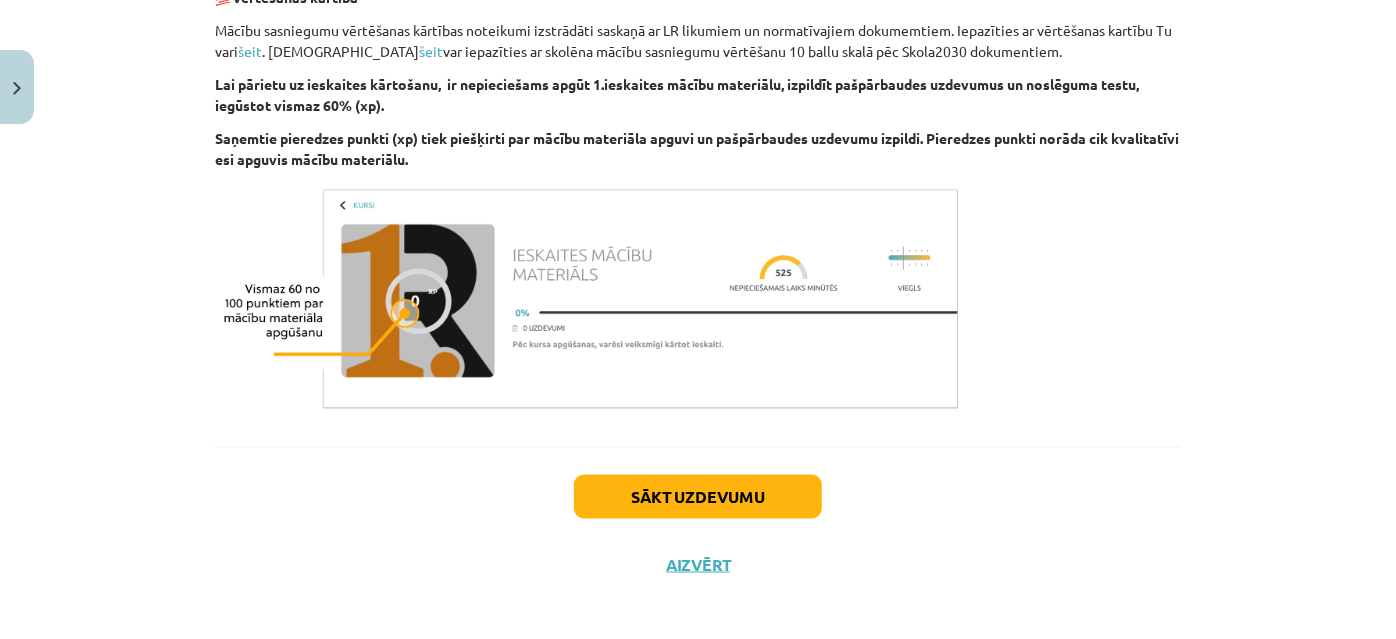 scroll, scrollTop: 1266, scrollLeft: 0, axis: vertical 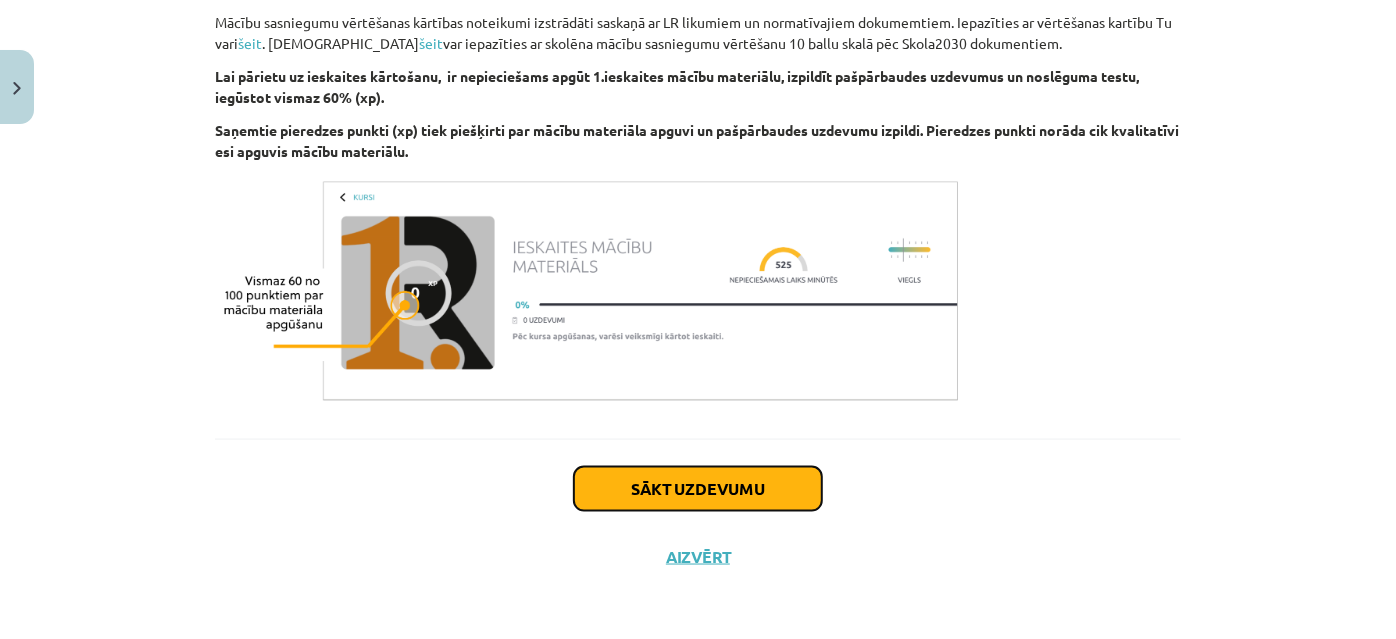 click on "Sākt uzdevumu" 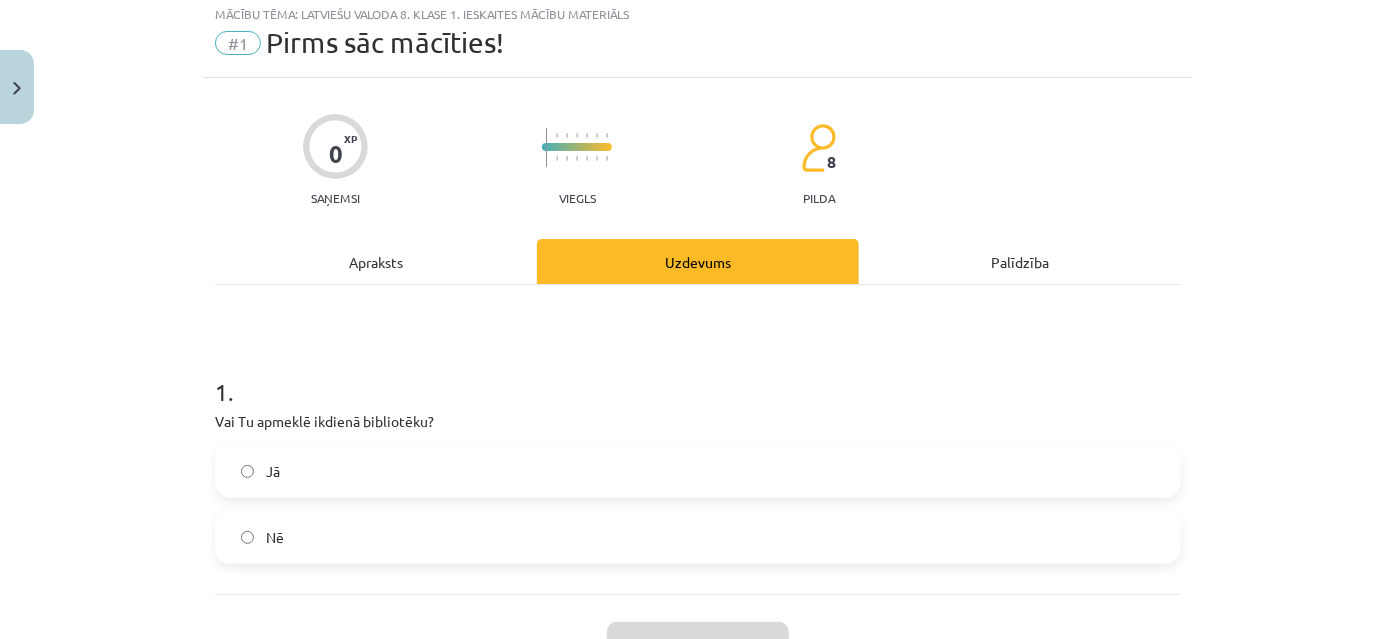 scroll, scrollTop: 50, scrollLeft: 0, axis: vertical 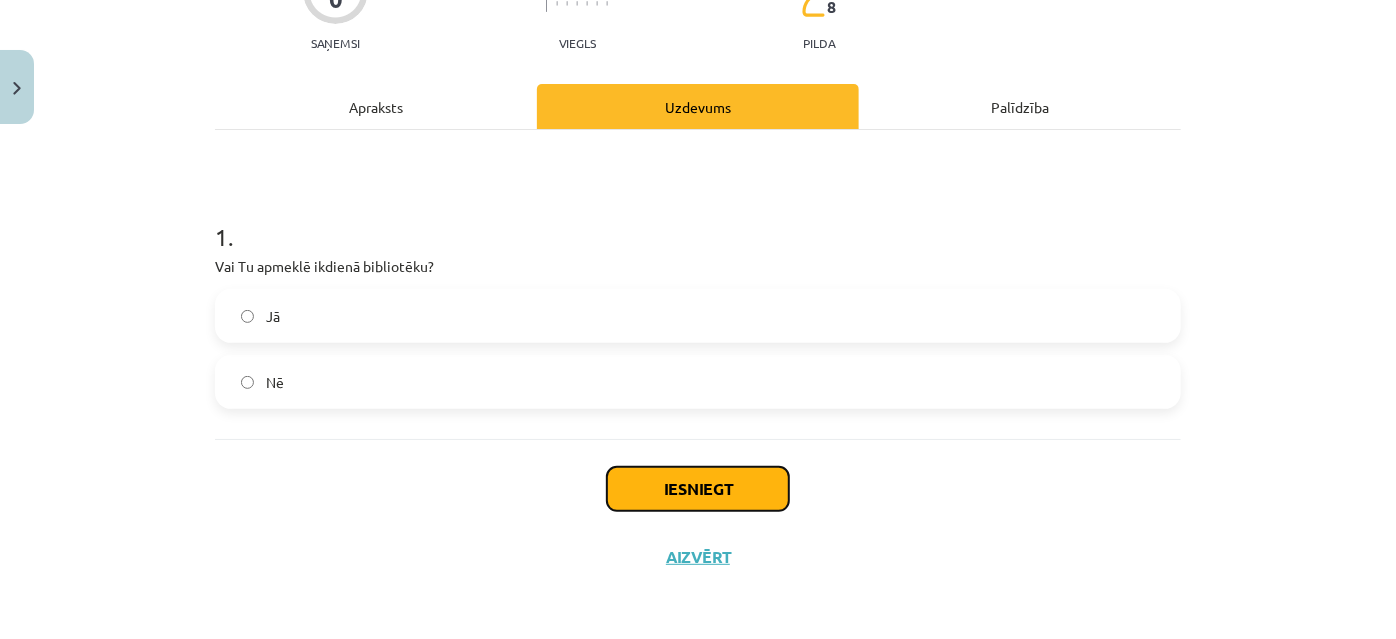 click on "Iesniegt" 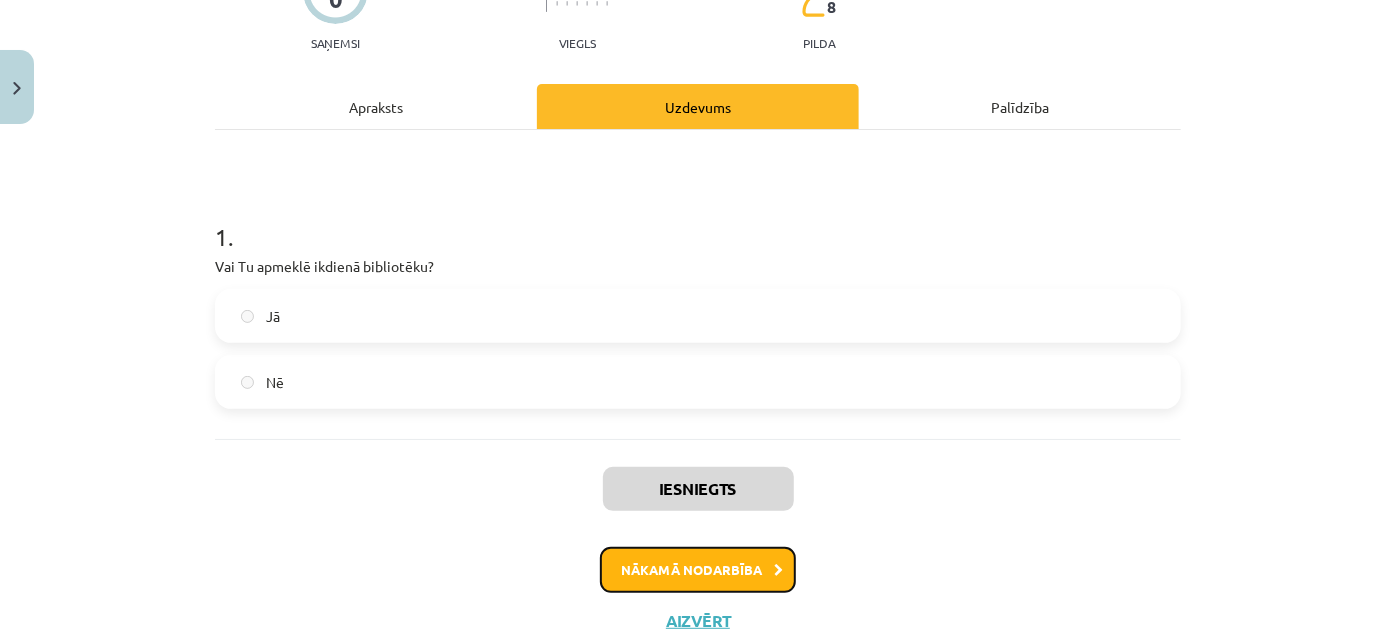 click on "Nākamā nodarbība" 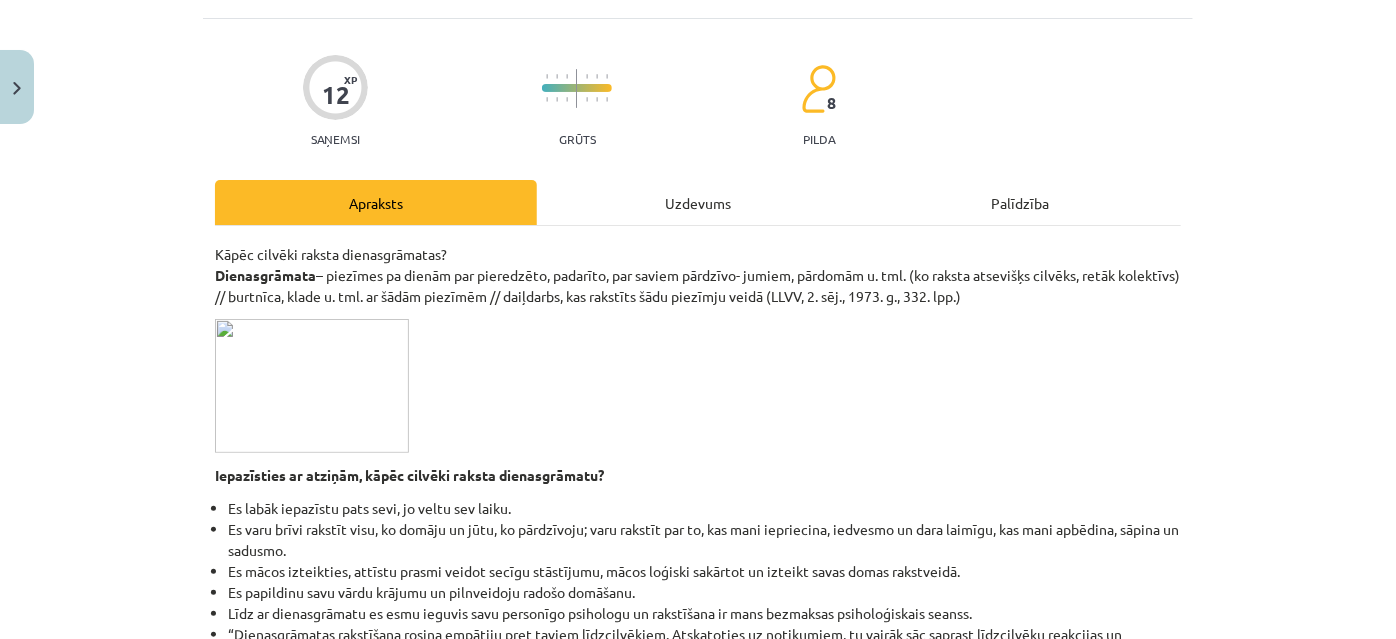 scroll, scrollTop: 0, scrollLeft: 0, axis: both 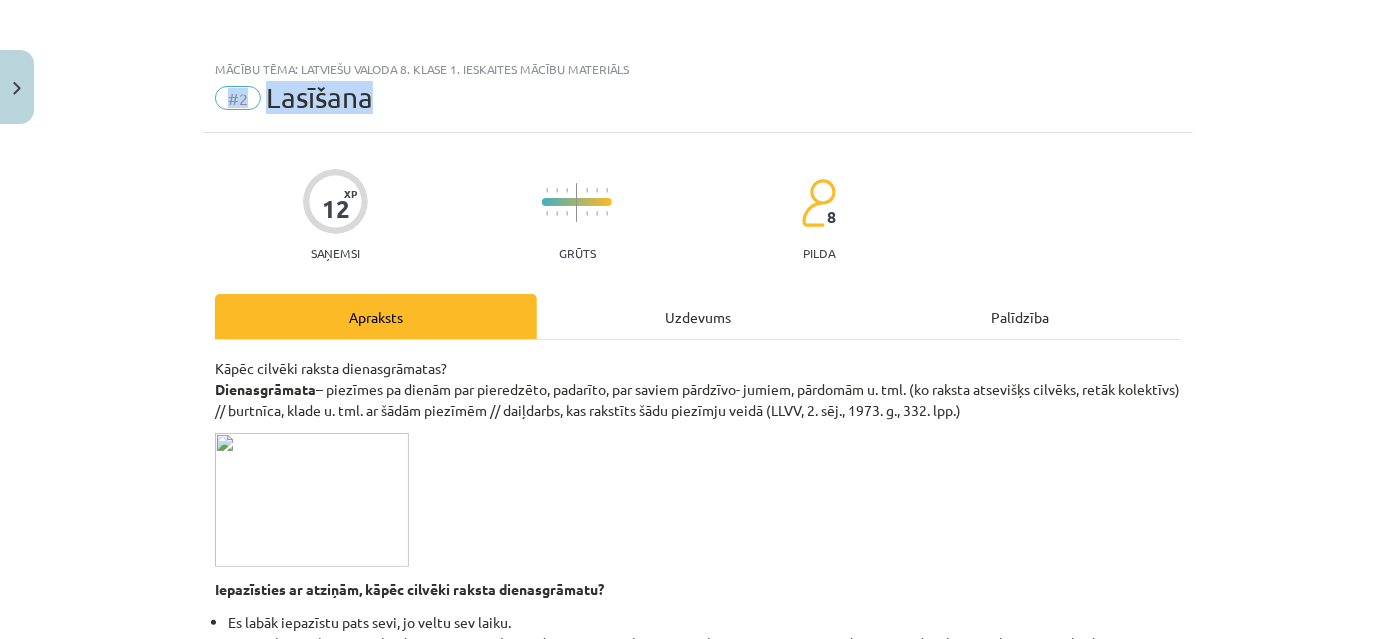 drag, startPoint x: 207, startPoint y: 92, endPoint x: 404, endPoint y: 110, distance: 197.82063 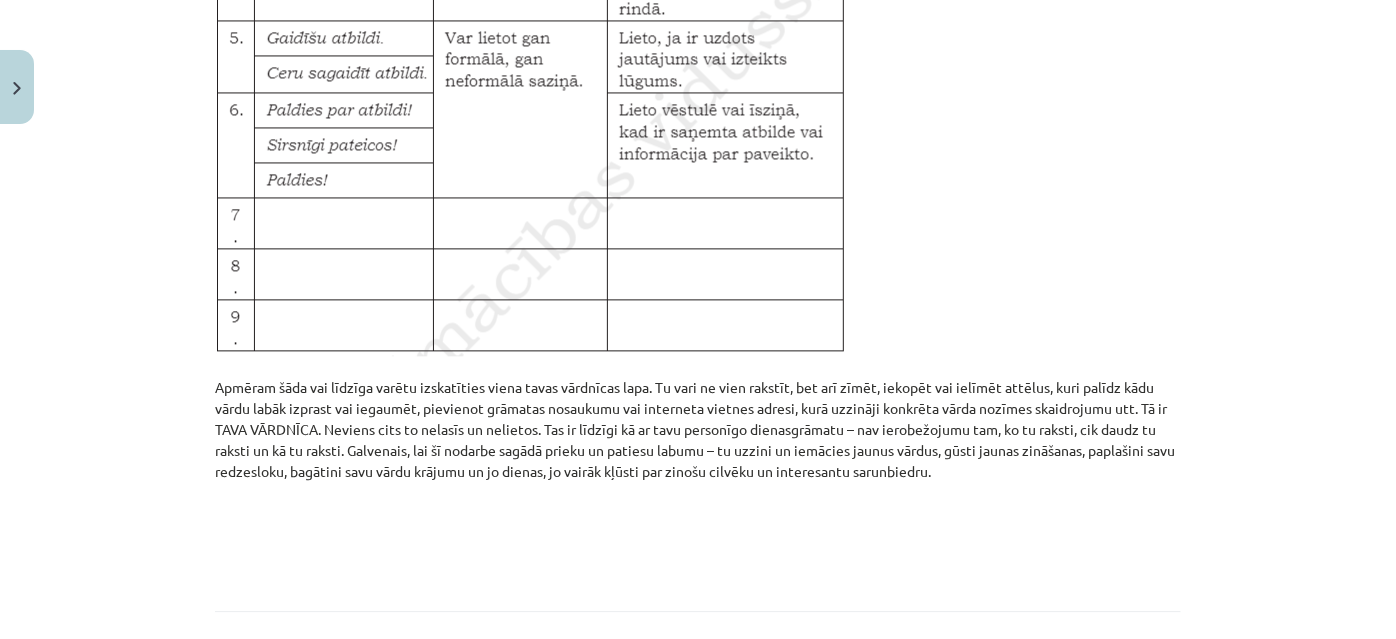 scroll, scrollTop: 2373, scrollLeft: 0, axis: vertical 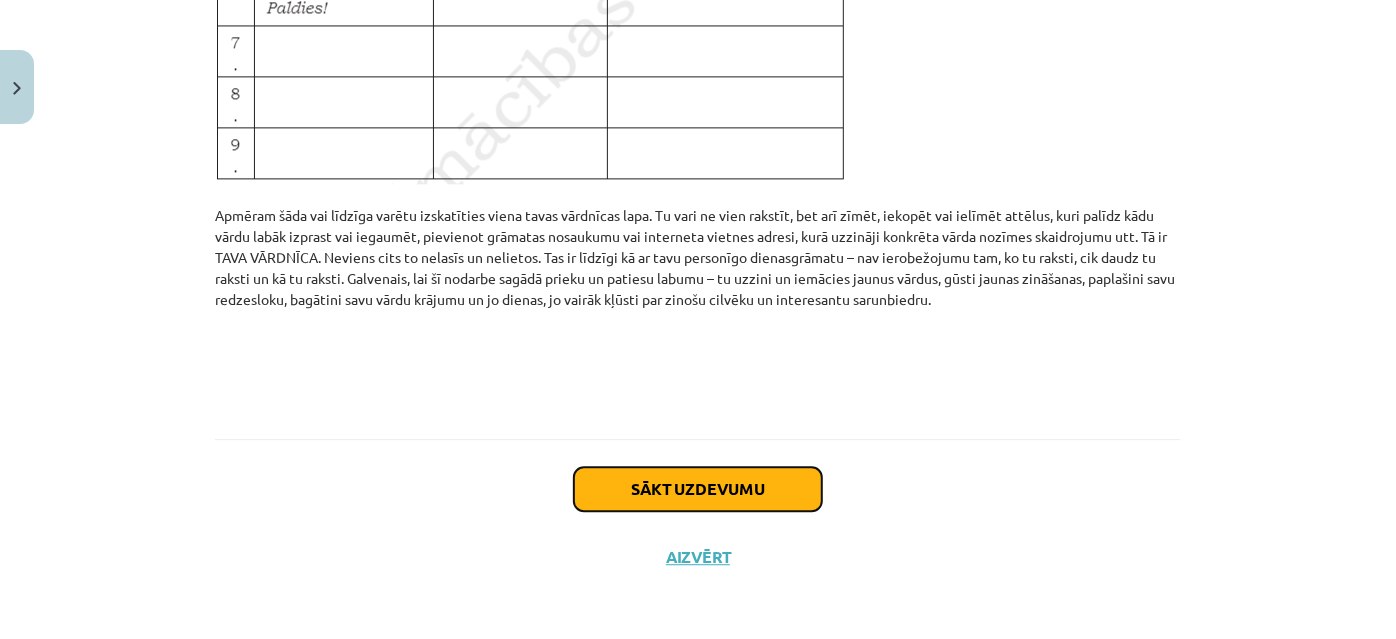 click on "Sākt uzdevumu" 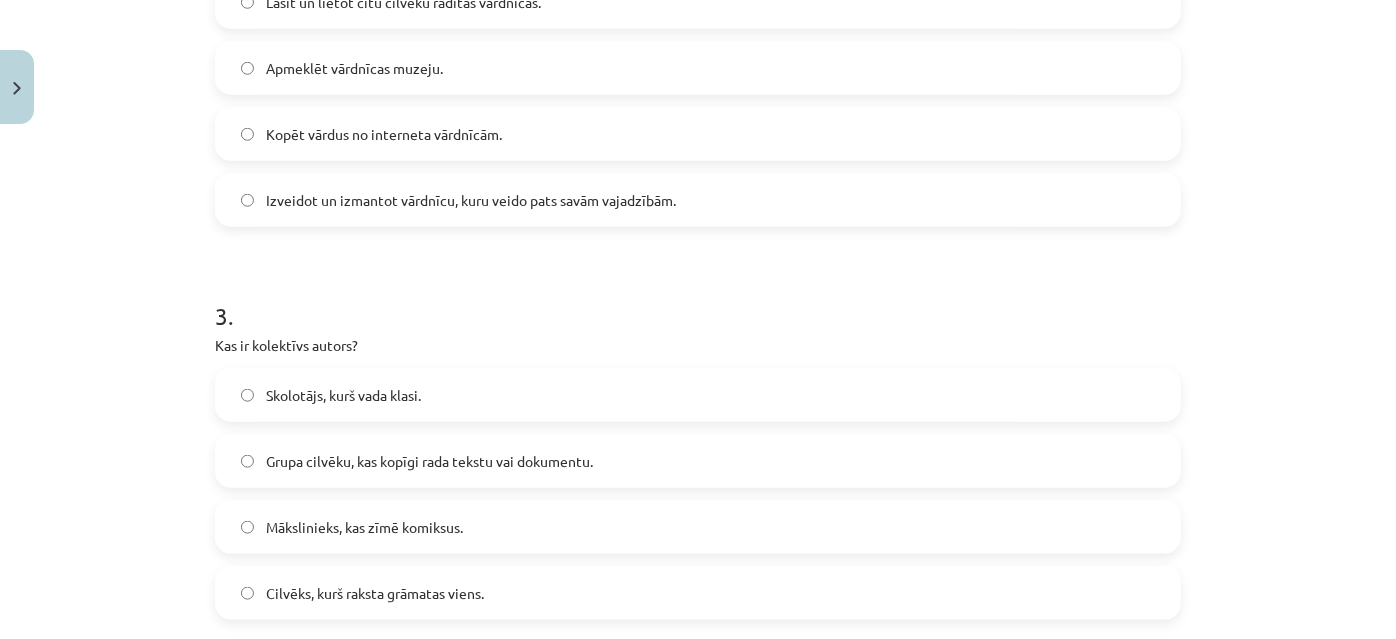 scroll, scrollTop: 1050, scrollLeft: 0, axis: vertical 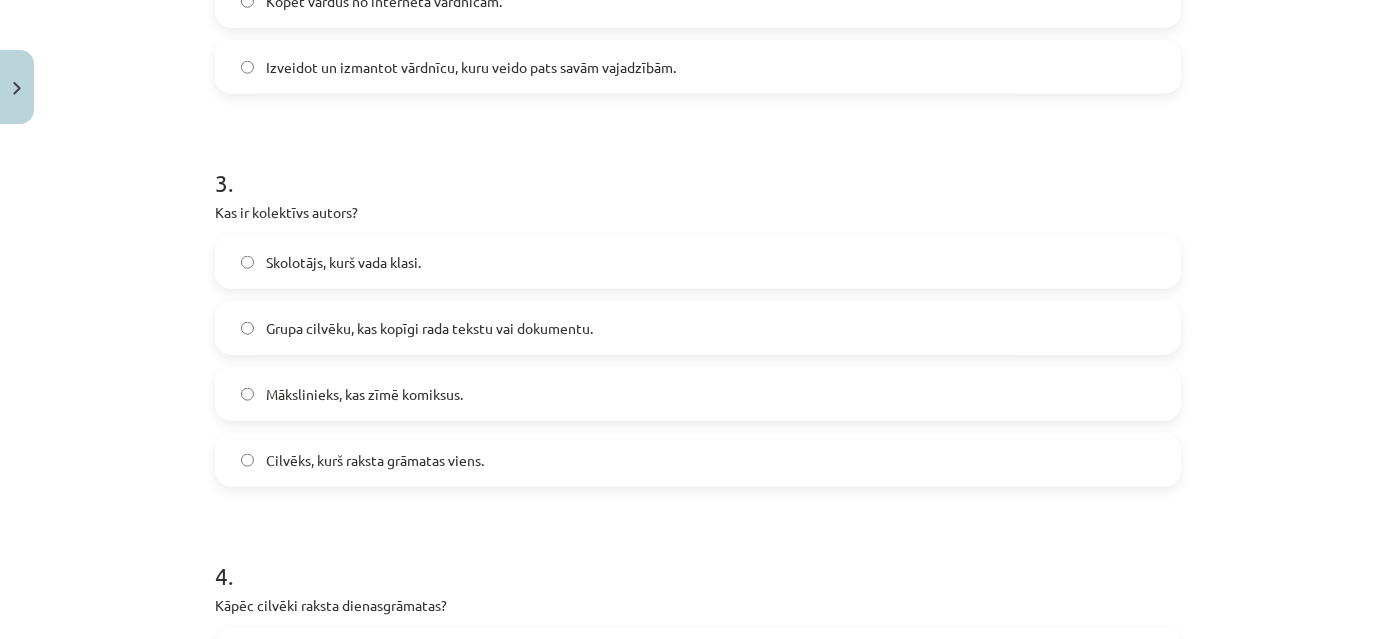 click on "Mākslinieks, kas zīmē komiksus." 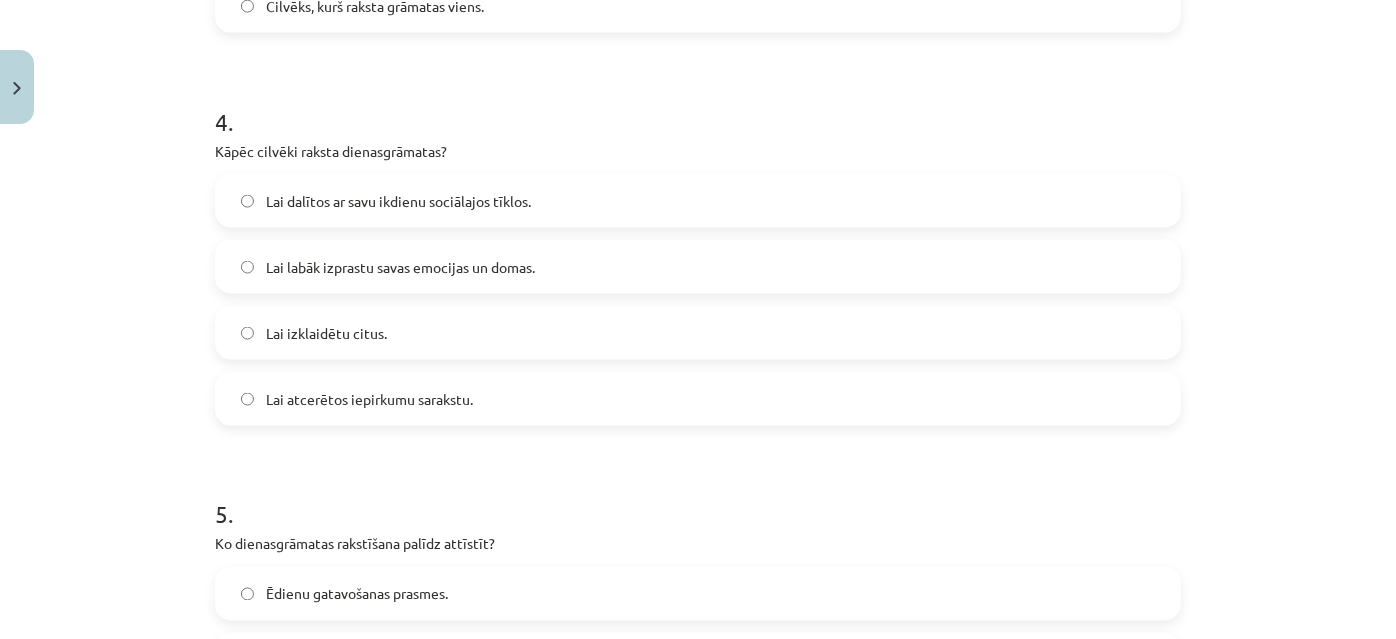 scroll, scrollTop: 1914, scrollLeft: 0, axis: vertical 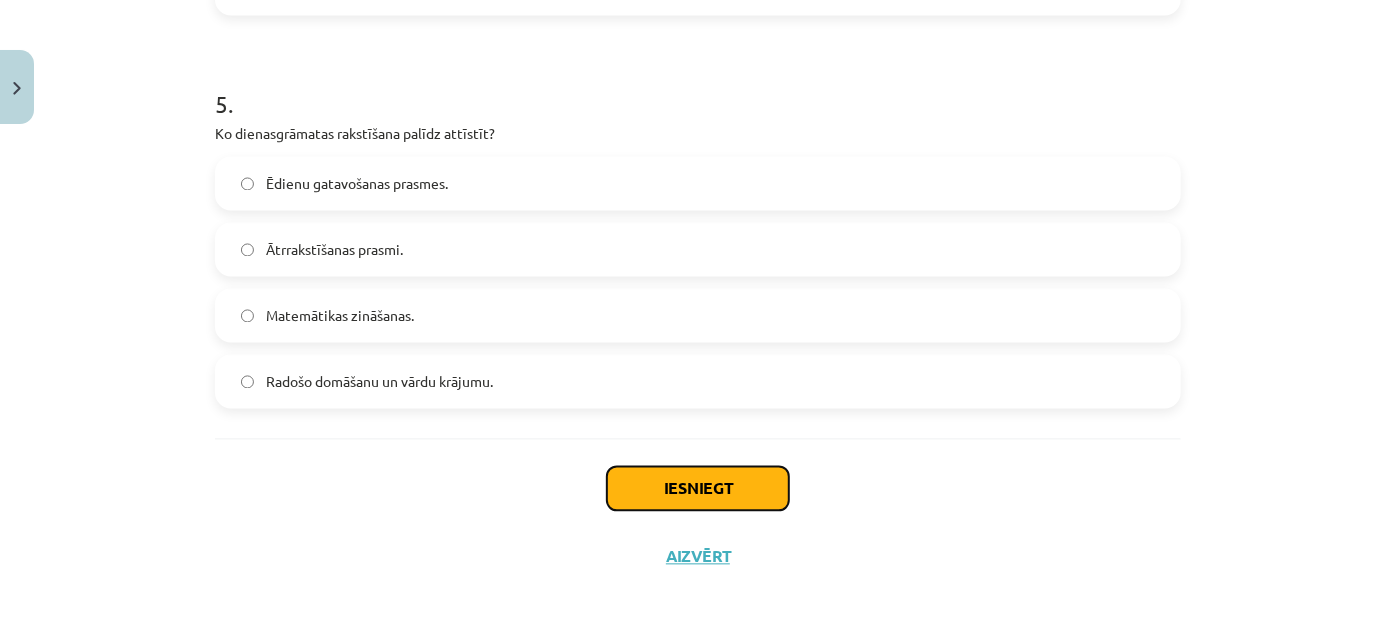 click on "Iesniegt" 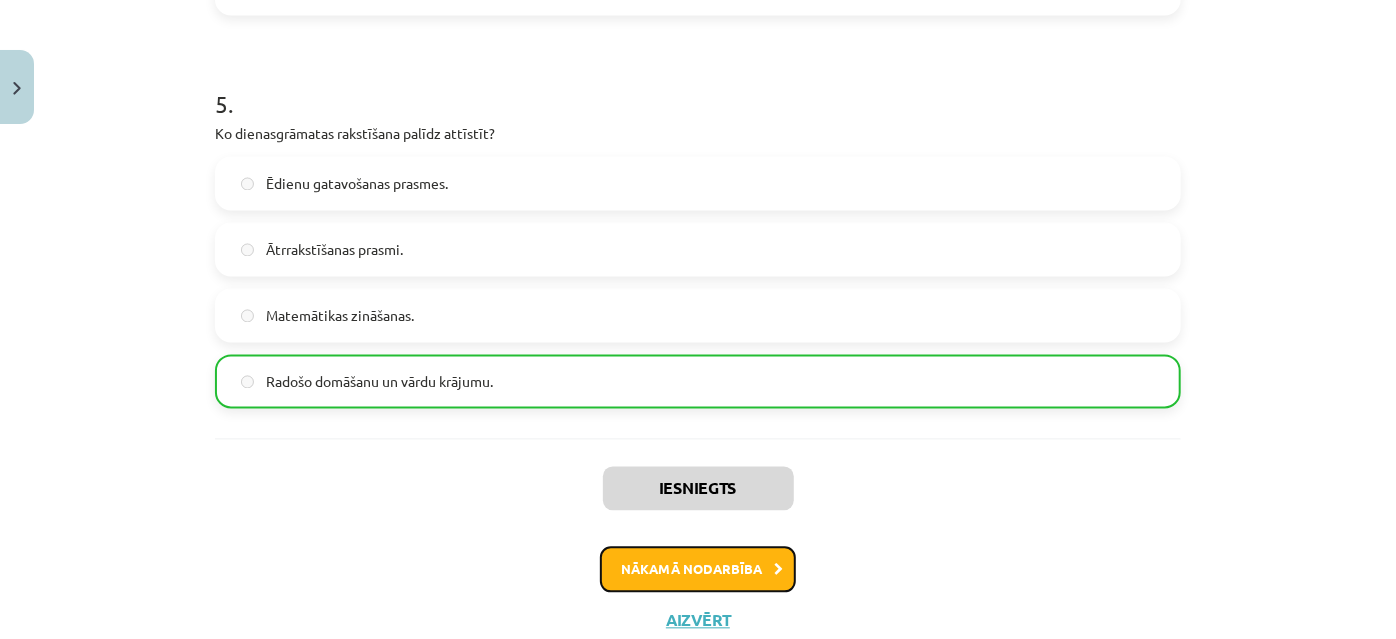 click on "Nākamā nodarbība" 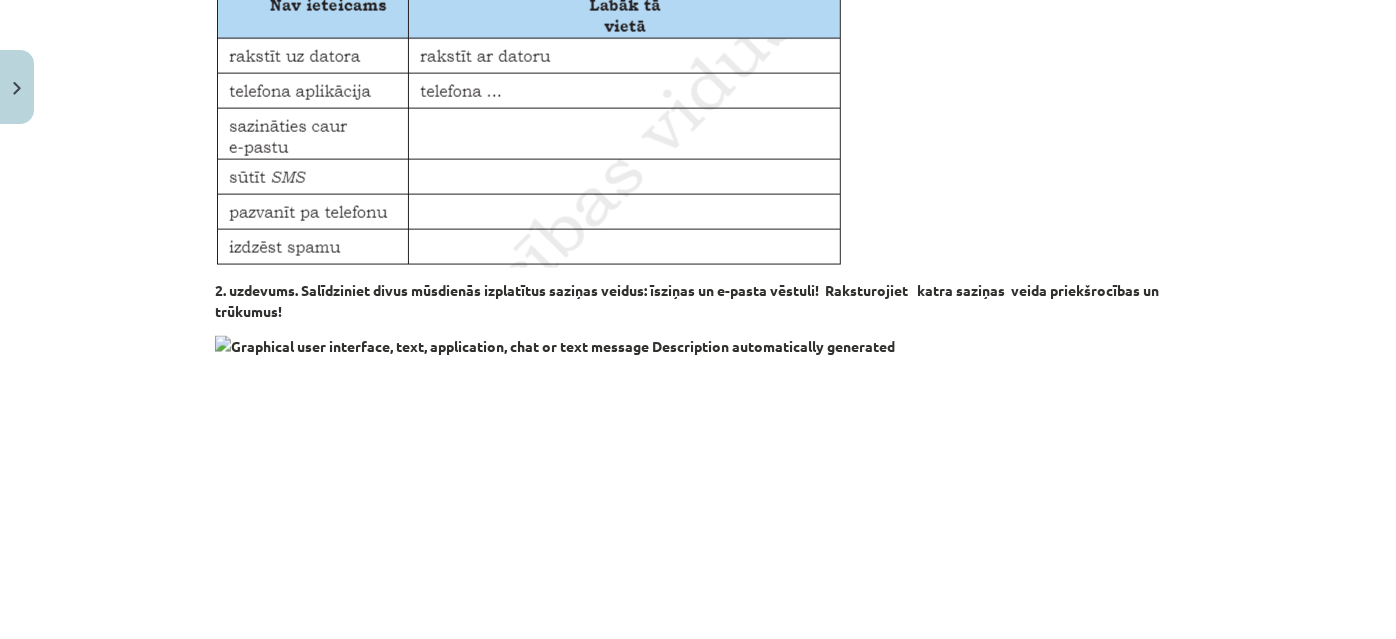 scroll, scrollTop: 1442, scrollLeft: 0, axis: vertical 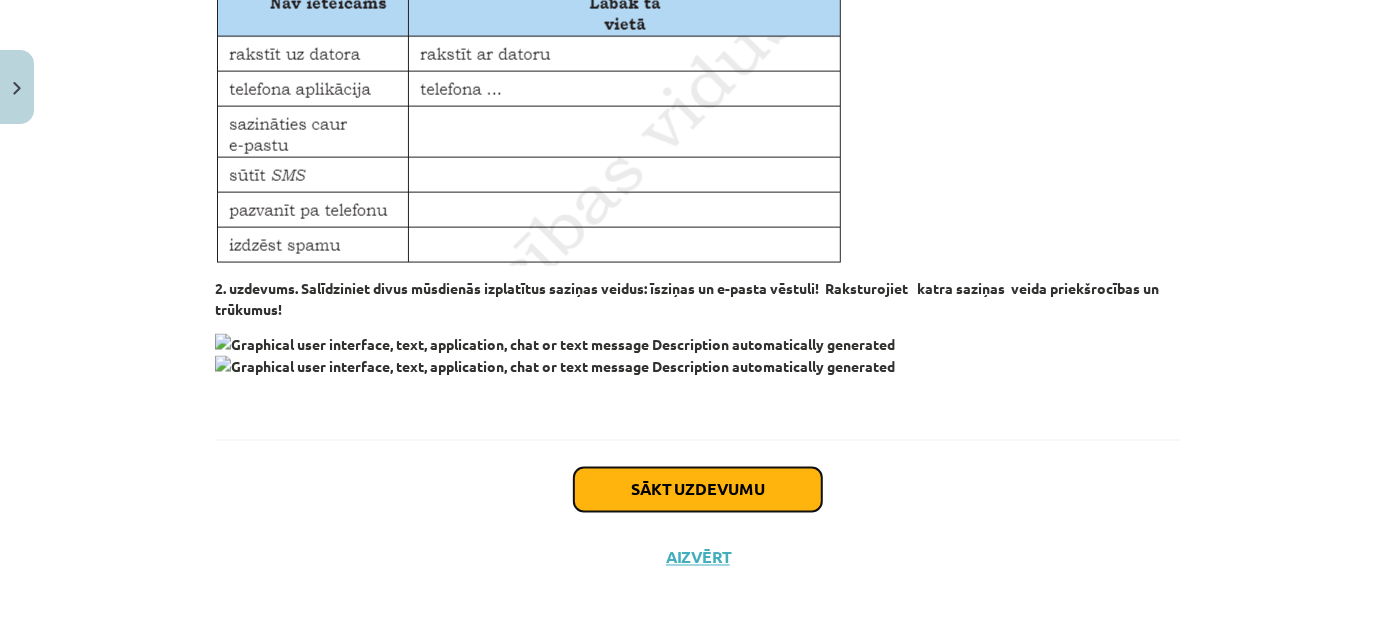click on "Sākt uzdevumu" 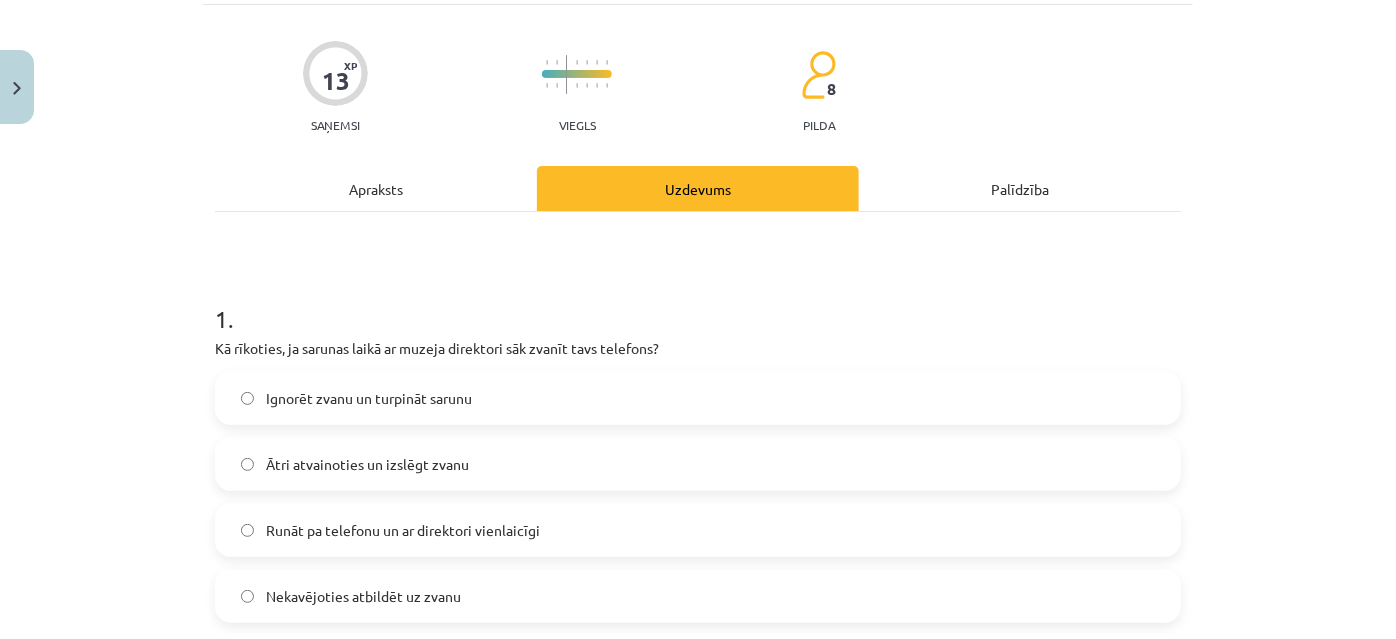 scroll, scrollTop: 50, scrollLeft: 0, axis: vertical 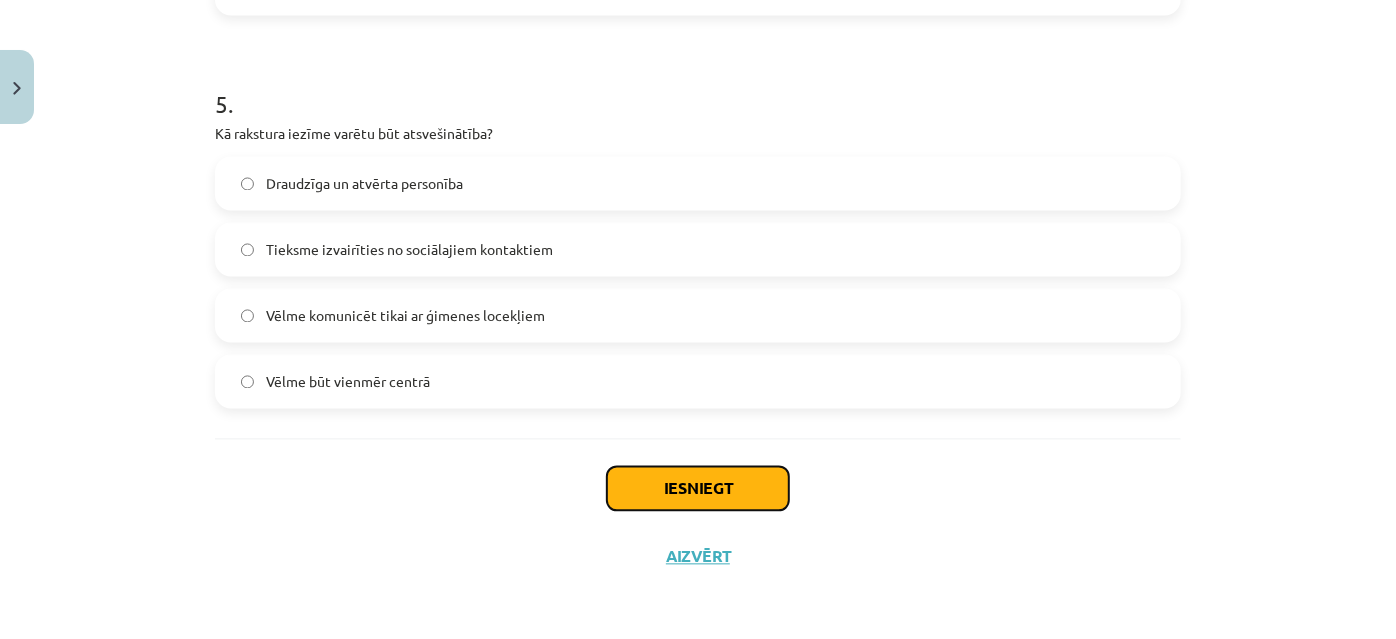 click on "Iesniegt" 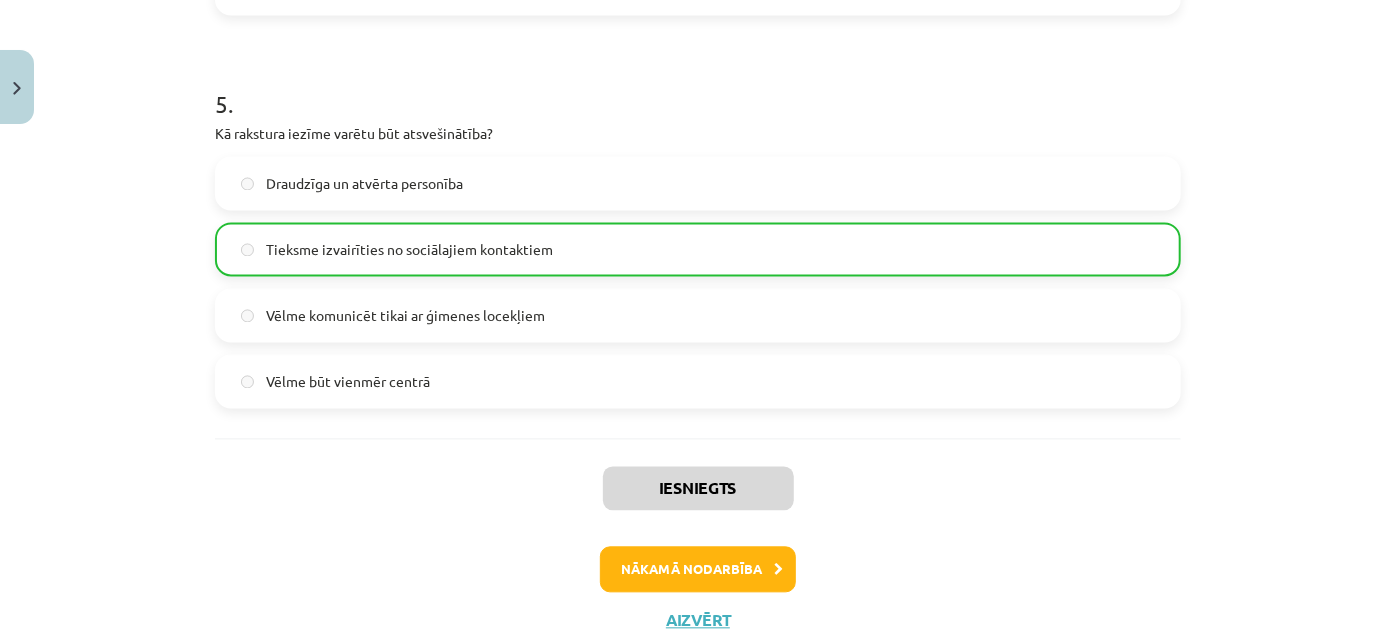 scroll, scrollTop: 1978, scrollLeft: 0, axis: vertical 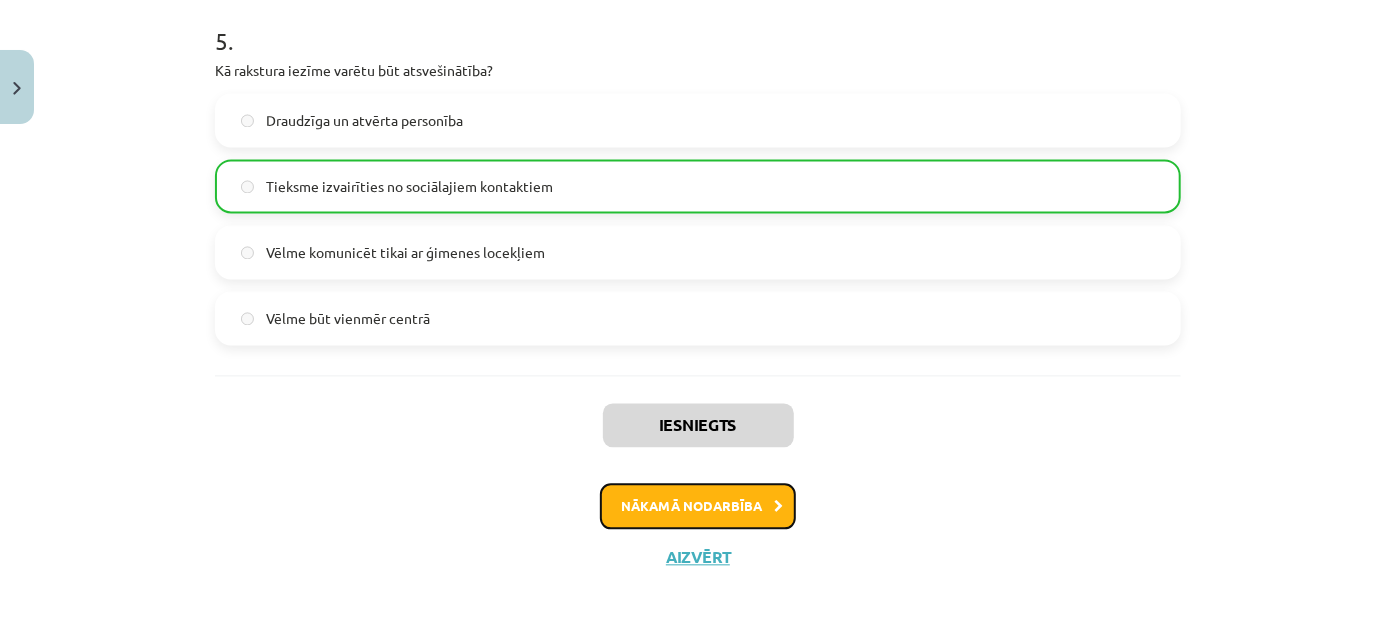 click on "Nākamā nodarbība" 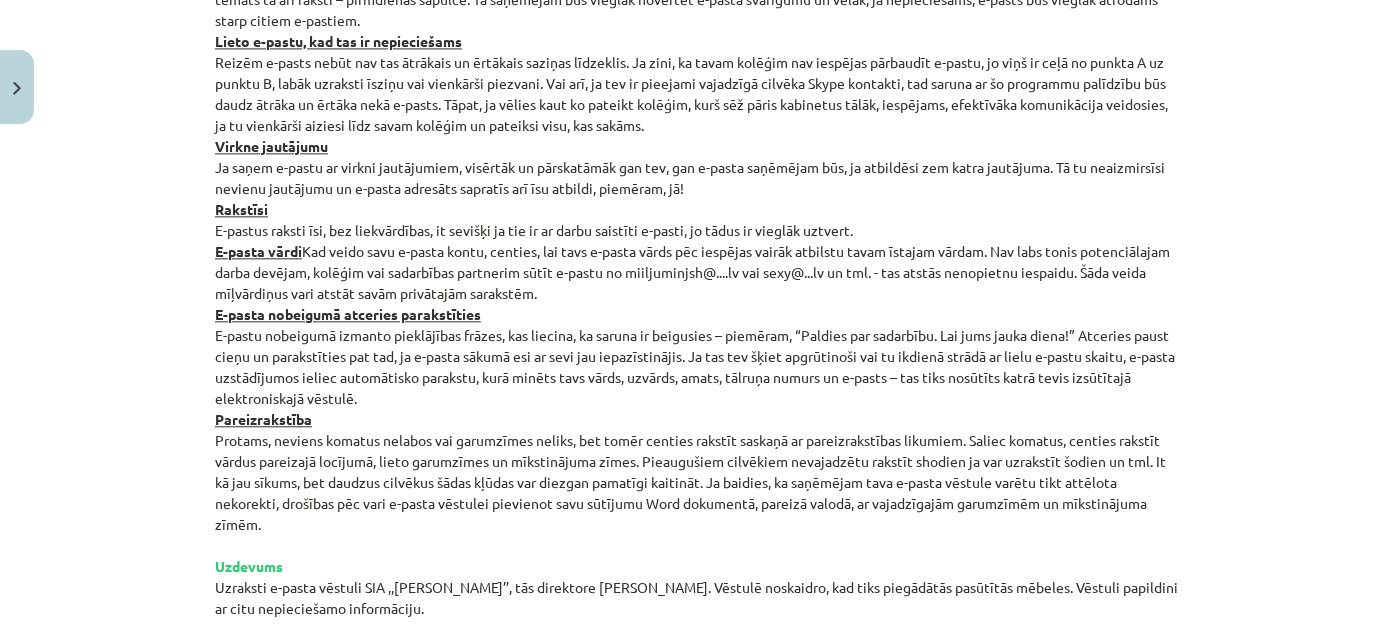 scroll, scrollTop: 2515, scrollLeft: 0, axis: vertical 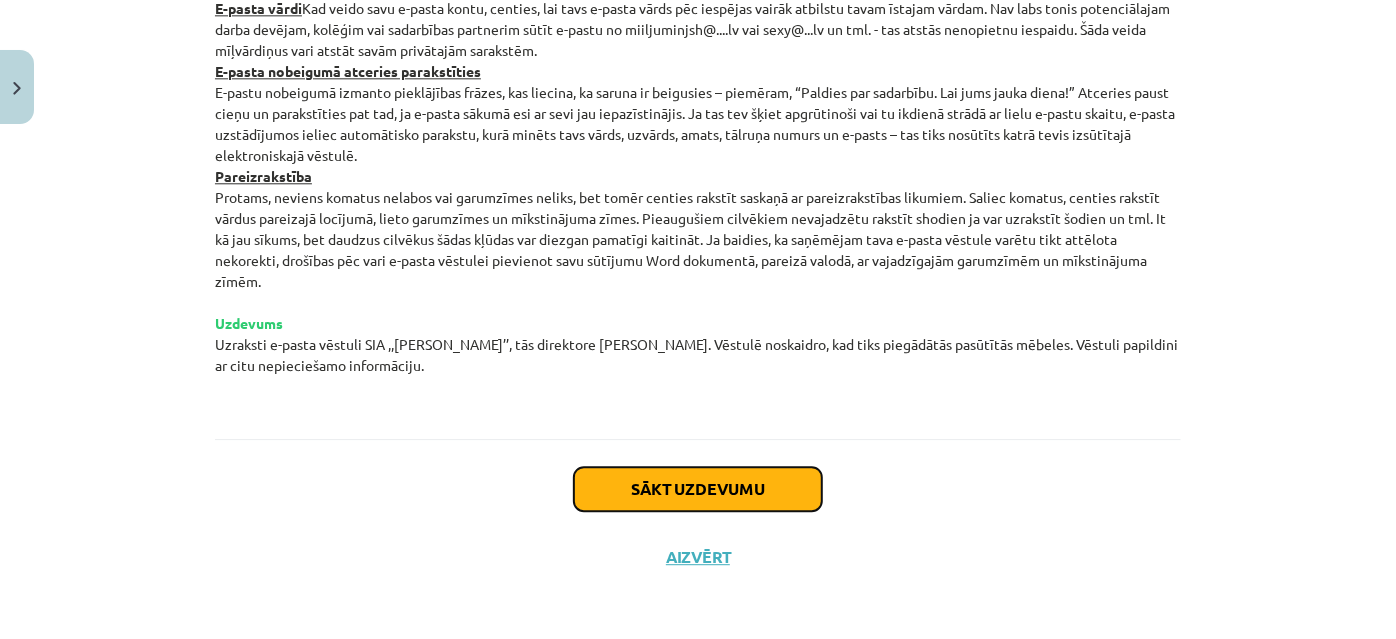 click on "Sākt uzdevumu" 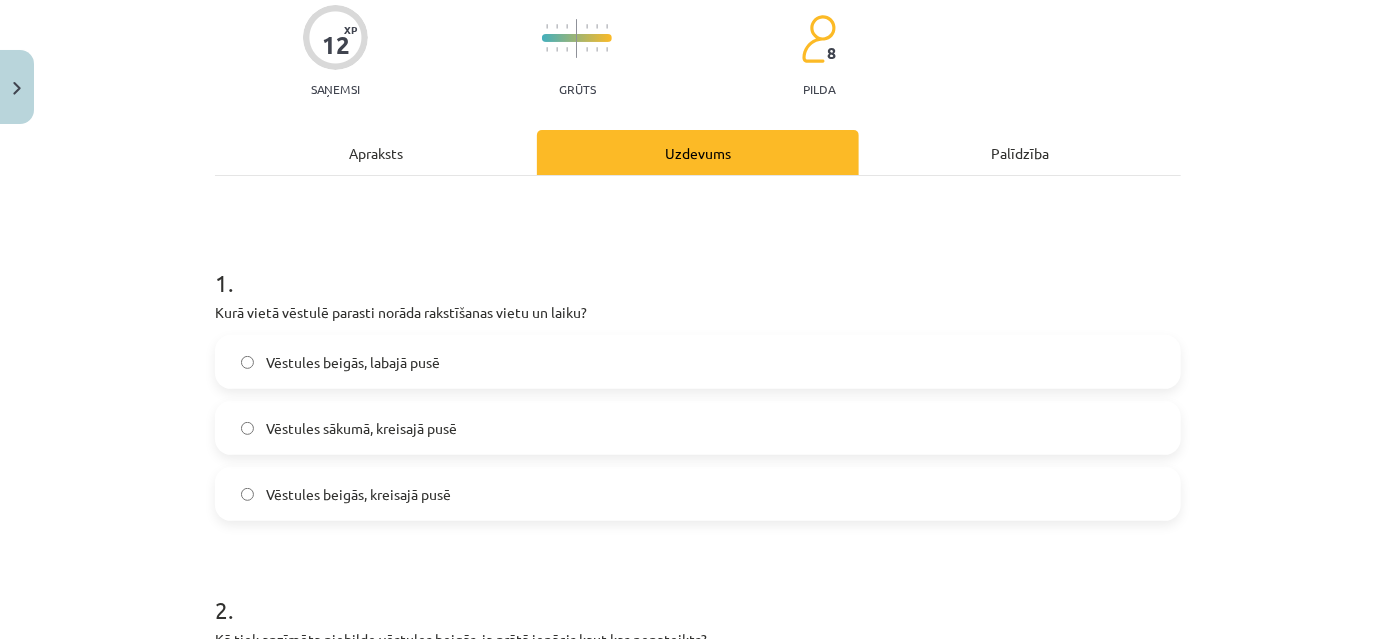 scroll, scrollTop: 50, scrollLeft: 0, axis: vertical 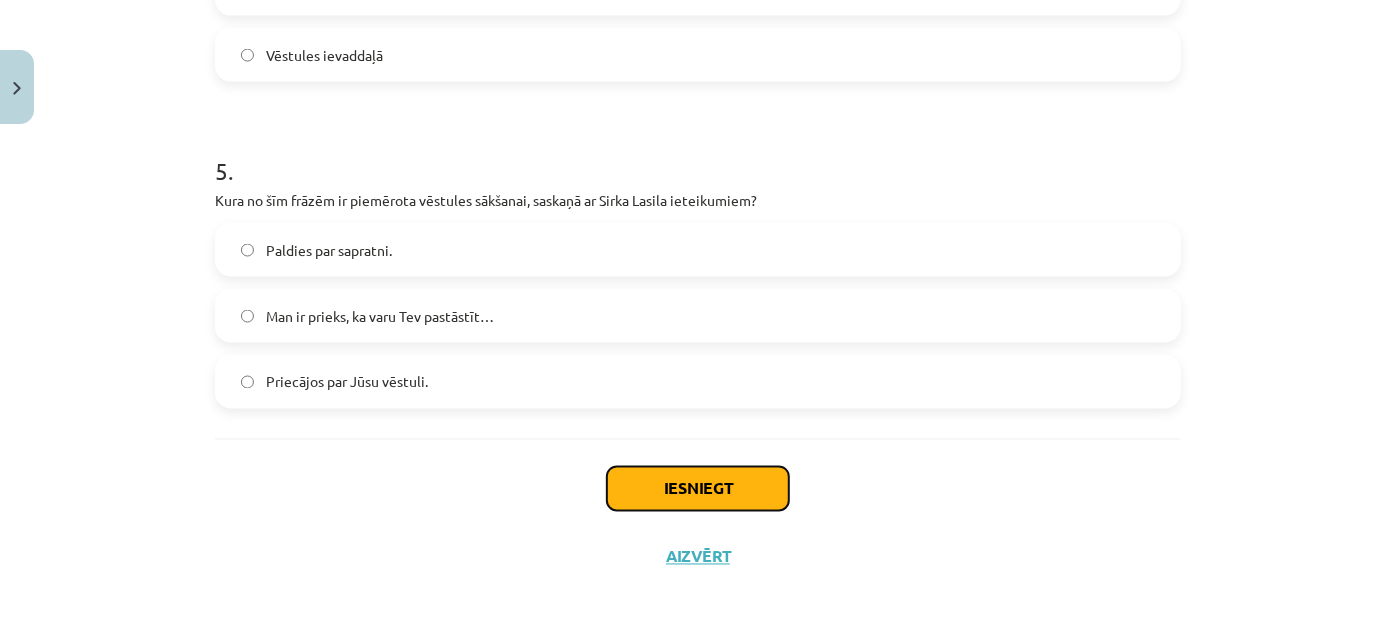 click on "Iesniegt" 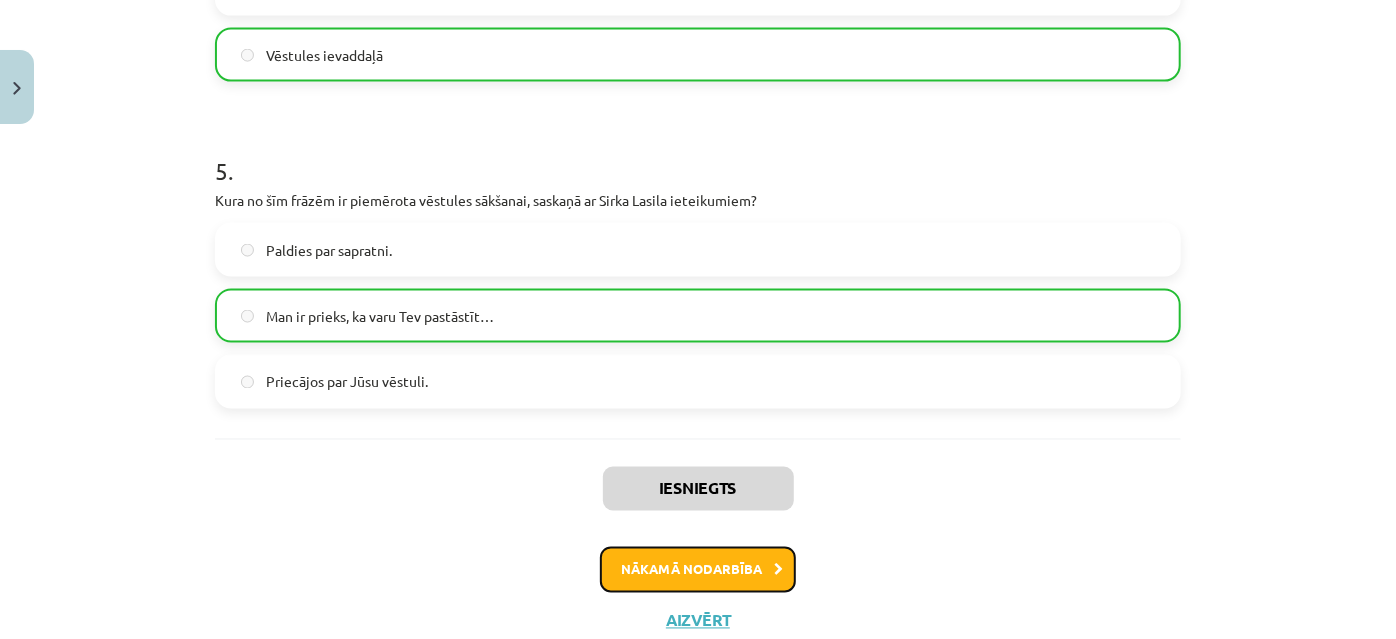 click on "Nākamā nodarbība" 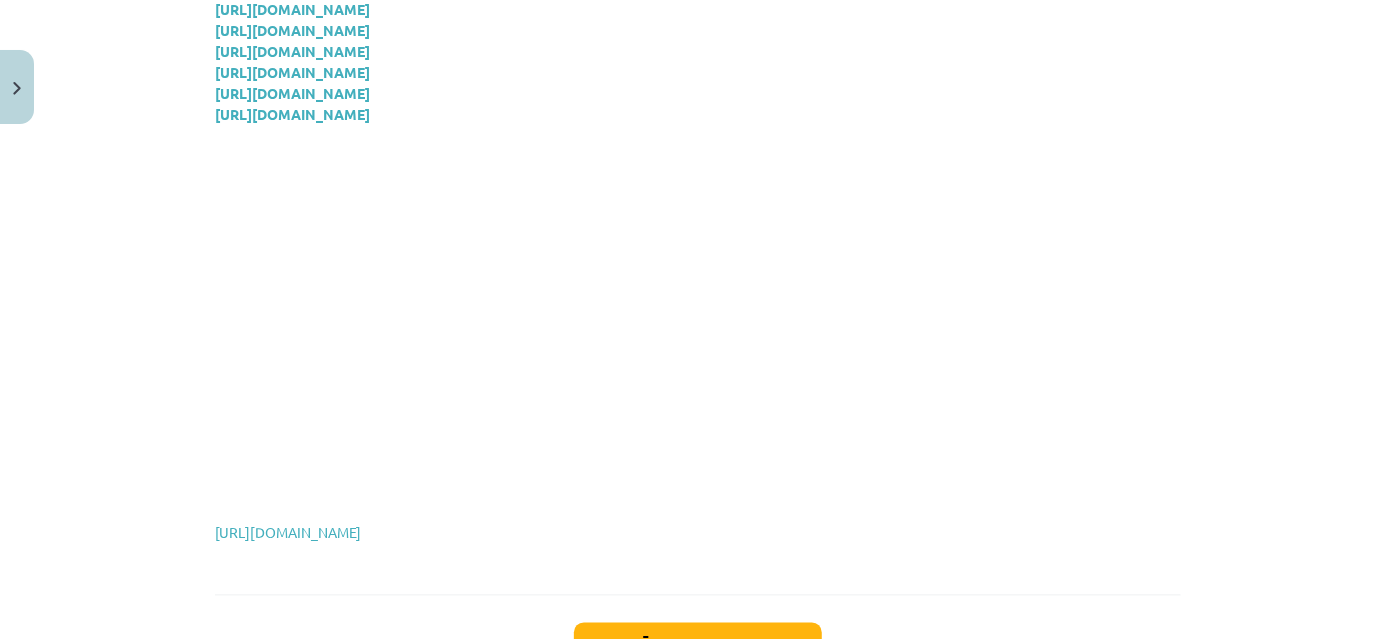 scroll, scrollTop: 1868, scrollLeft: 0, axis: vertical 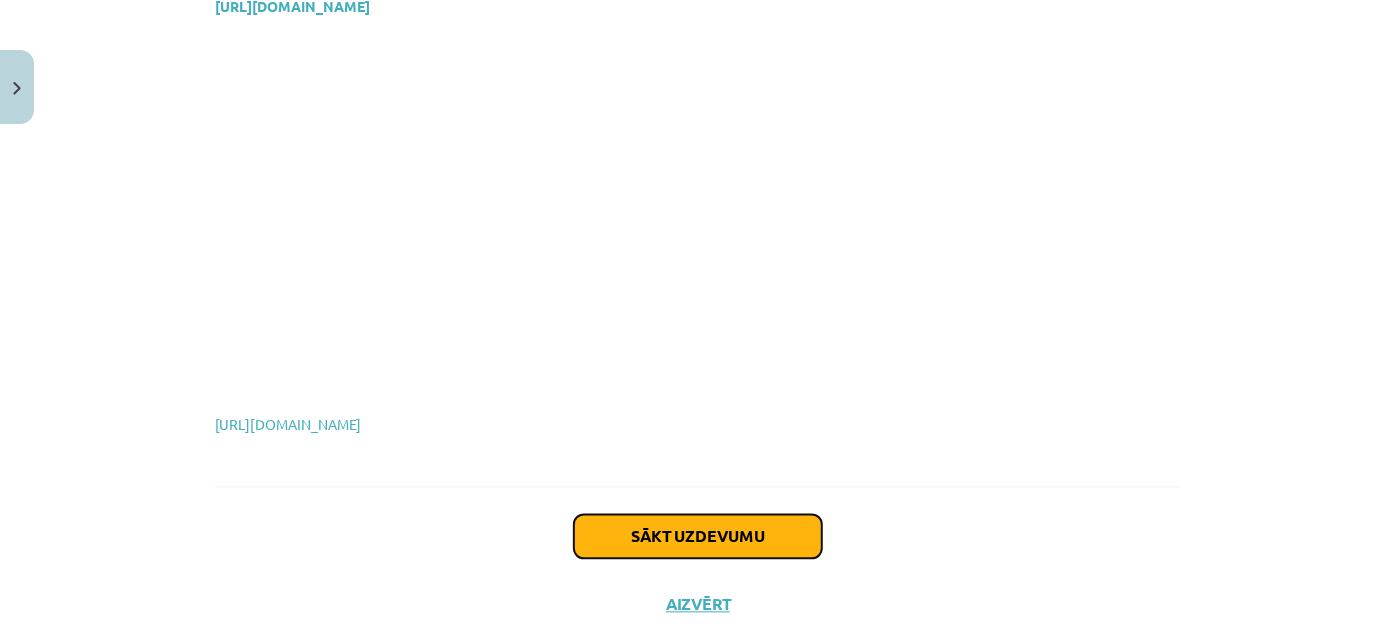 click on "Sākt uzdevumu" 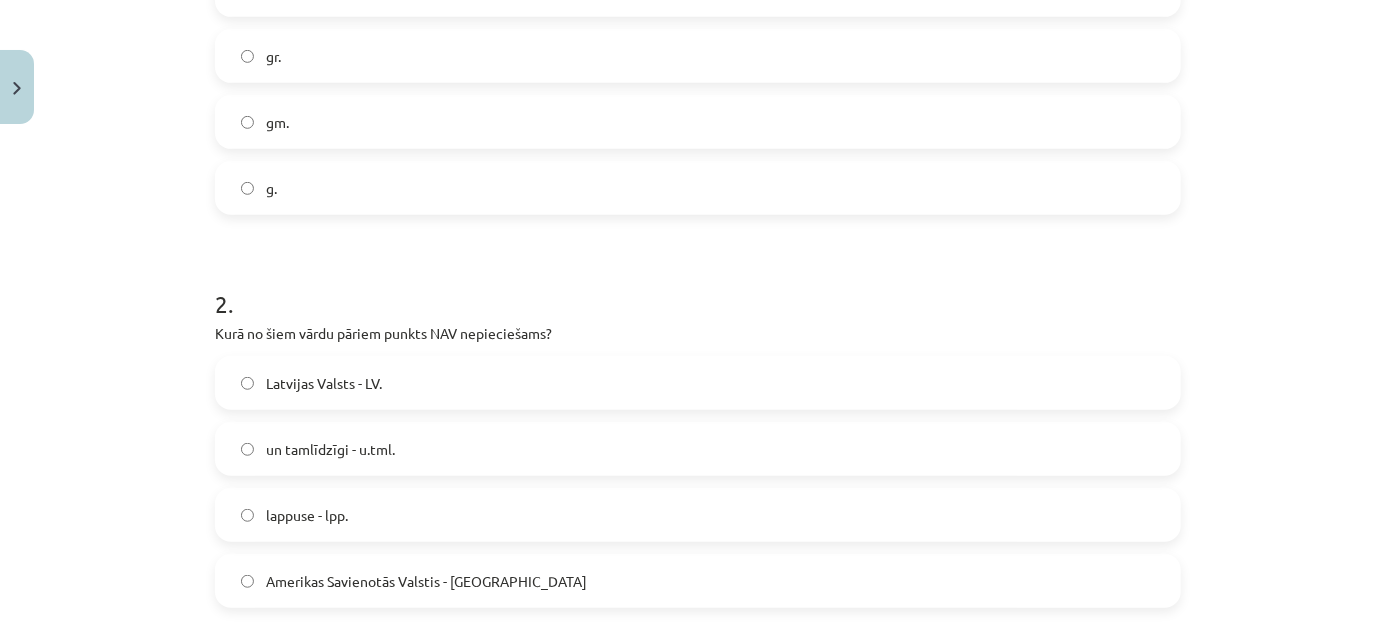 scroll, scrollTop: 777, scrollLeft: 0, axis: vertical 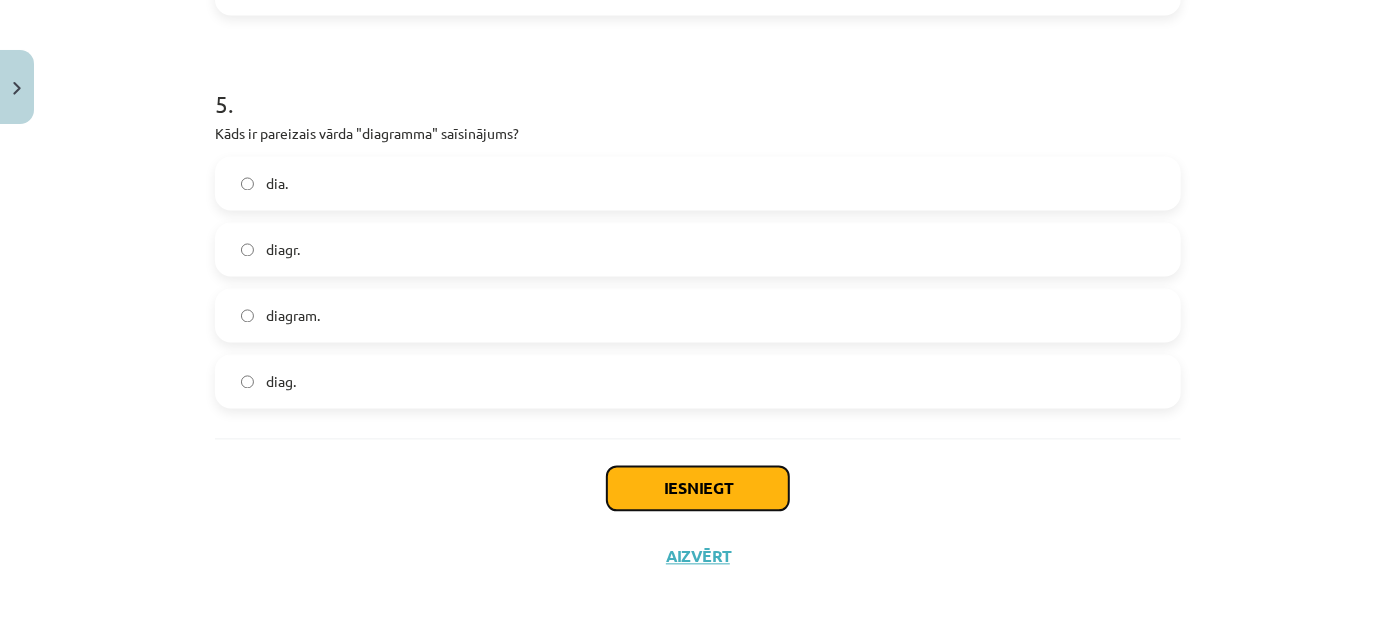 click on "Iesniegt" 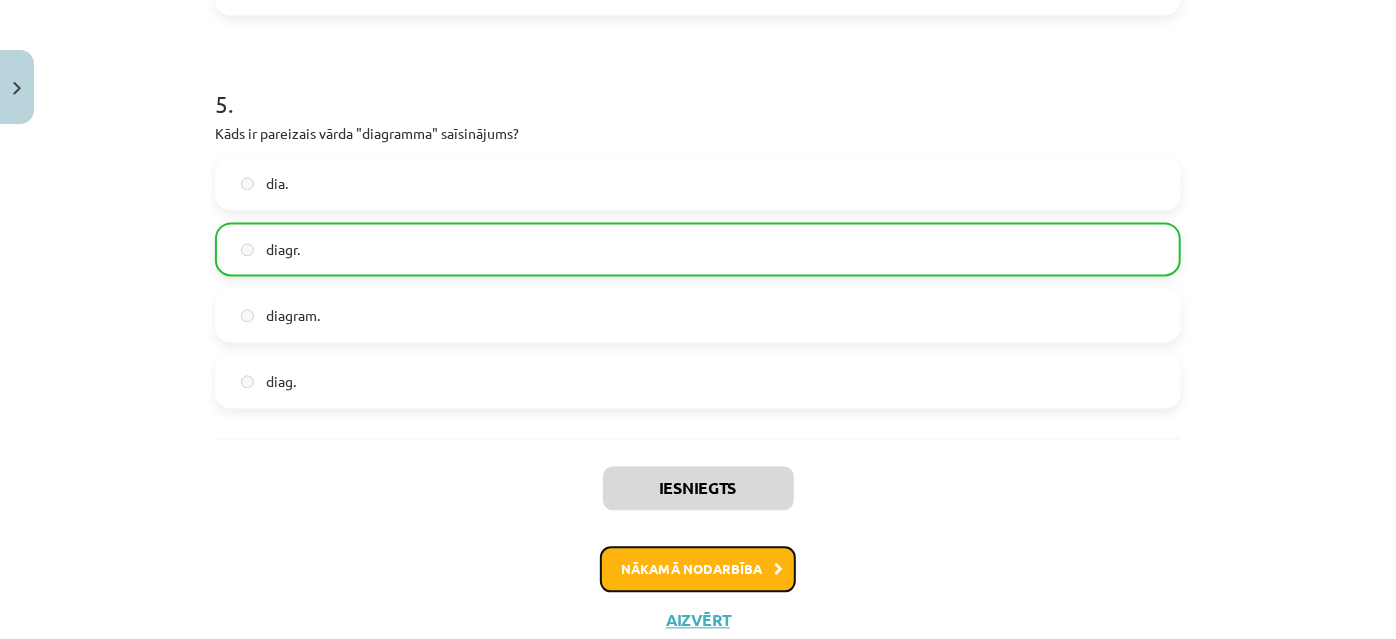 click on "Nākamā nodarbība" 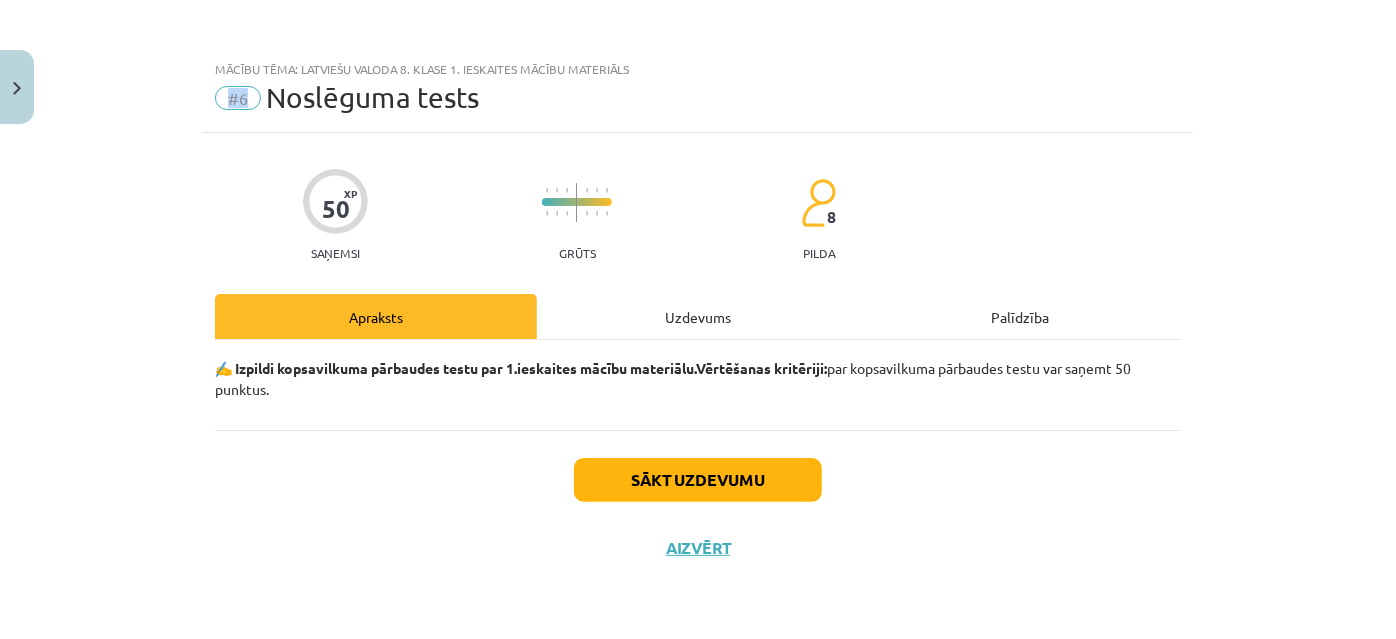 scroll, scrollTop: 0, scrollLeft: 0, axis: both 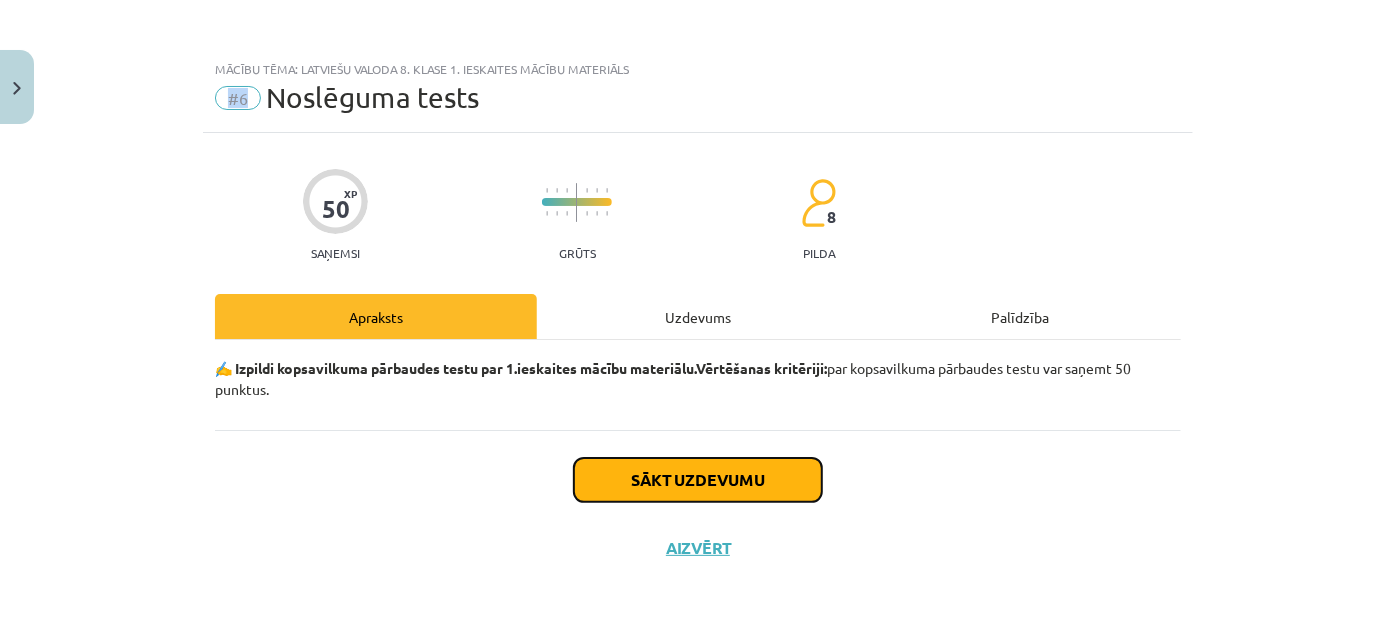 click on "Sākt uzdevumu" 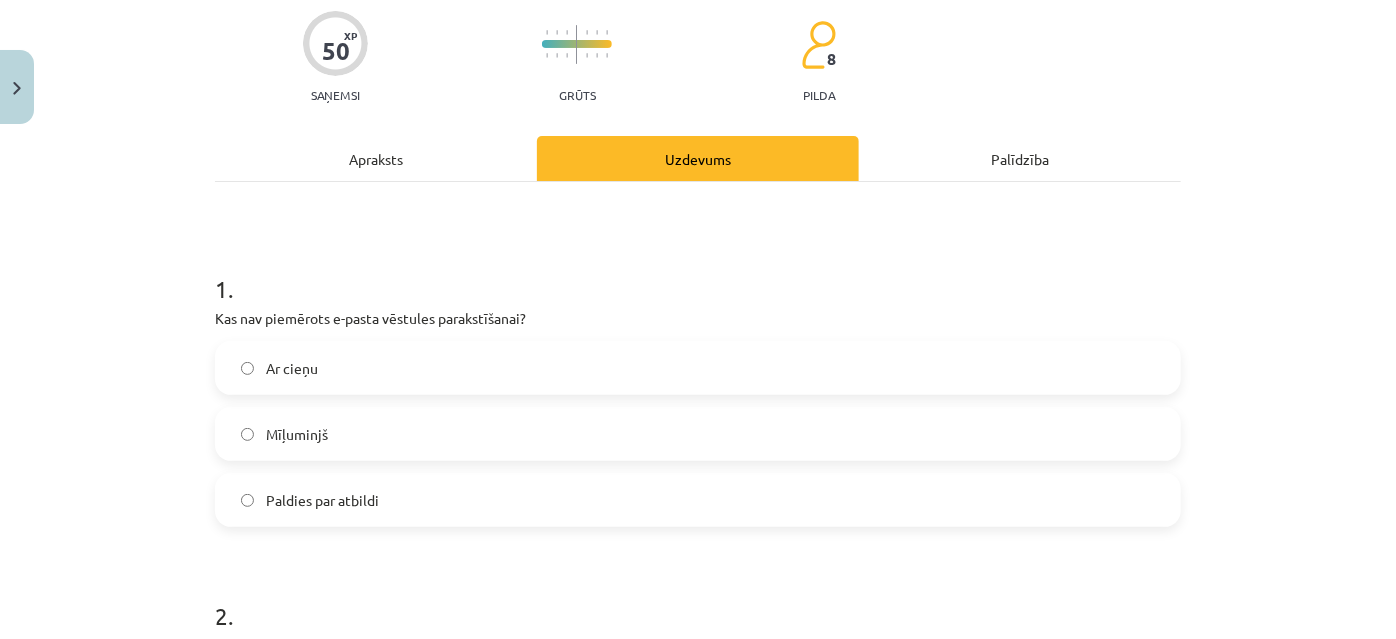 scroll, scrollTop: 272, scrollLeft: 0, axis: vertical 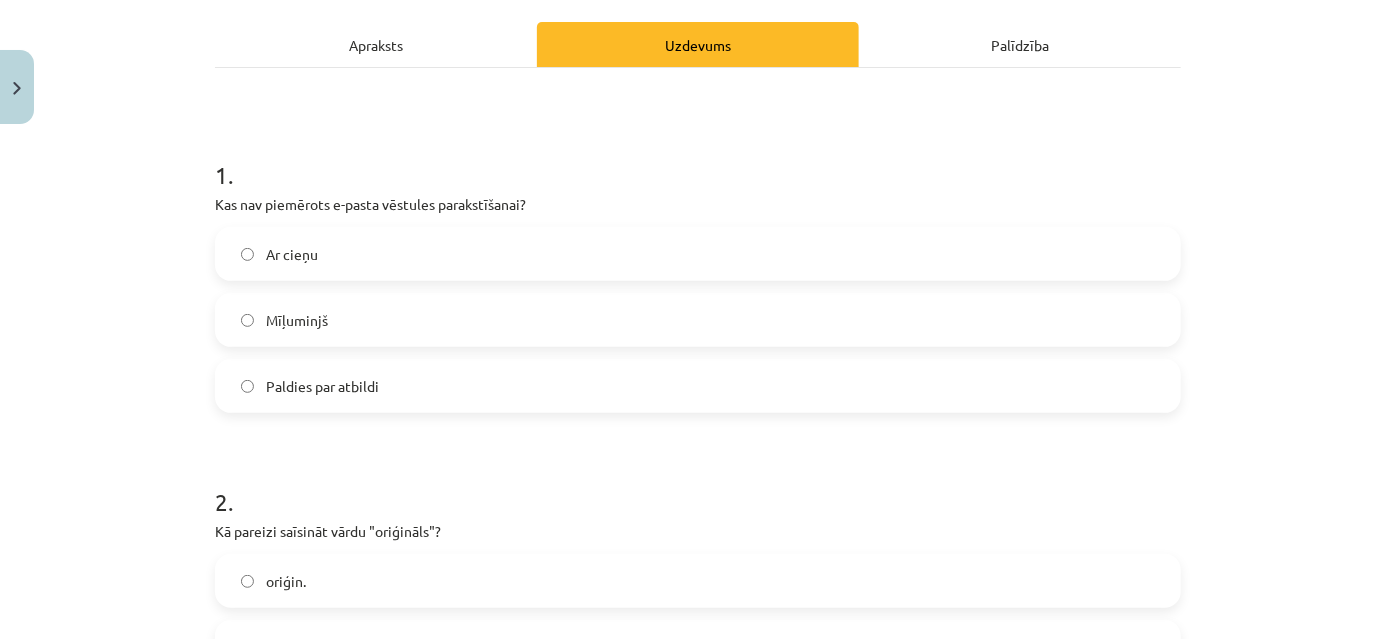 click on "Mīļuminjš" 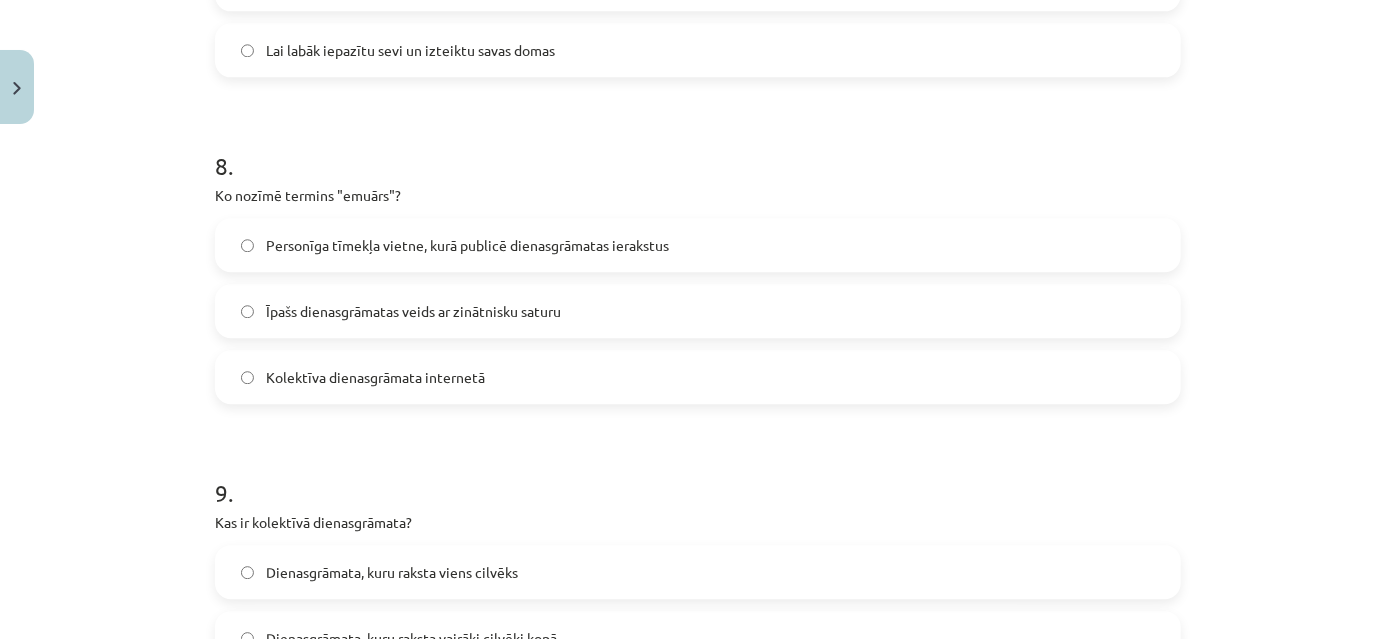 scroll, scrollTop: 2818, scrollLeft: 0, axis: vertical 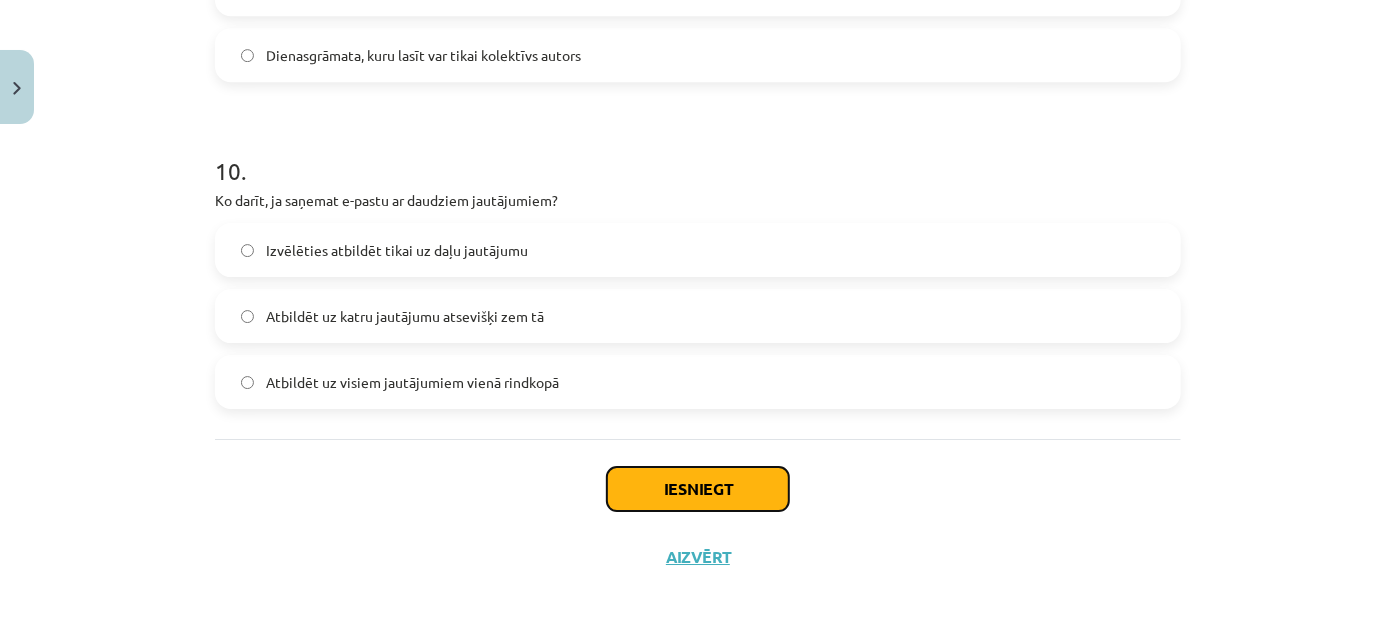 click on "Iesniegt" 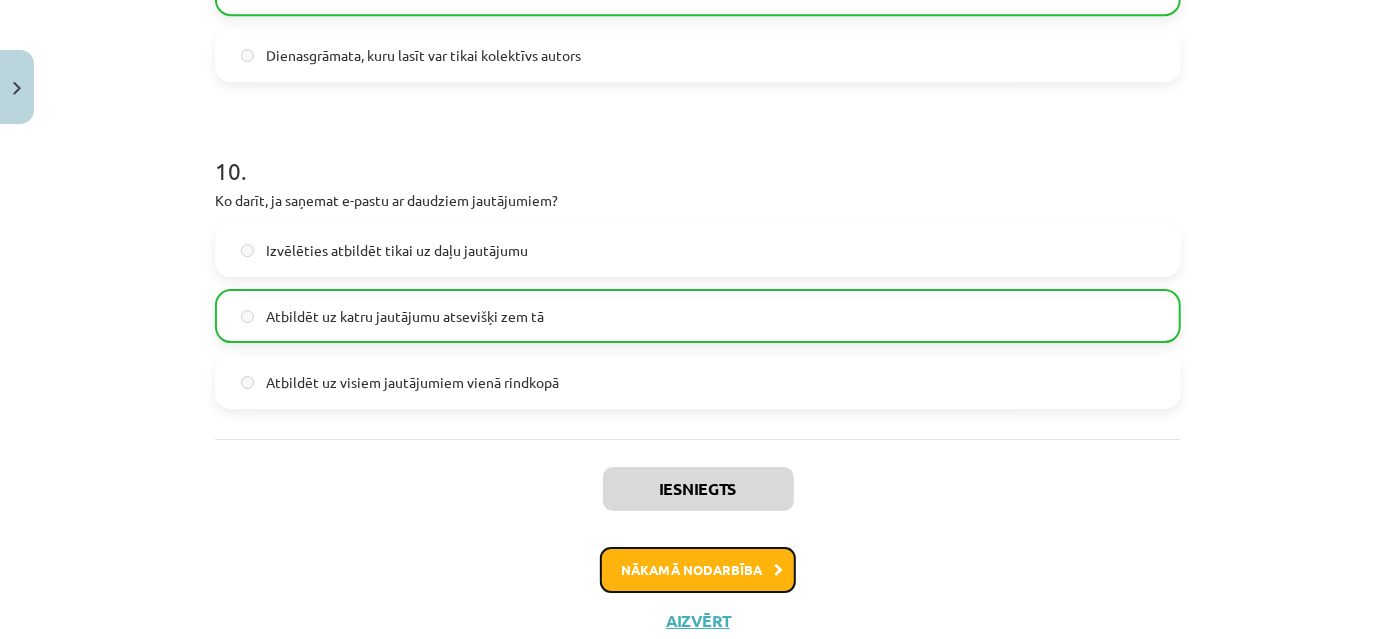 click on "Nākamā nodarbība" 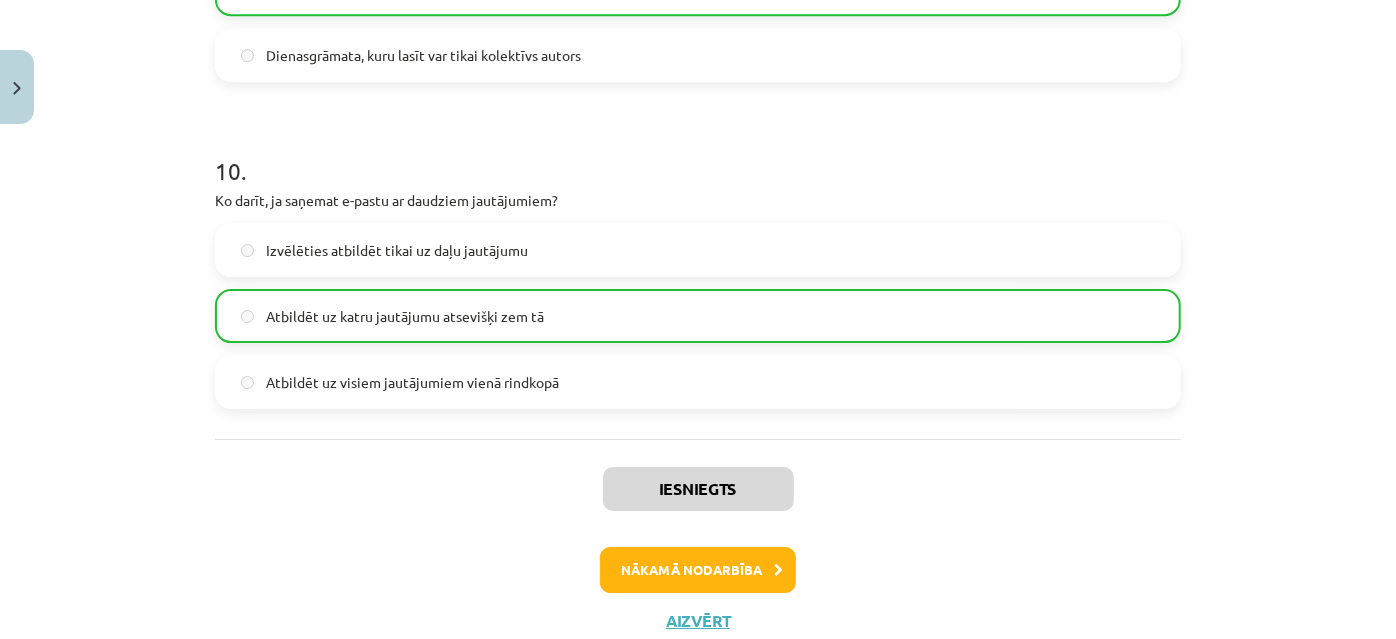 scroll, scrollTop: 0, scrollLeft: 0, axis: both 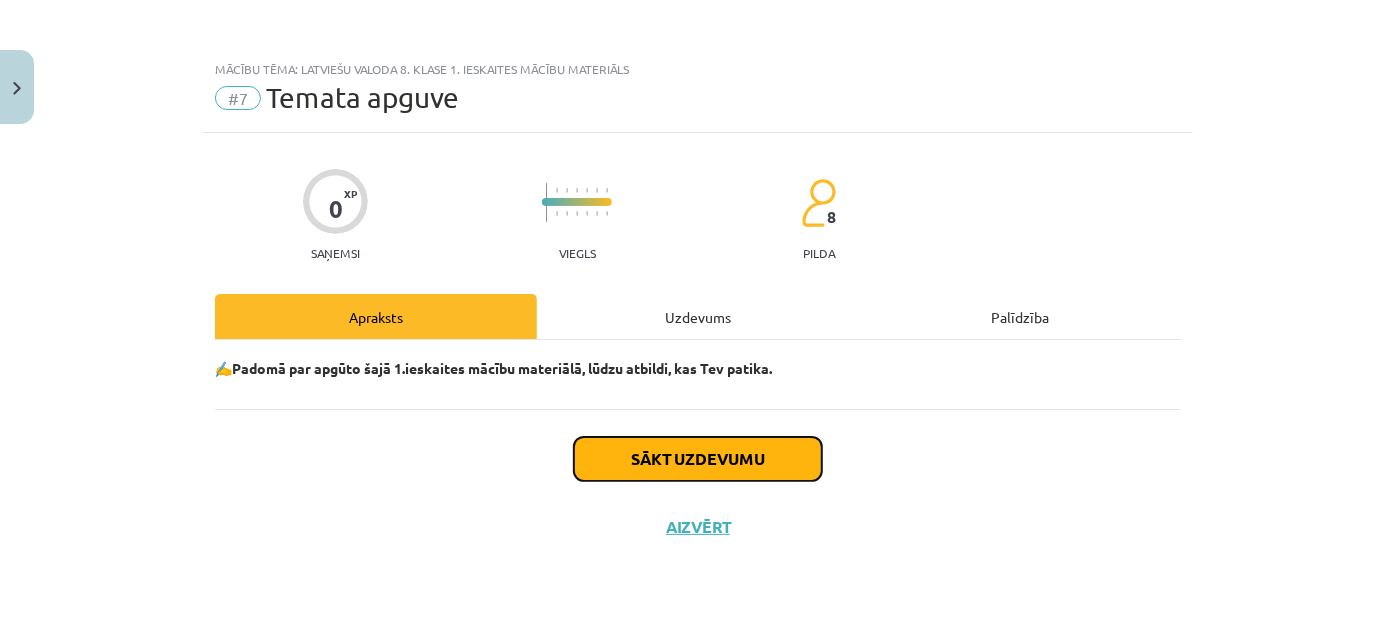 click on "Sākt uzdevumu" 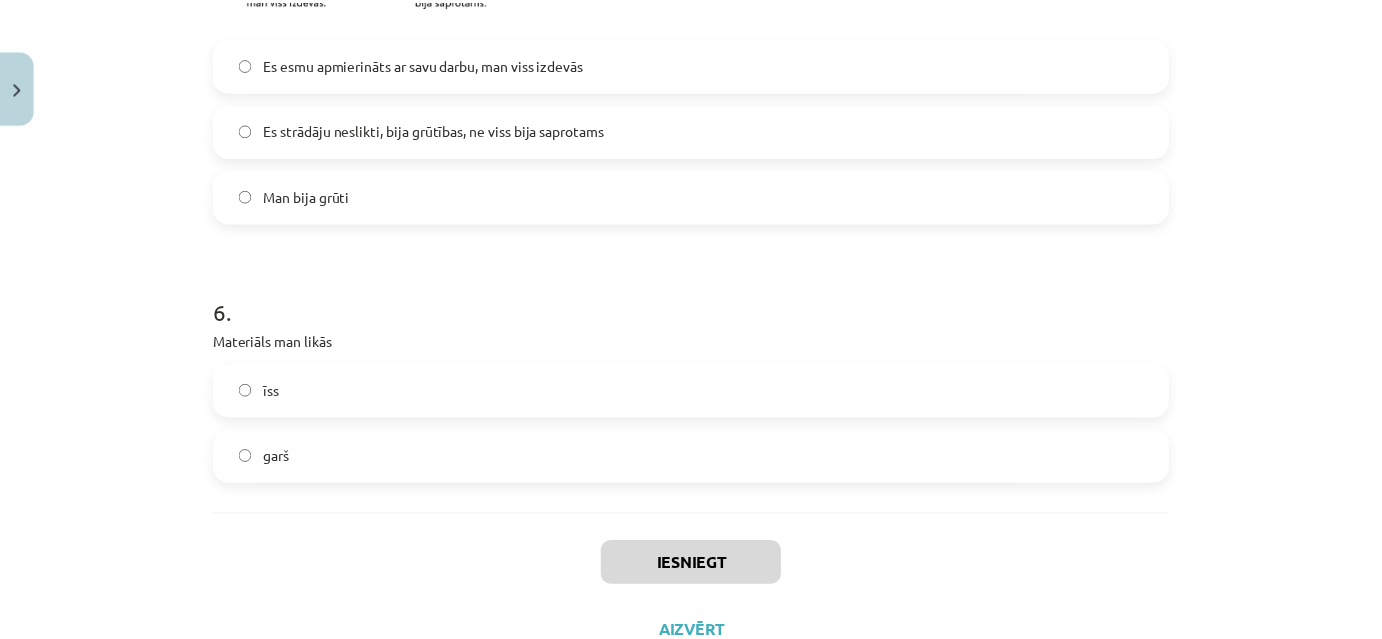 scroll, scrollTop: 1855, scrollLeft: 0, axis: vertical 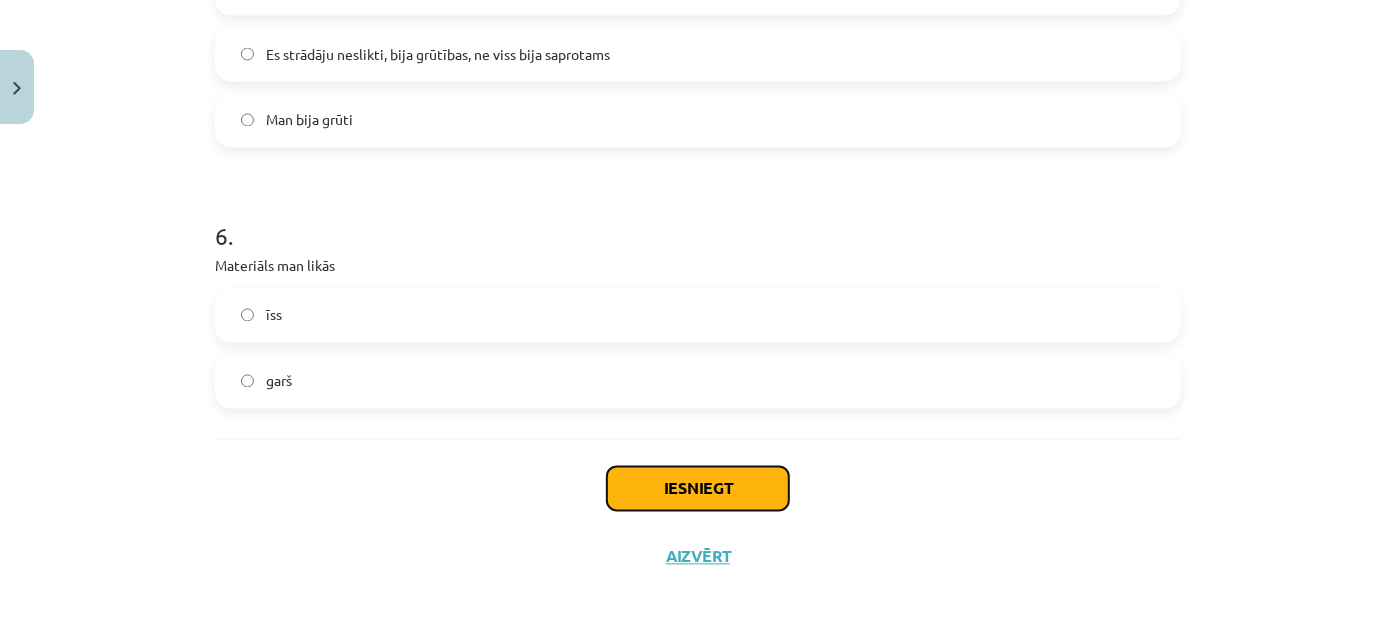 click on "Iesniegt" 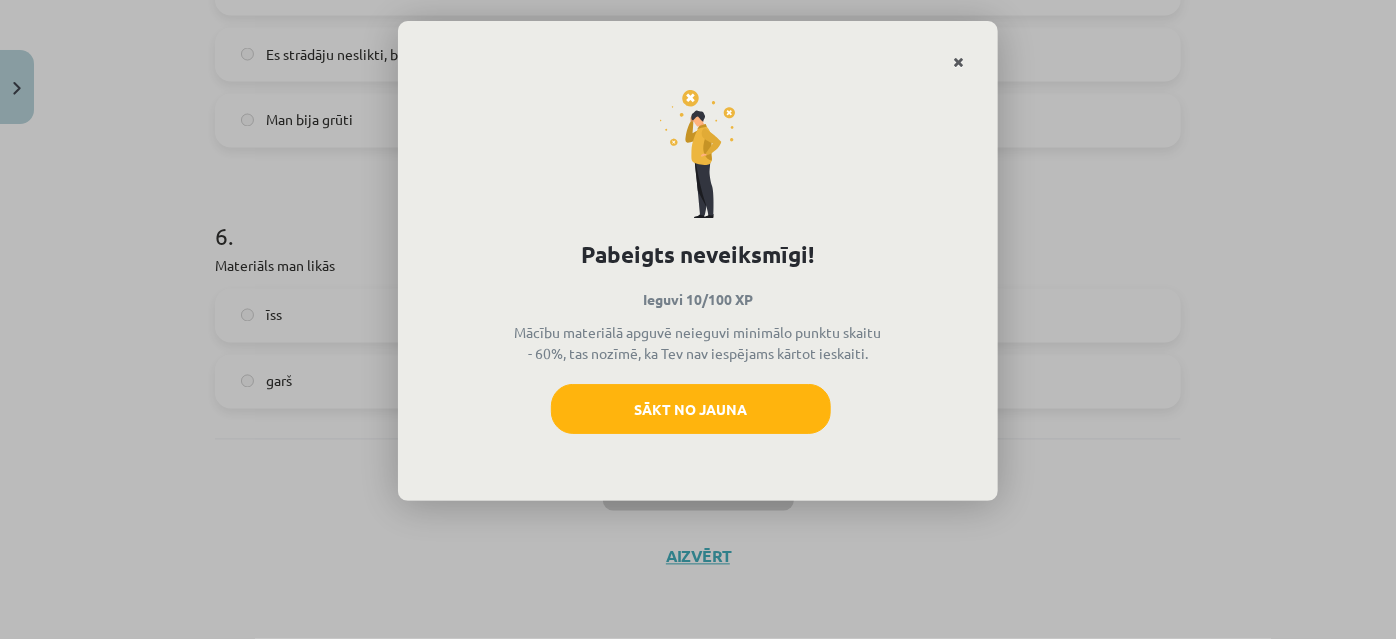 click 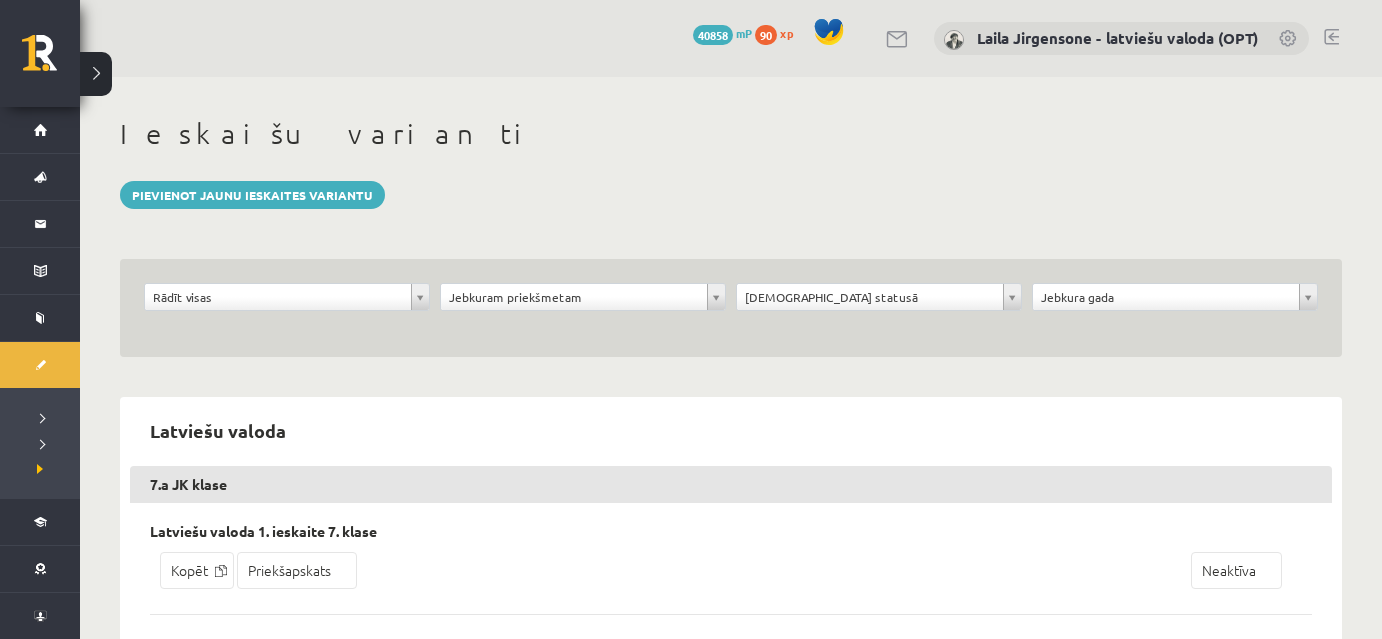 scroll, scrollTop: 0, scrollLeft: 0, axis: both 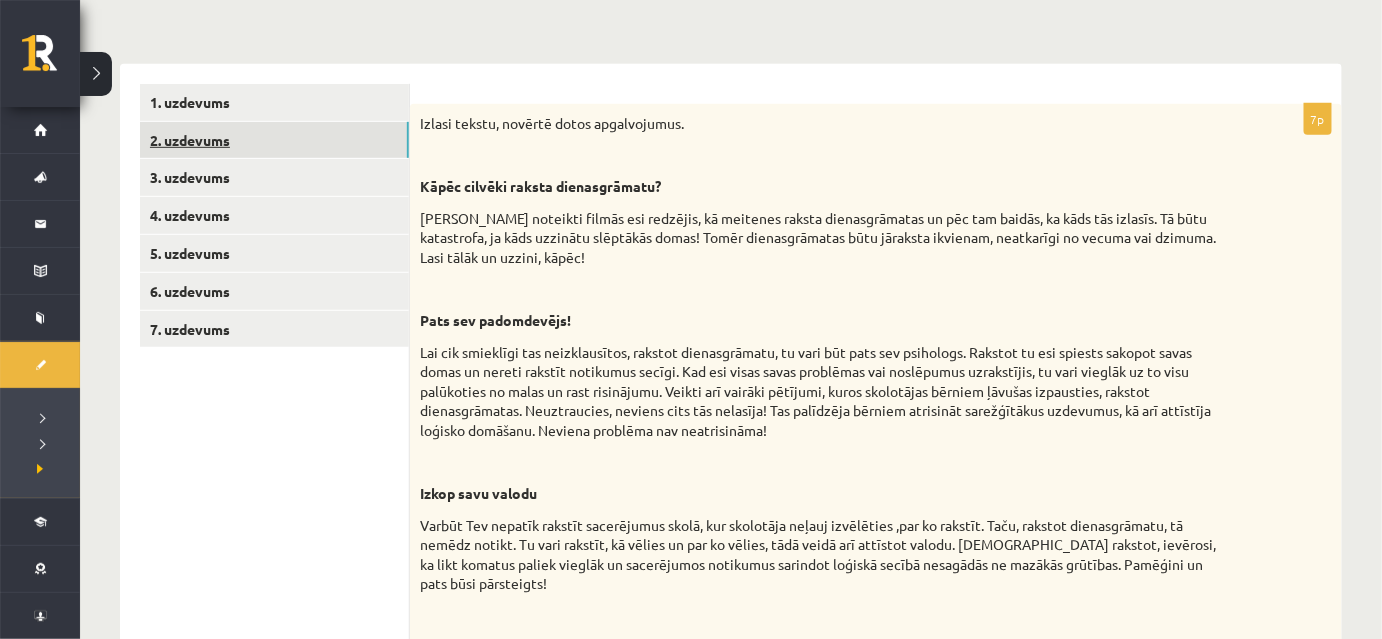 click on "2. uzdevums" at bounding box center (274, 140) 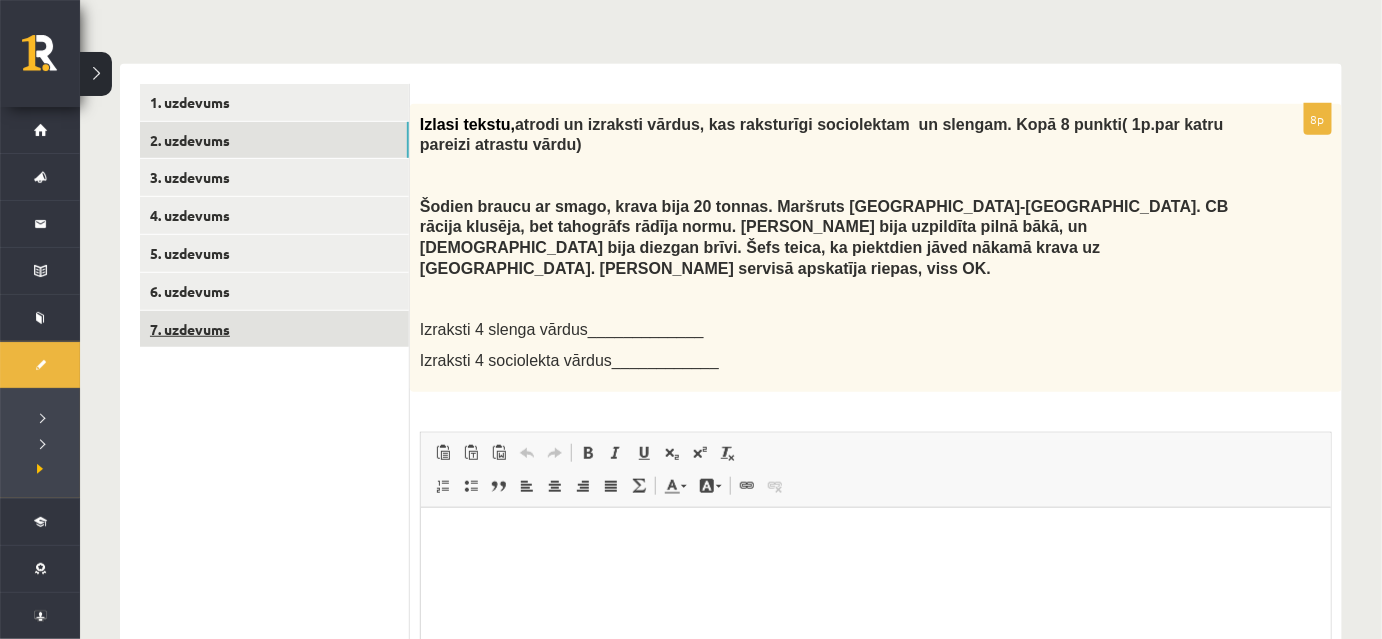 scroll, scrollTop: 0, scrollLeft: 0, axis: both 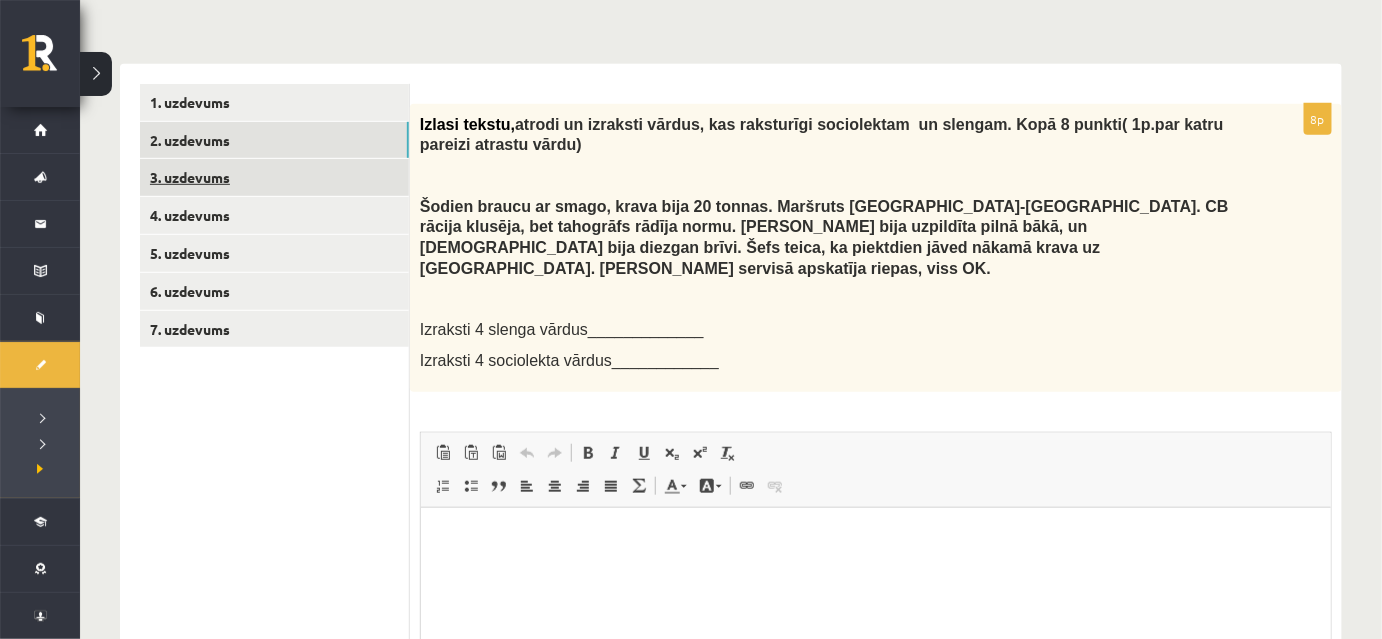 click on "3. uzdevums" at bounding box center (274, 177) 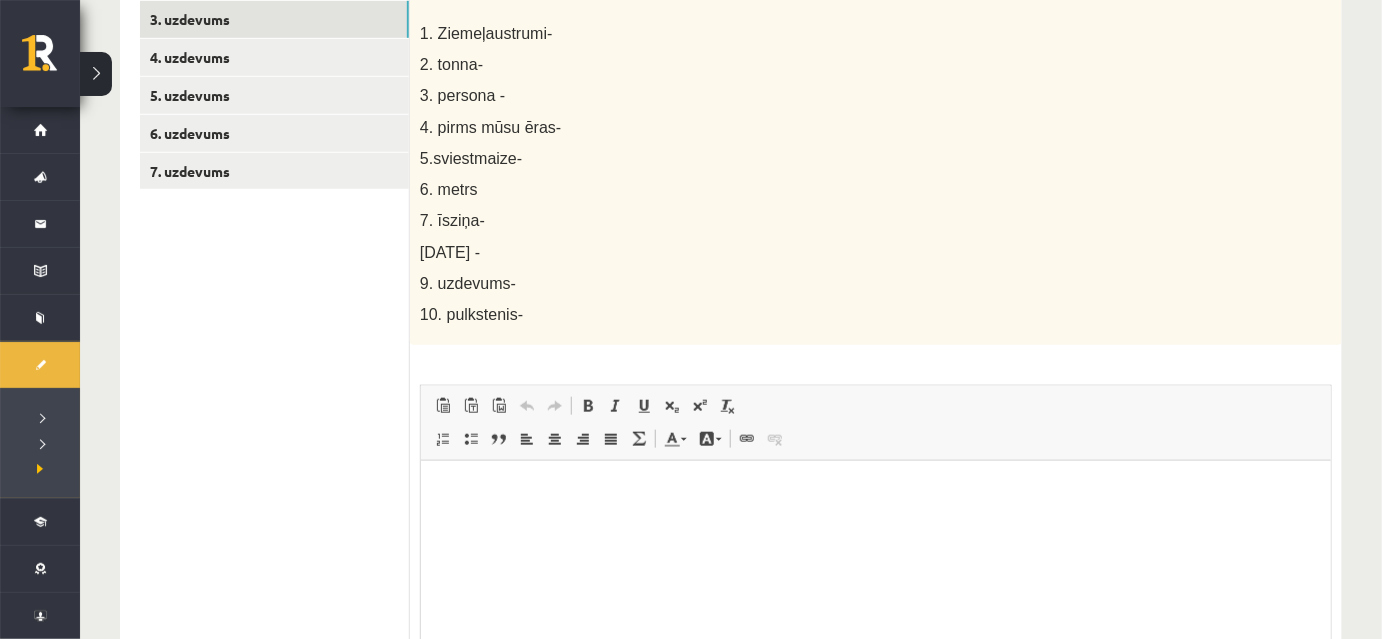 scroll, scrollTop: 414, scrollLeft: 0, axis: vertical 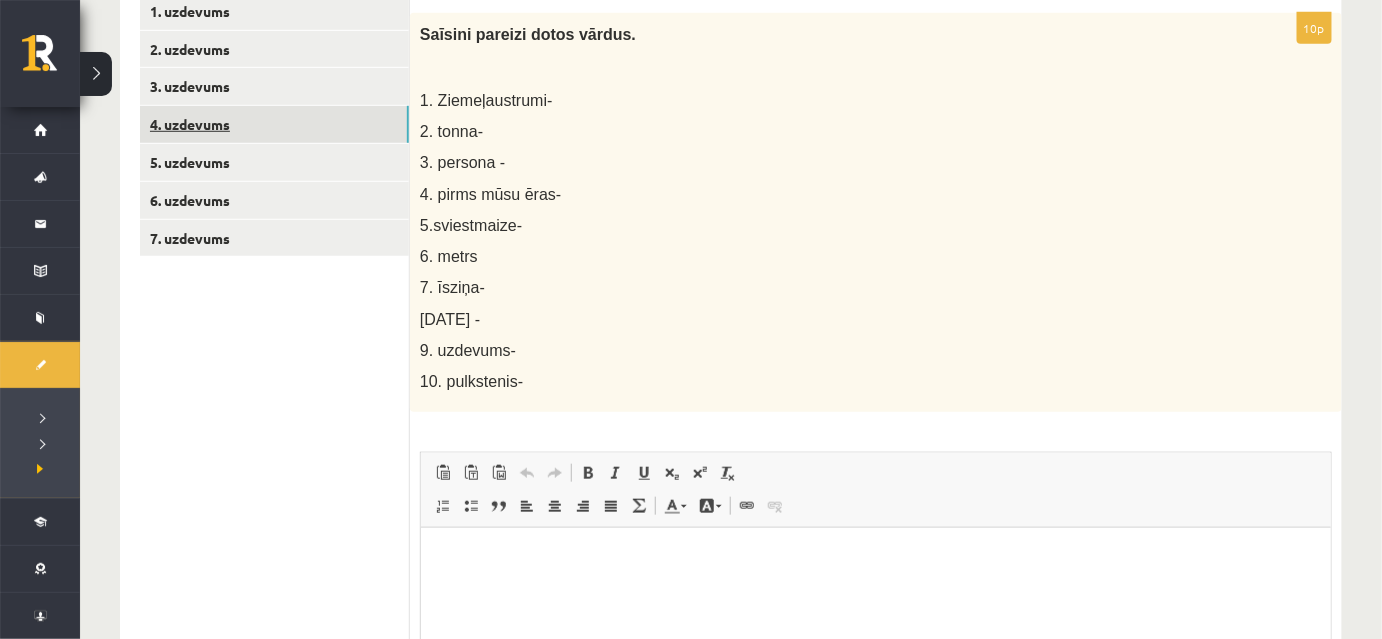 click on "4. uzdevums" at bounding box center [274, 124] 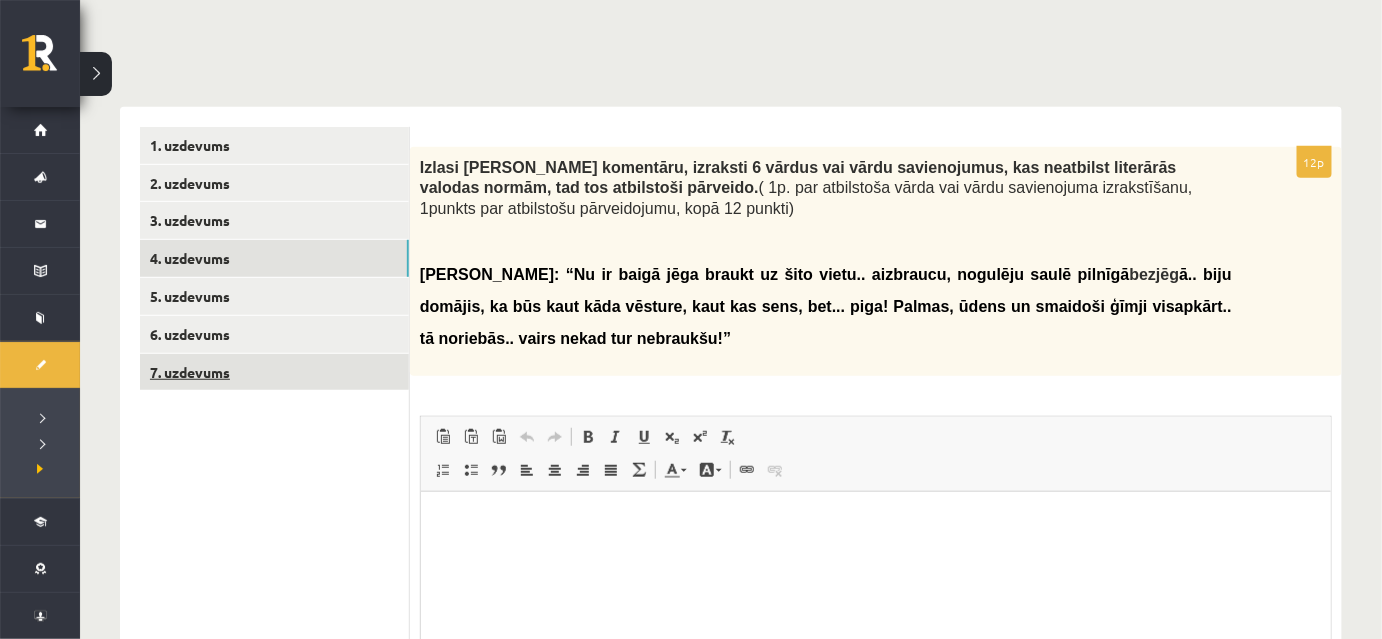 scroll, scrollTop: 0, scrollLeft: 0, axis: both 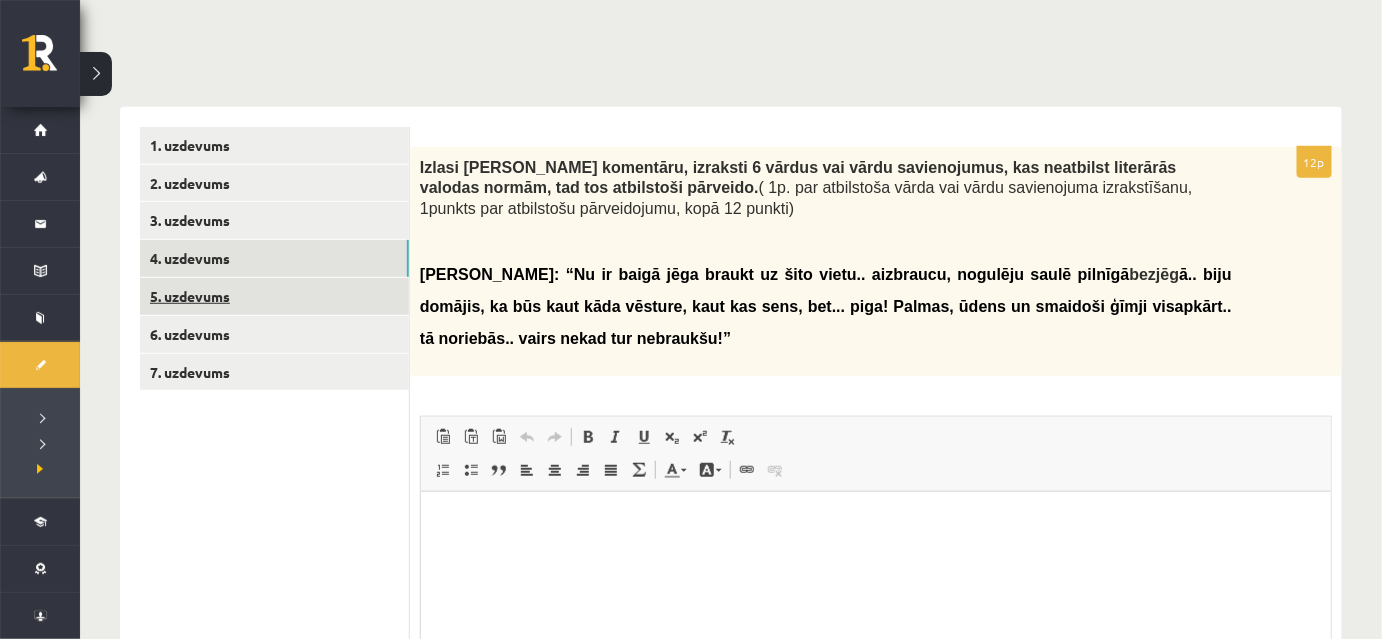 click on "5. uzdevums" at bounding box center (274, 296) 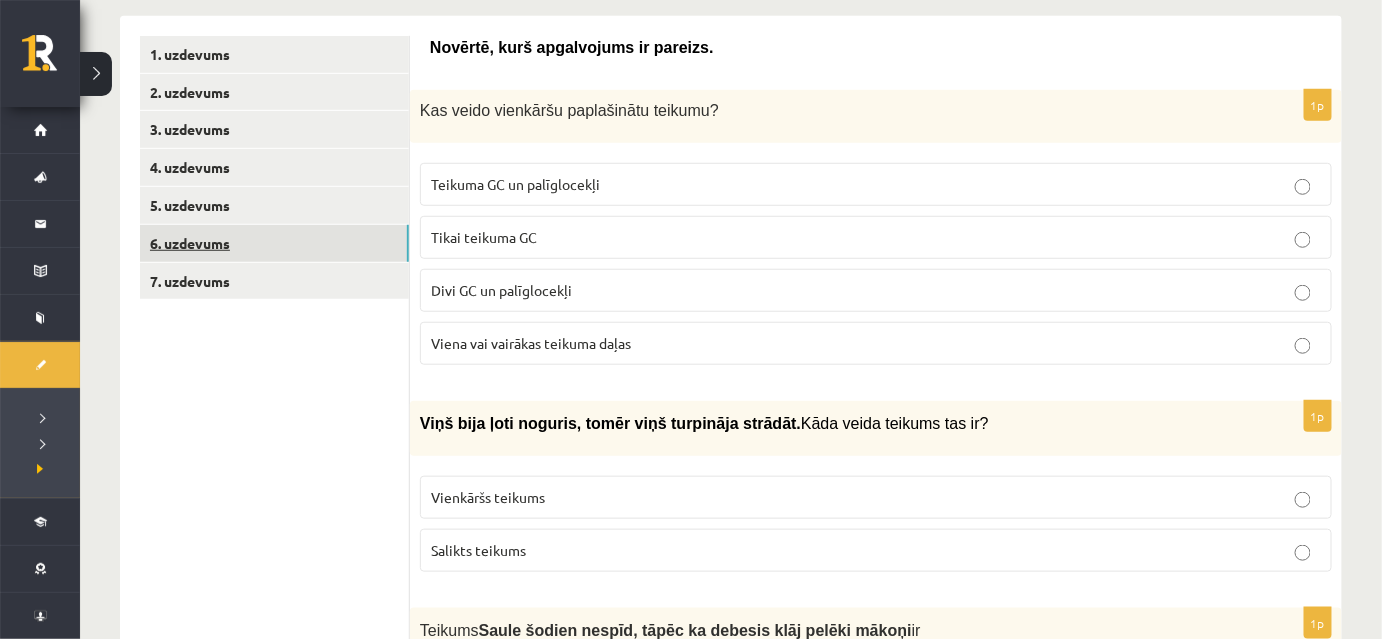 click on "6. uzdevums" at bounding box center [274, 243] 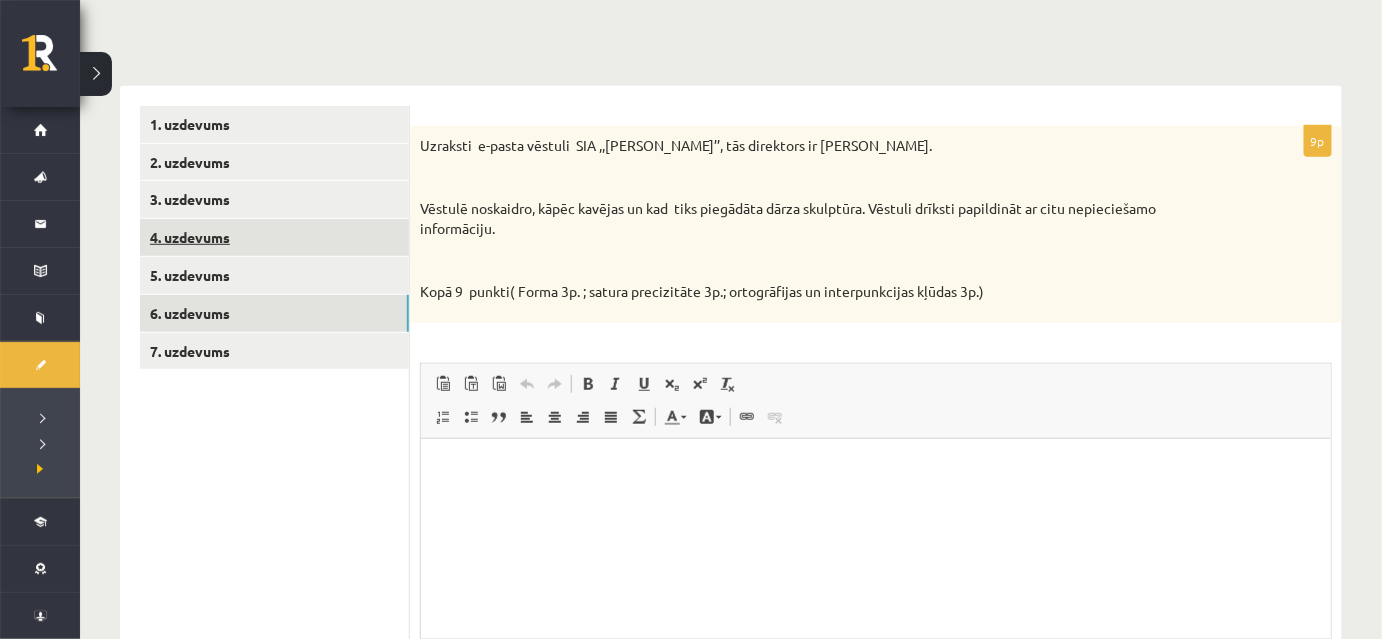 scroll, scrollTop: 0, scrollLeft: 0, axis: both 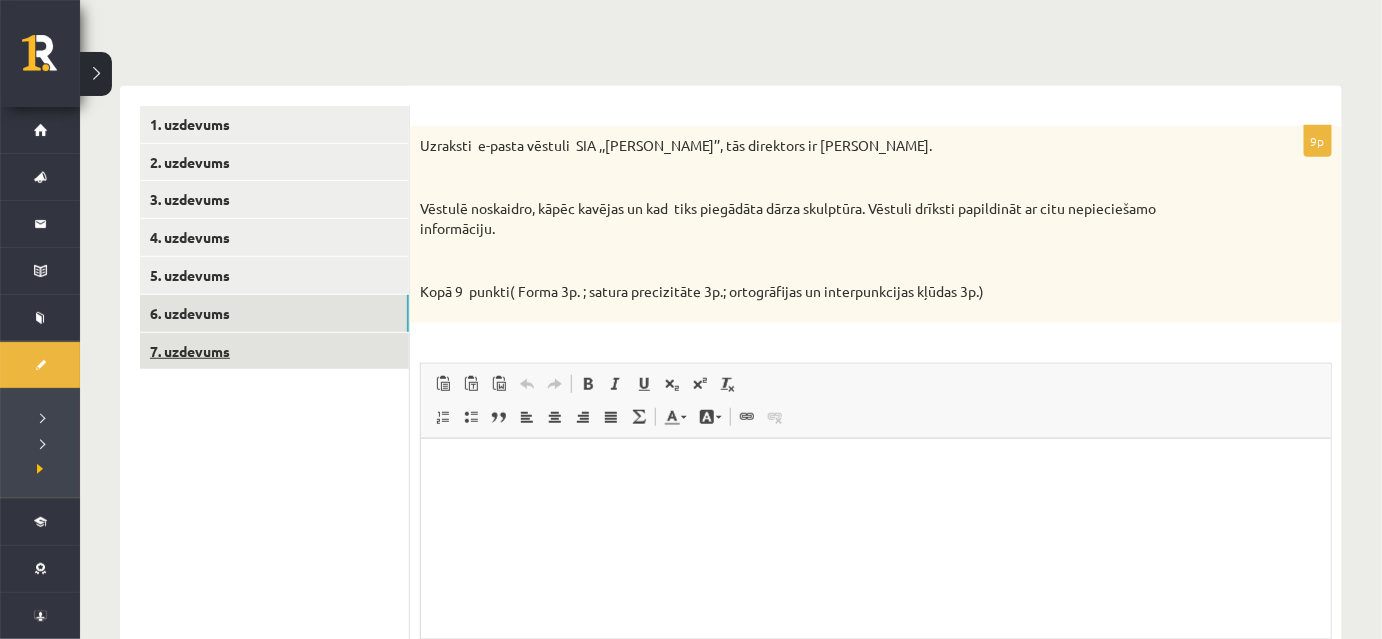click on "7. uzdevums" at bounding box center [274, 351] 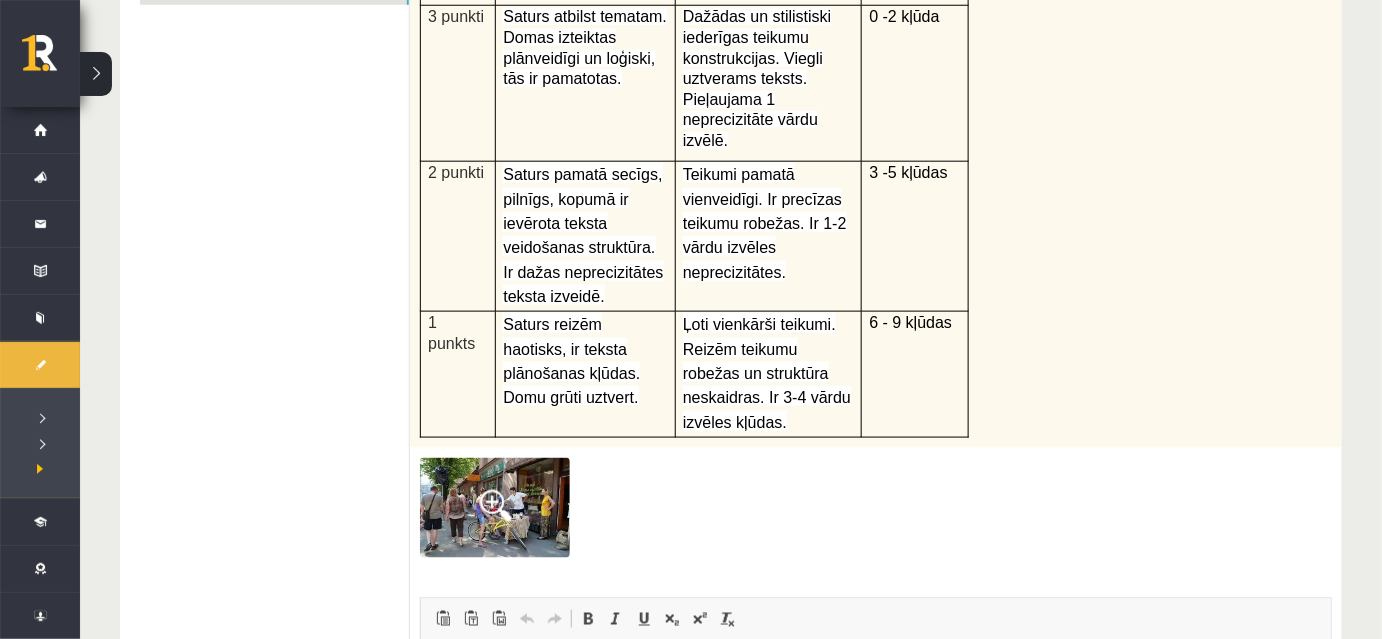 scroll, scrollTop: 210, scrollLeft: 0, axis: vertical 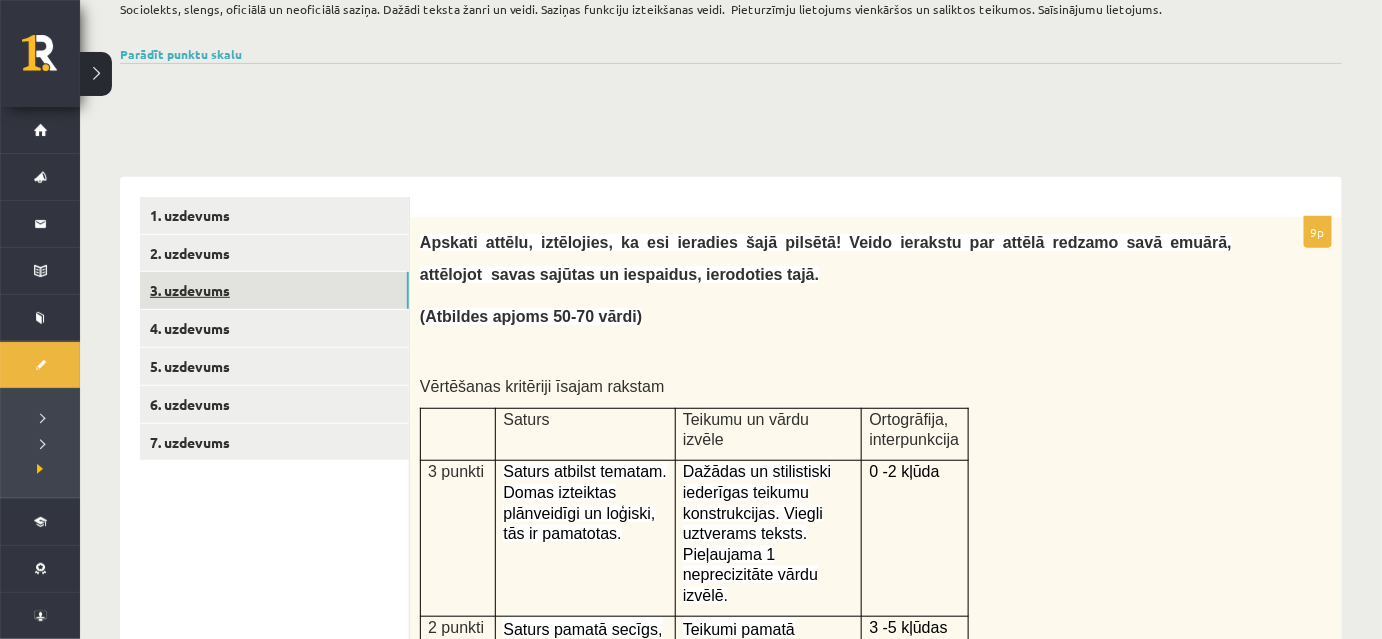 click on "3. uzdevums" at bounding box center [274, 290] 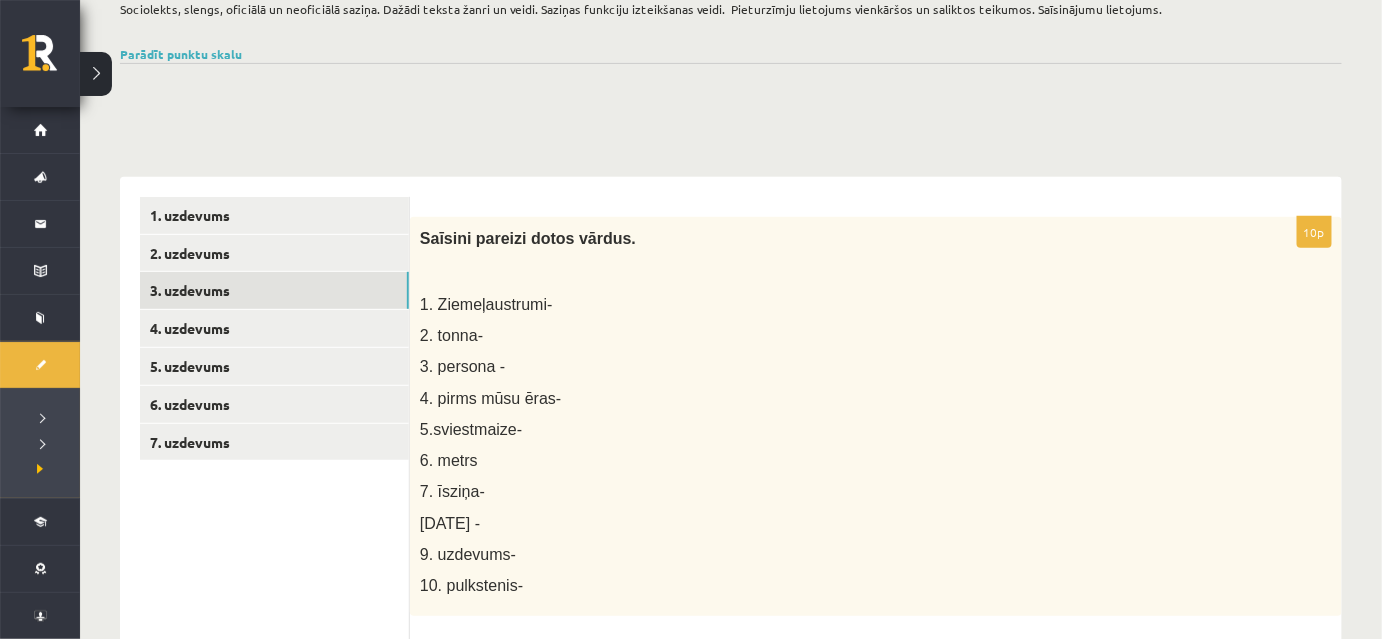 scroll, scrollTop: 0, scrollLeft: 0, axis: both 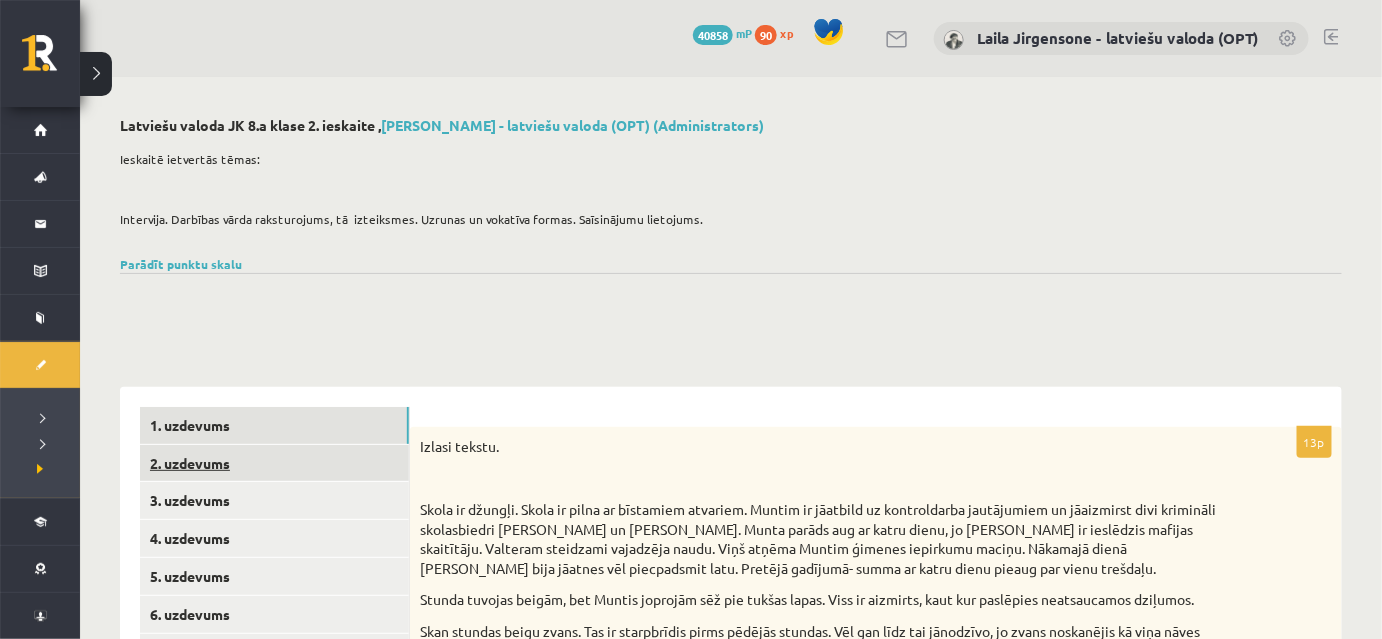 click on "2. uzdevums" at bounding box center (274, 463) 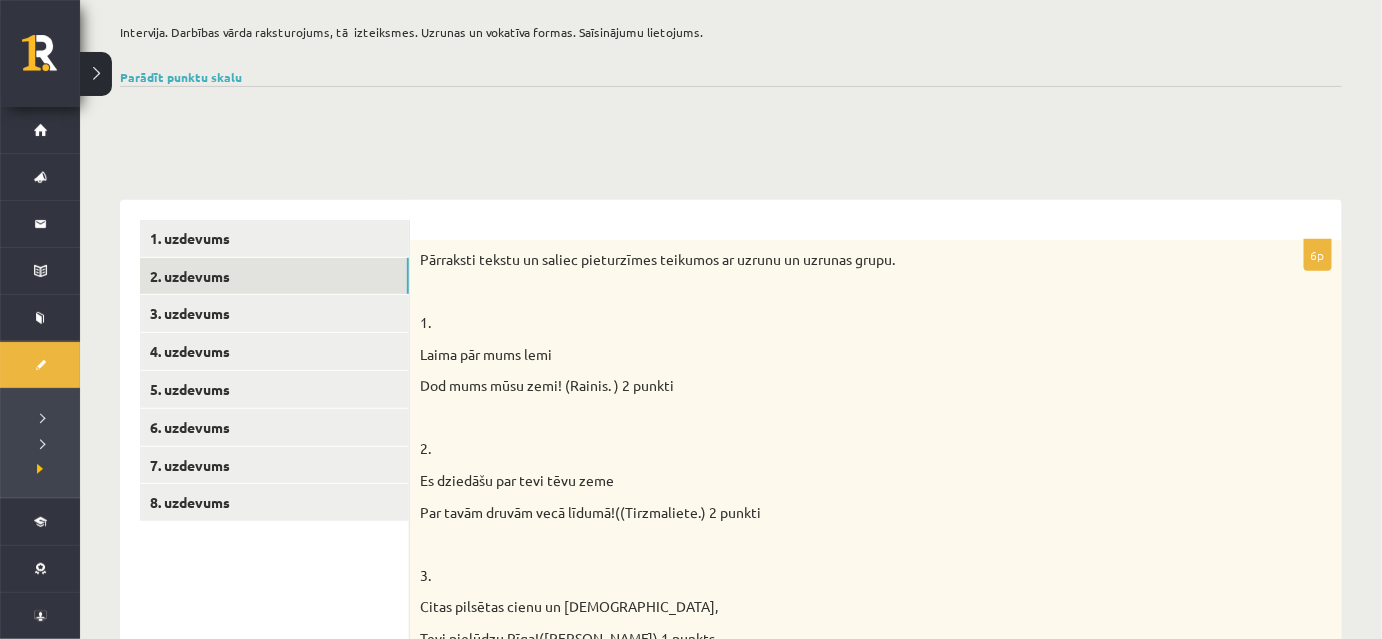 scroll, scrollTop: 181, scrollLeft: 0, axis: vertical 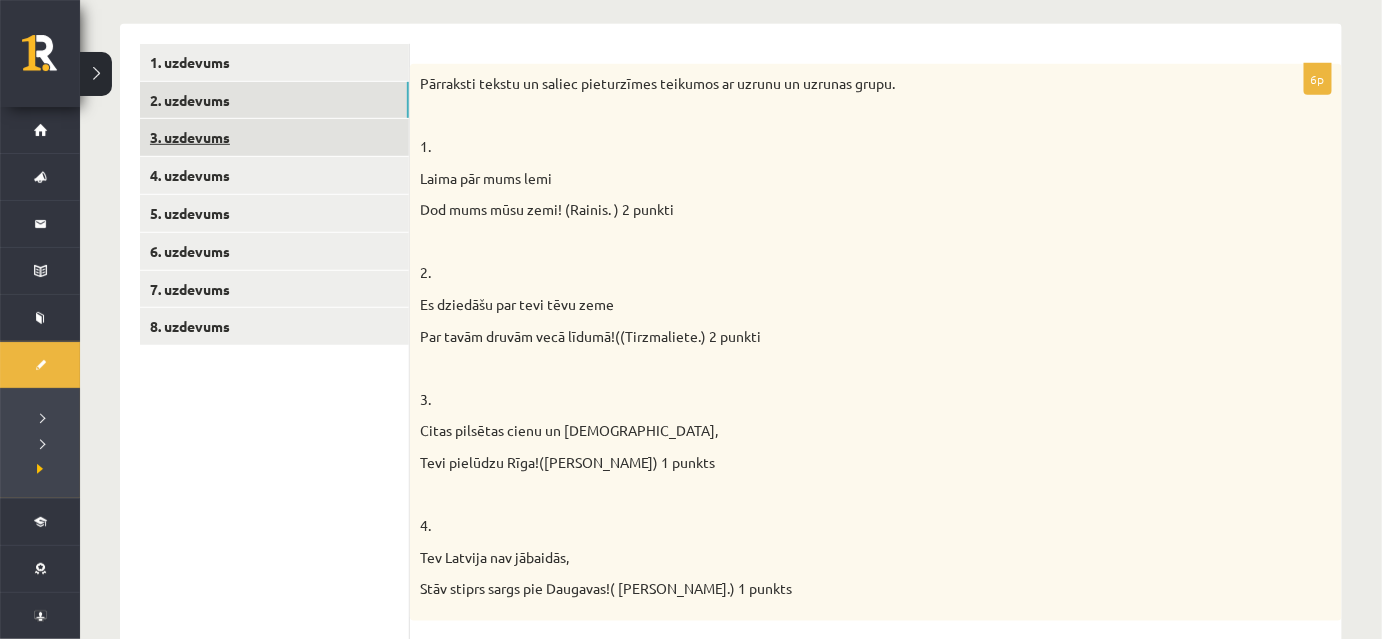 click on "3. uzdevums" at bounding box center [274, 137] 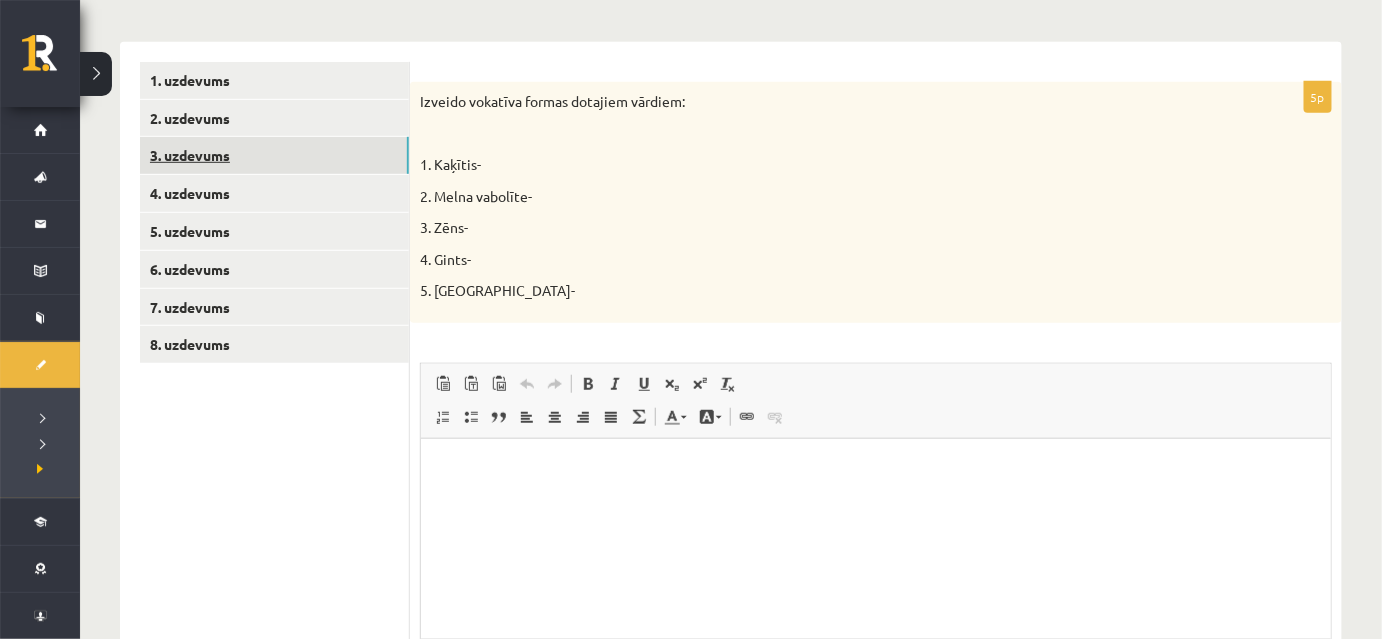 scroll, scrollTop: 0, scrollLeft: 0, axis: both 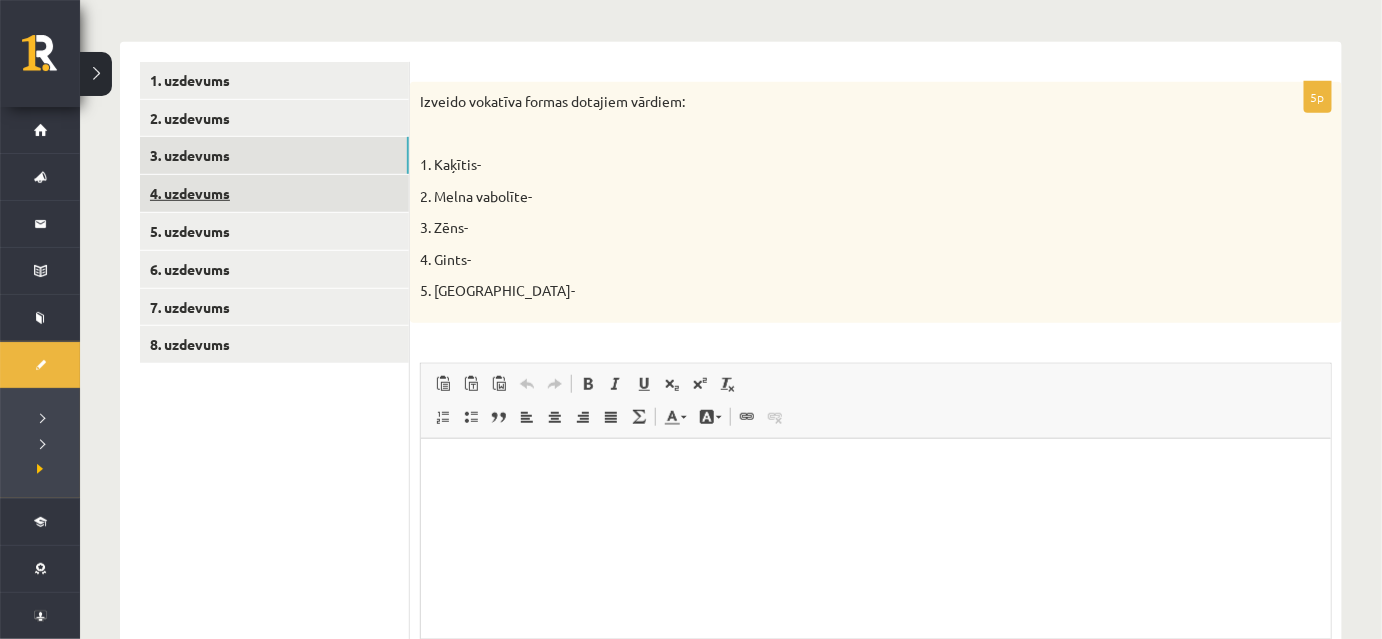 click on "4. uzdevums" at bounding box center (274, 193) 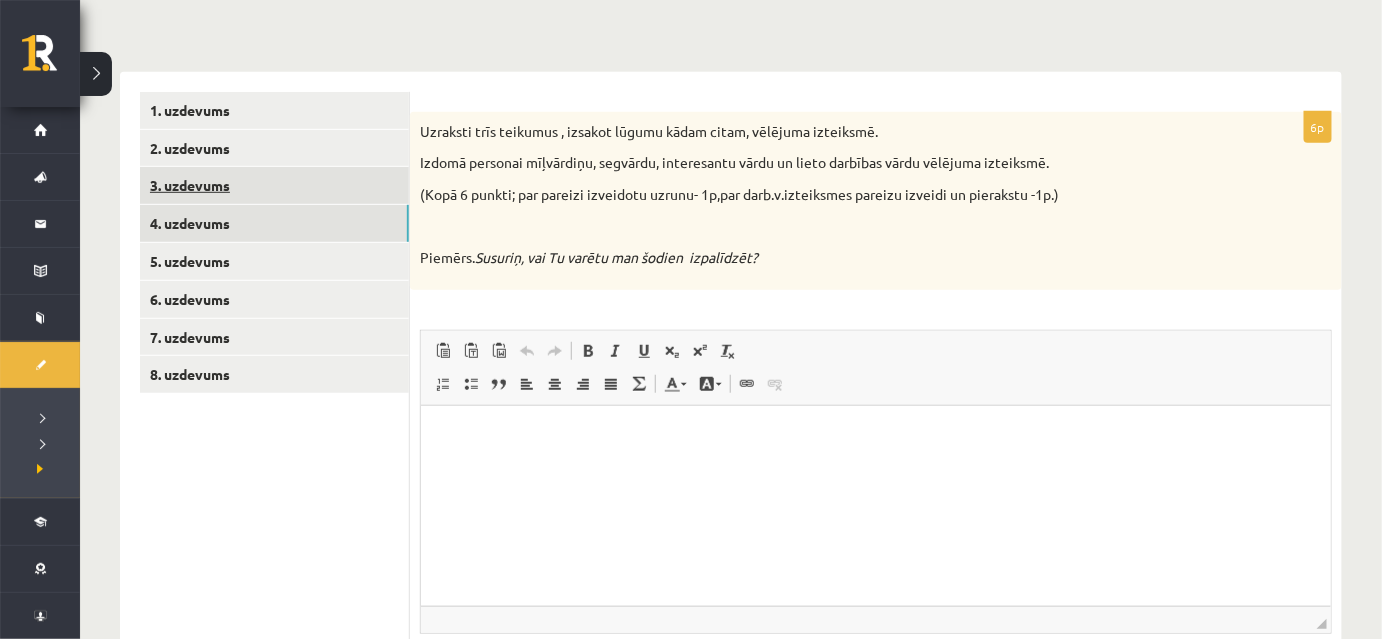 scroll, scrollTop: 373, scrollLeft: 0, axis: vertical 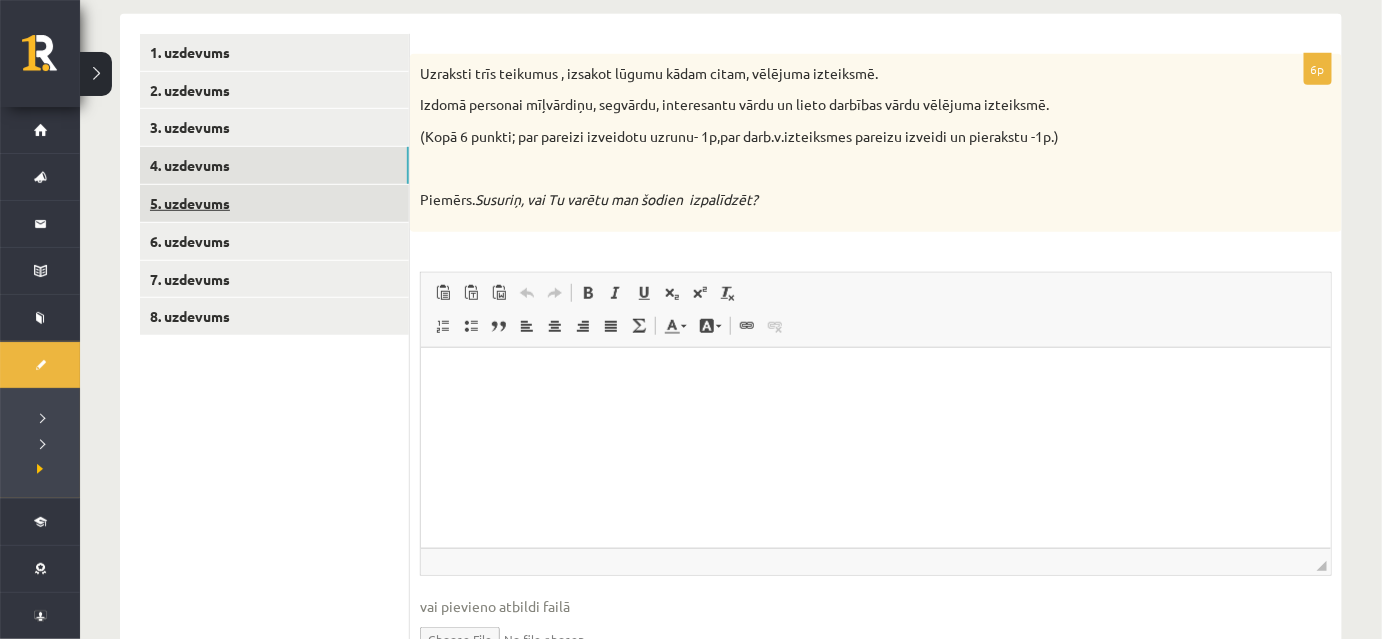 click on "5. uzdevums" at bounding box center [274, 203] 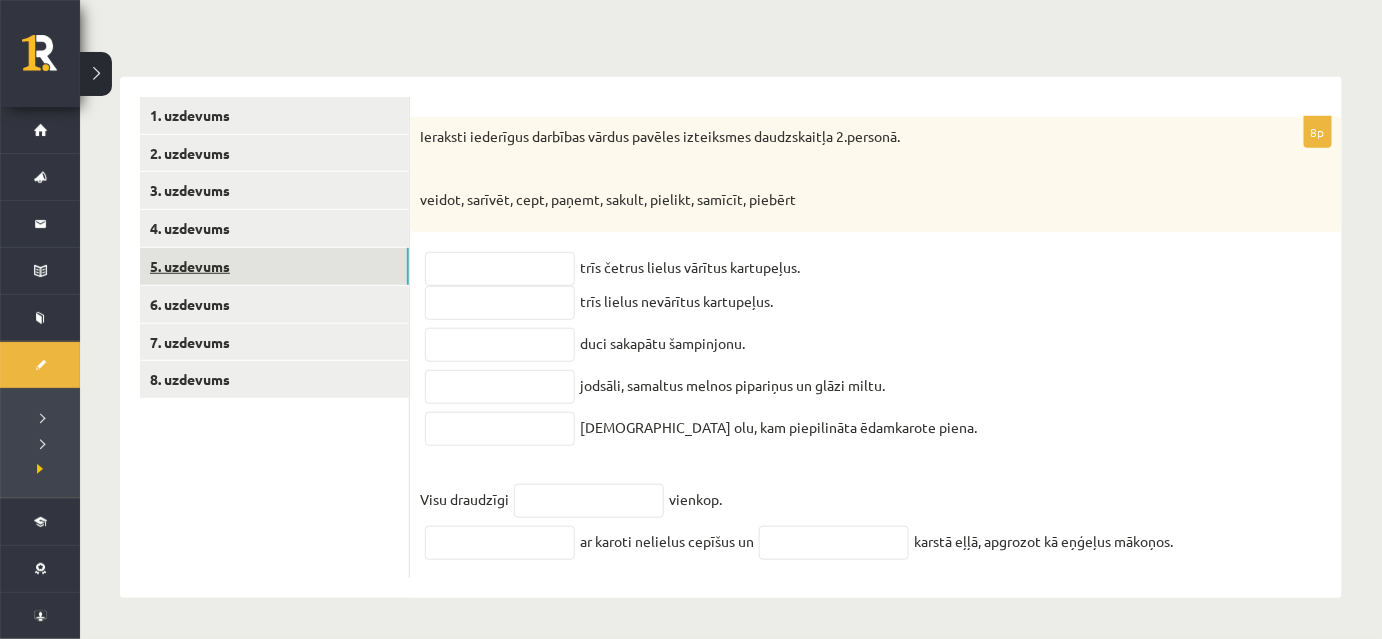 scroll, scrollTop: 317, scrollLeft: 0, axis: vertical 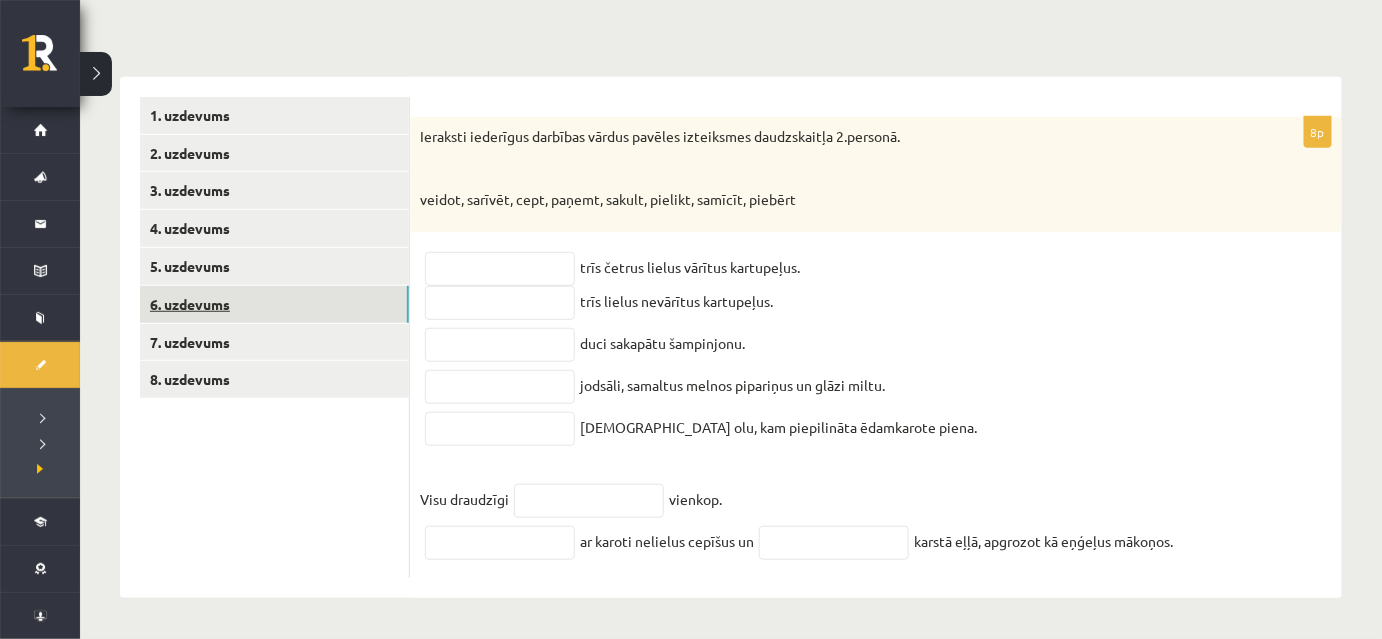 click on "6. uzdevums" at bounding box center [274, 304] 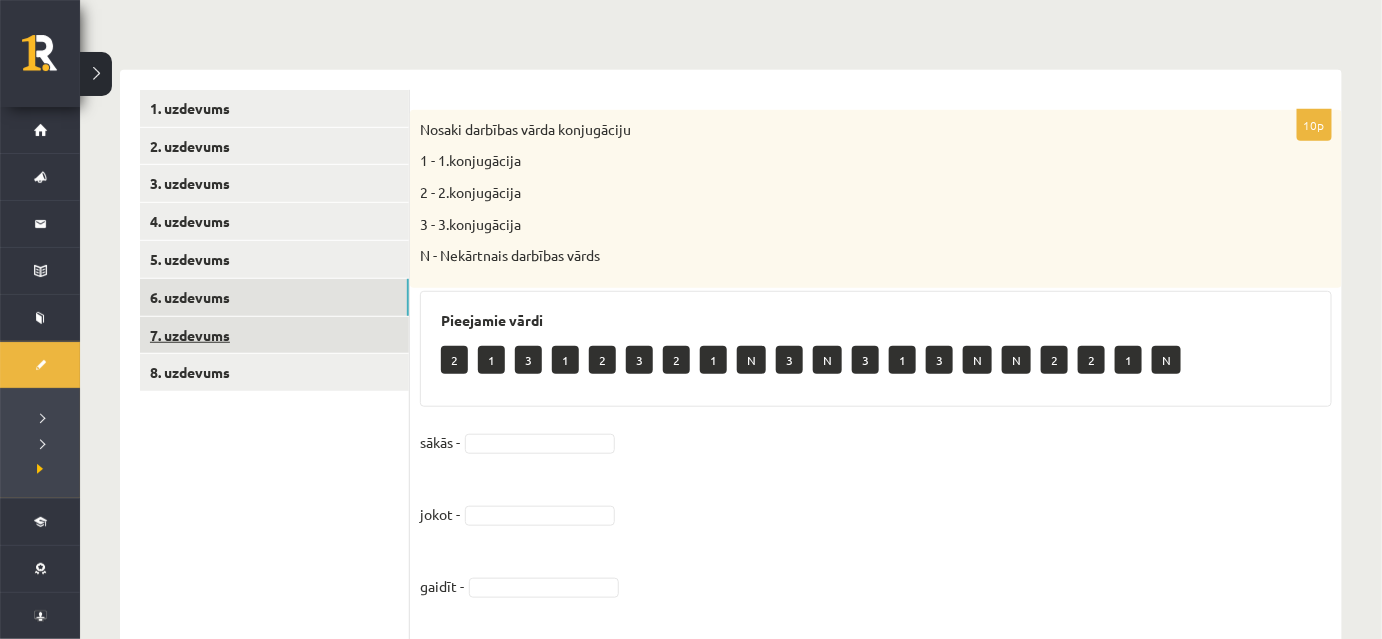 click on "7. uzdevums" at bounding box center [274, 335] 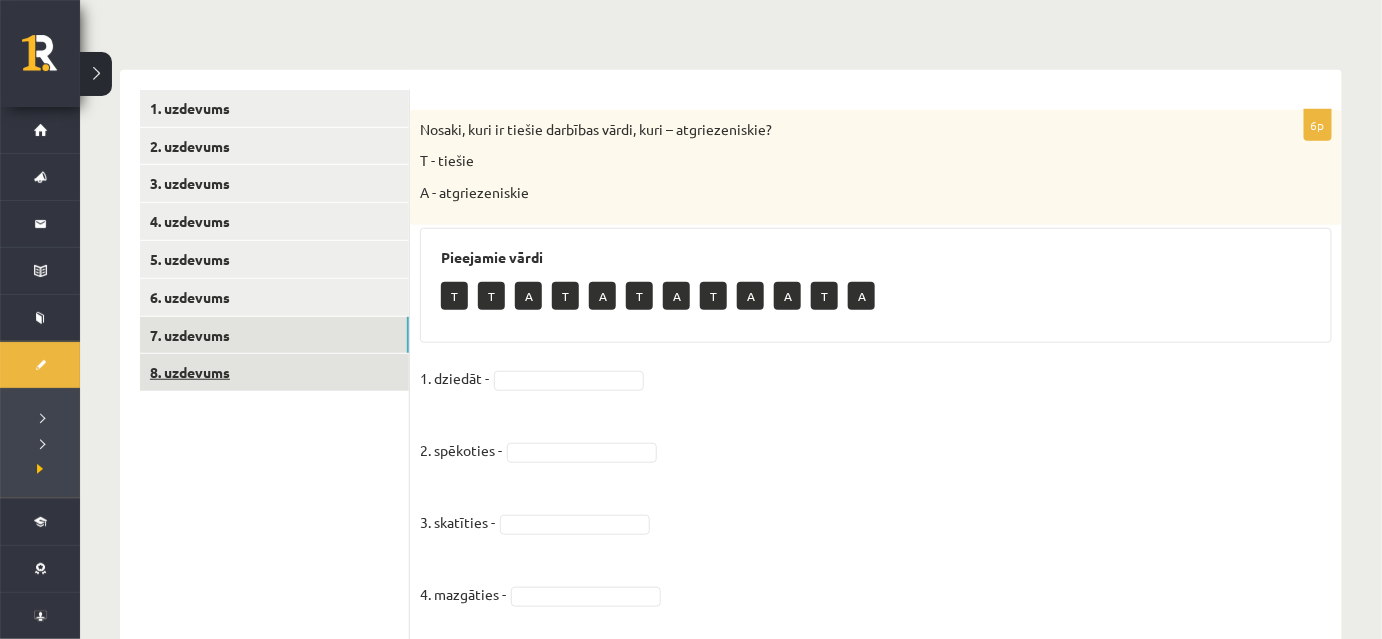click on "8. uzdevums" at bounding box center [274, 372] 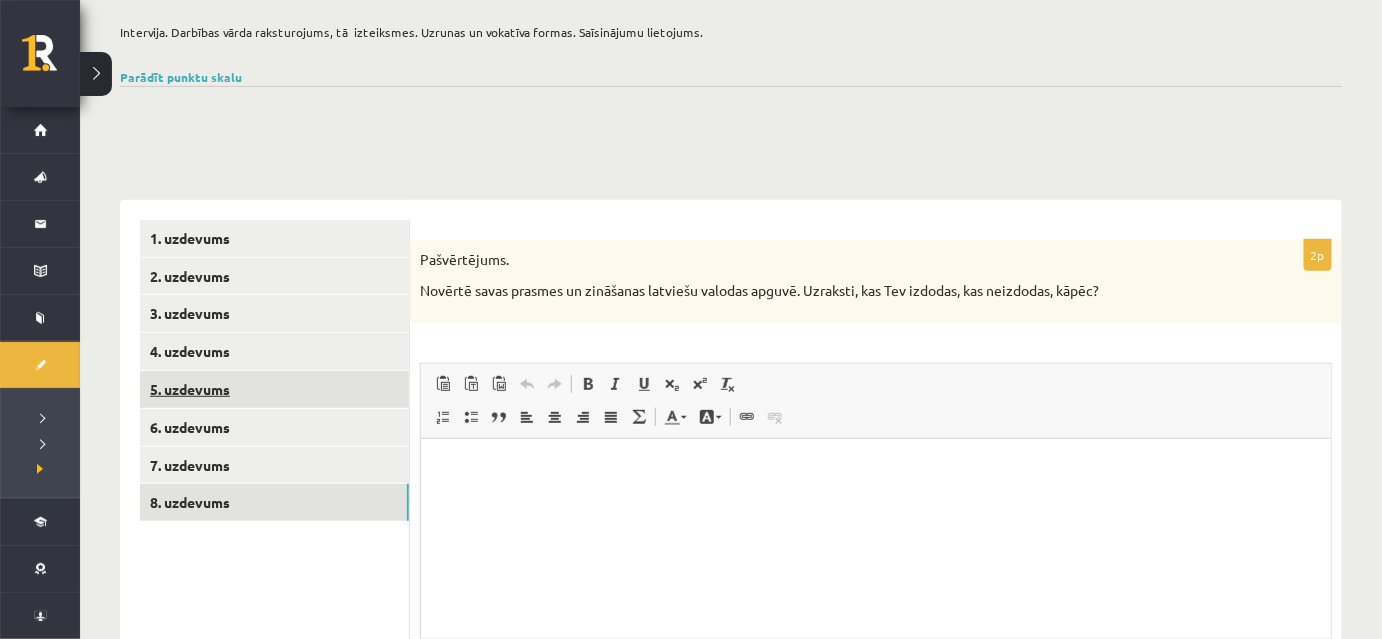 scroll, scrollTop: 0, scrollLeft: 0, axis: both 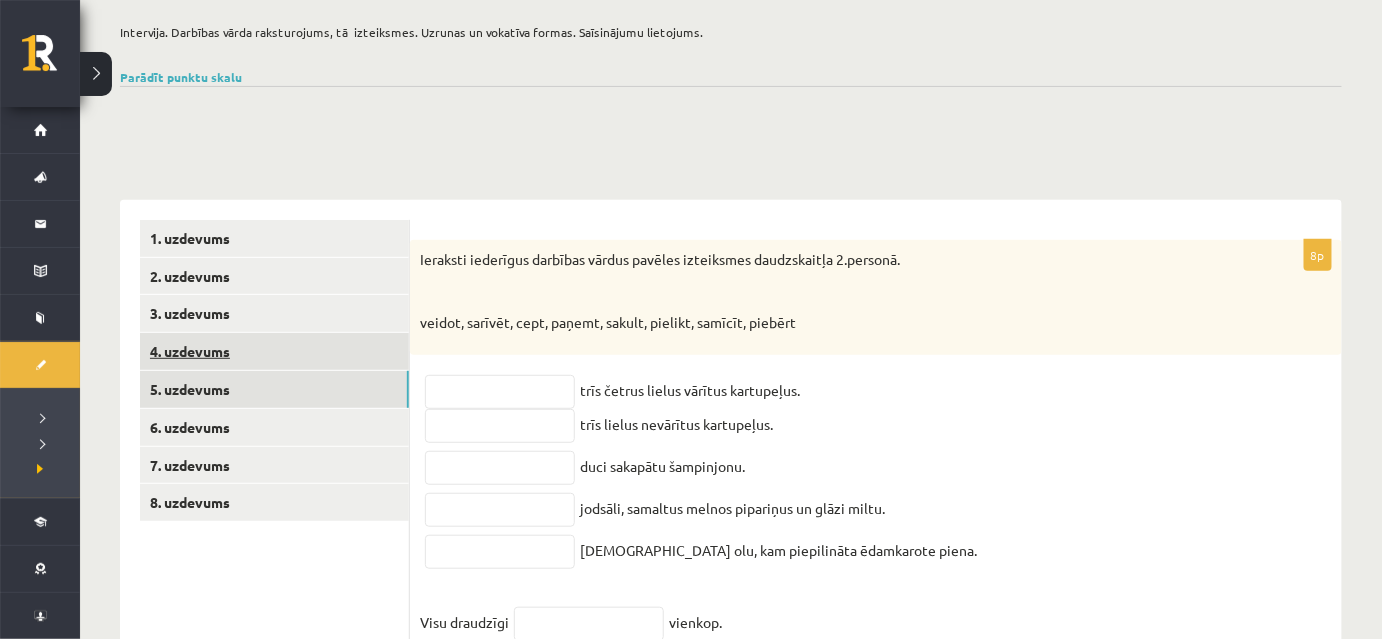 click on "4. uzdevums" at bounding box center (274, 351) 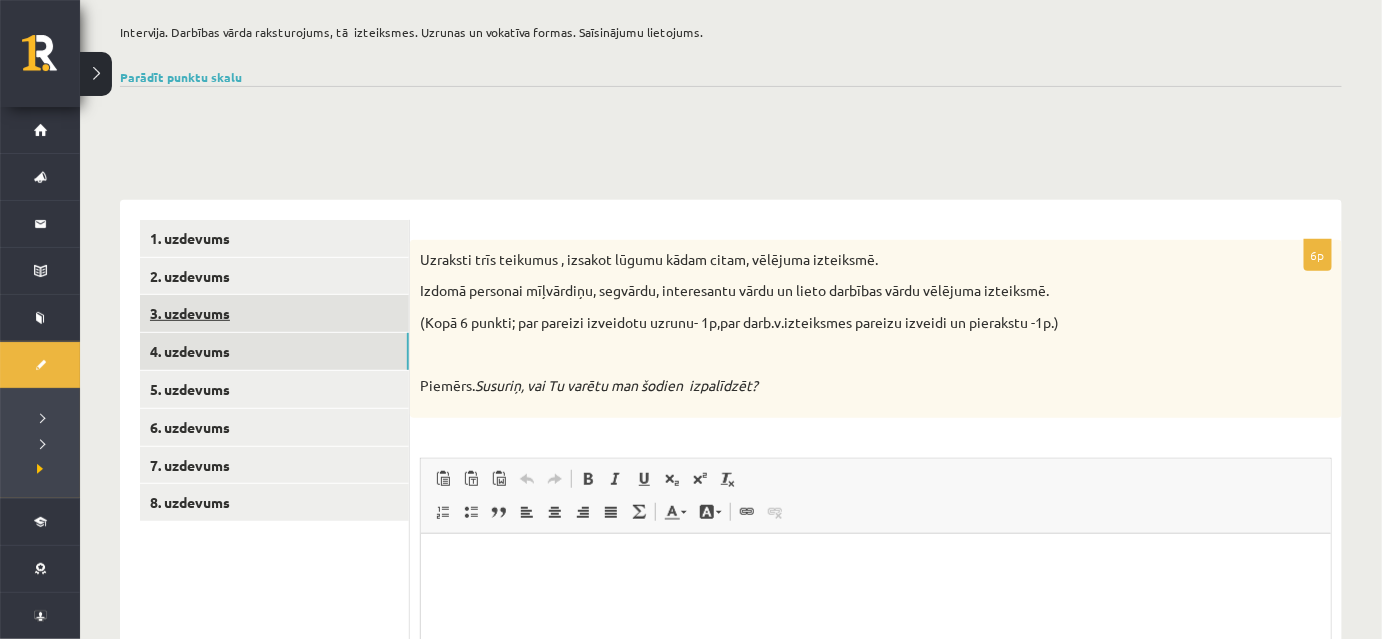 scroll, scrollTop: 0, scrollLeft: 0, axis: both 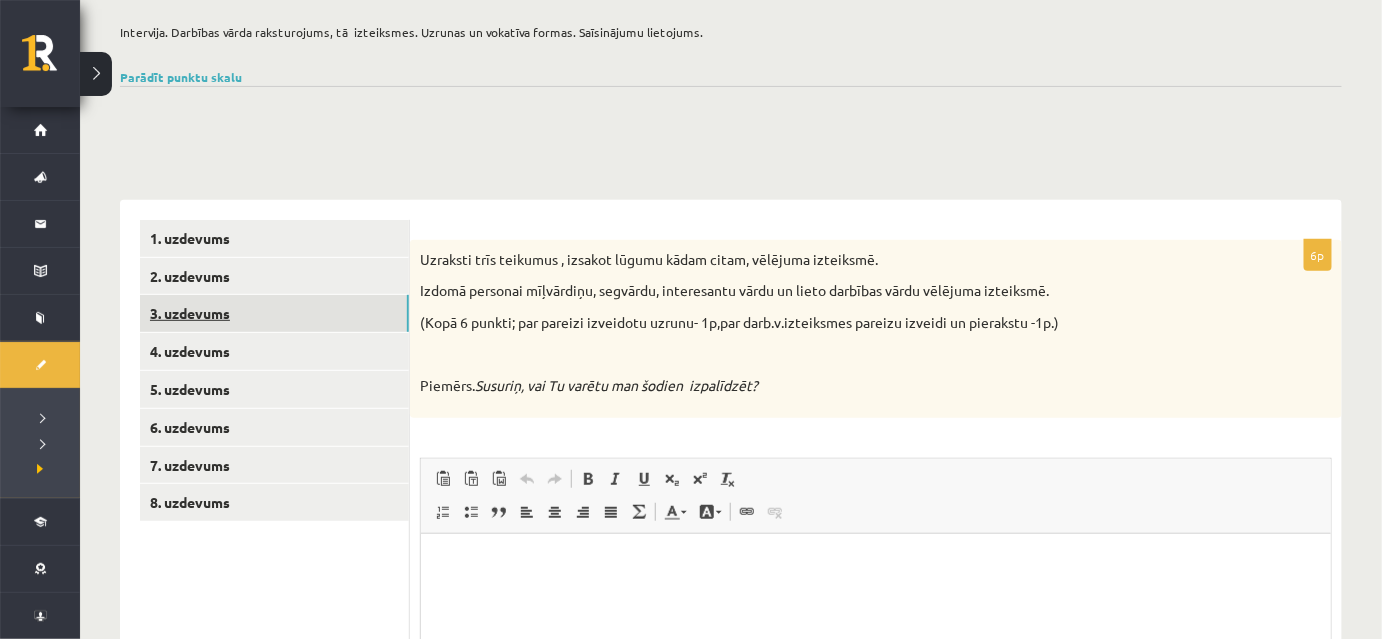 click on "3. uzdevums" at bounding box center (274, 313) 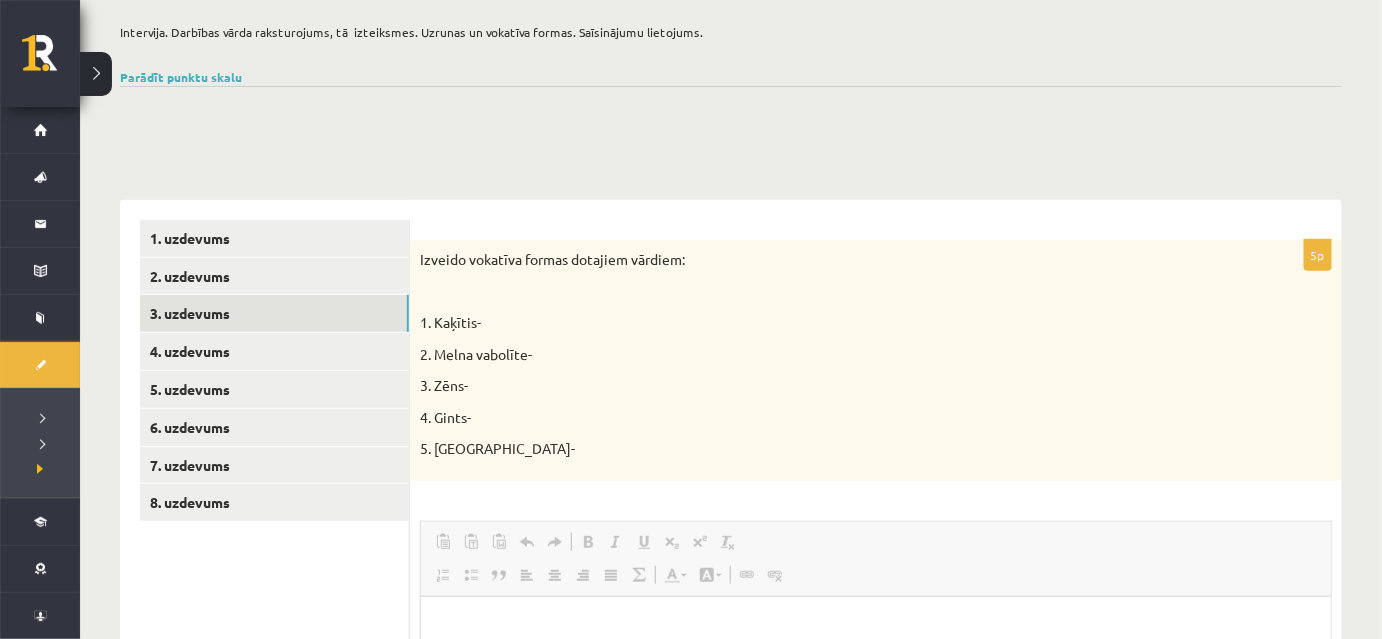 scroll, scrollTop: 0, scrollLeft: 0, axis: both 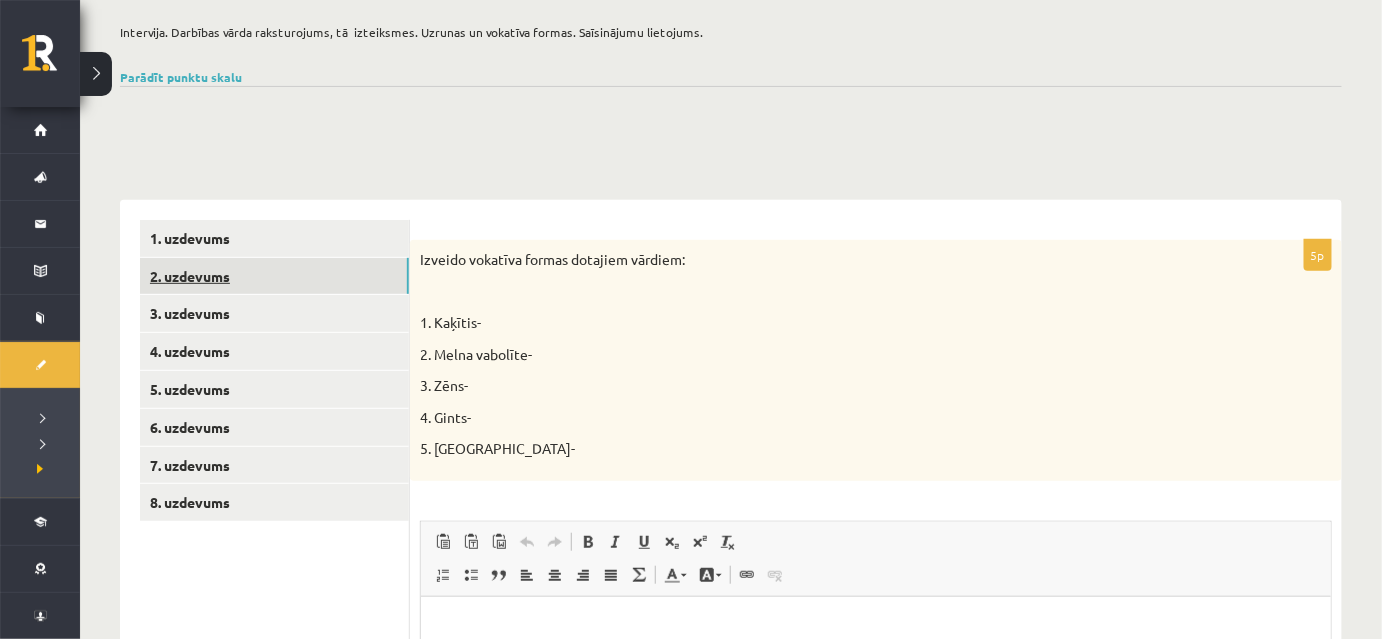 click on "2. uzdevums" at bounding box center (274, 276) 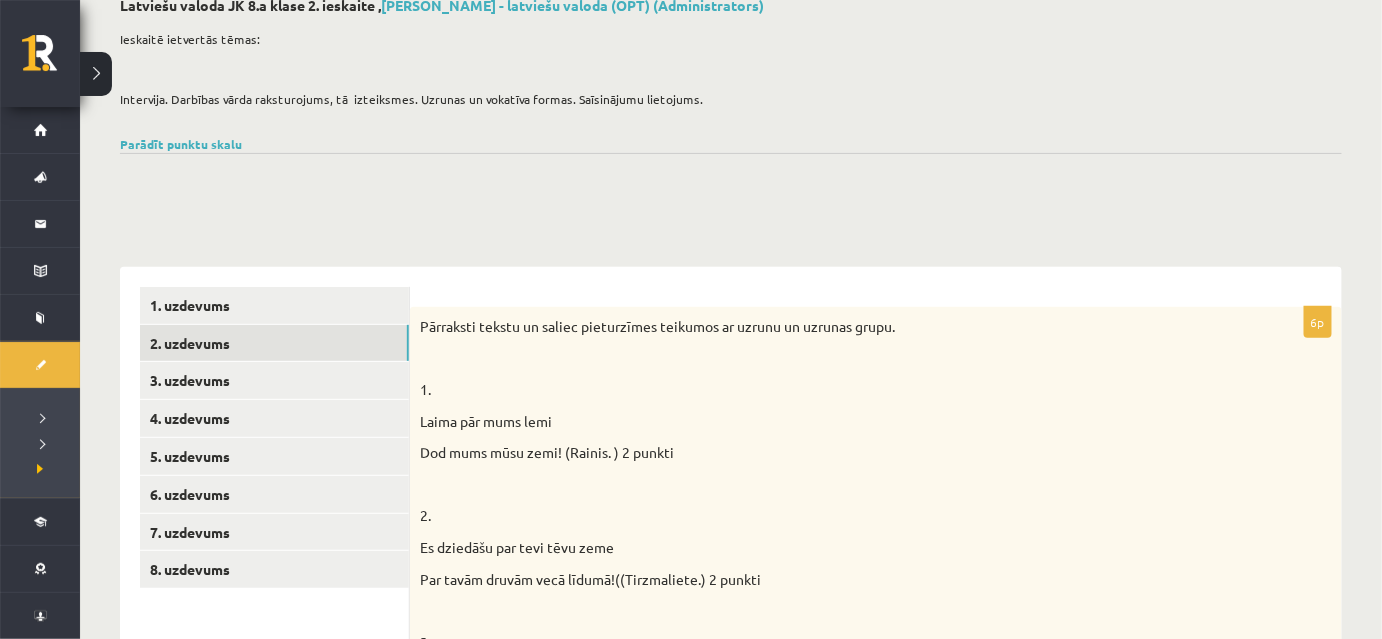 scroll, scrollTop: 0, scrollLeft: 0, axis: both 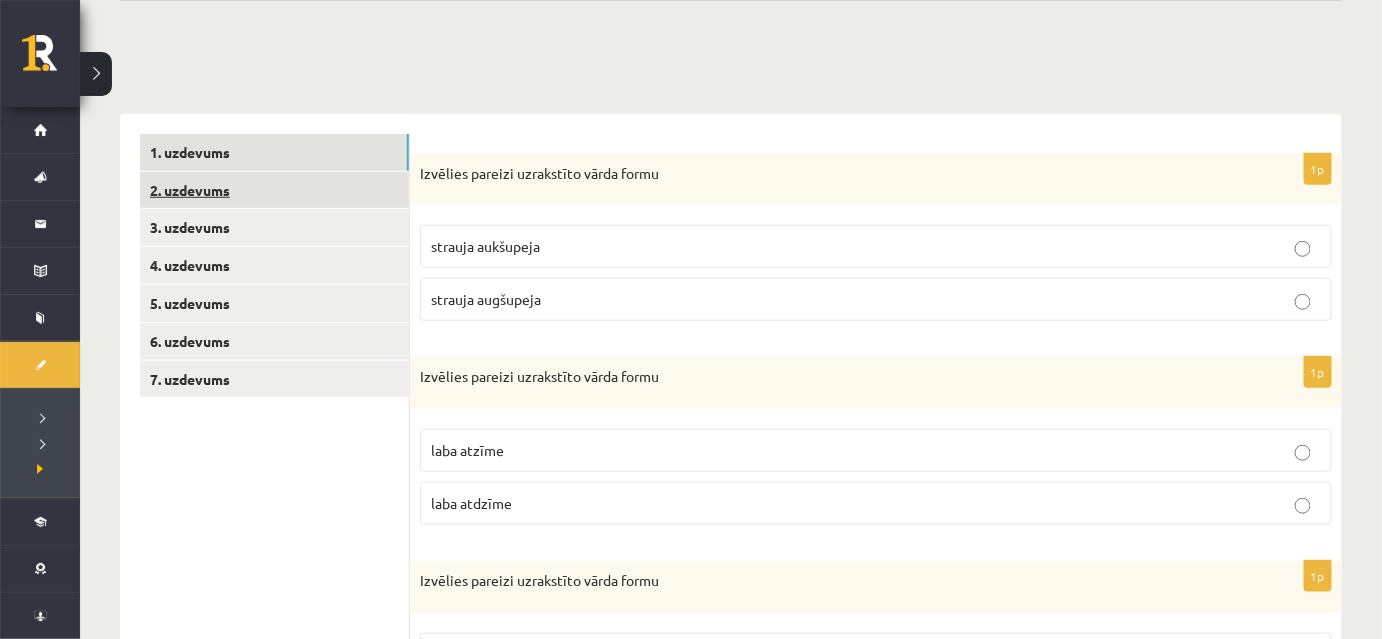 click on "2. uzdevums" at bounding box center (274, 190) 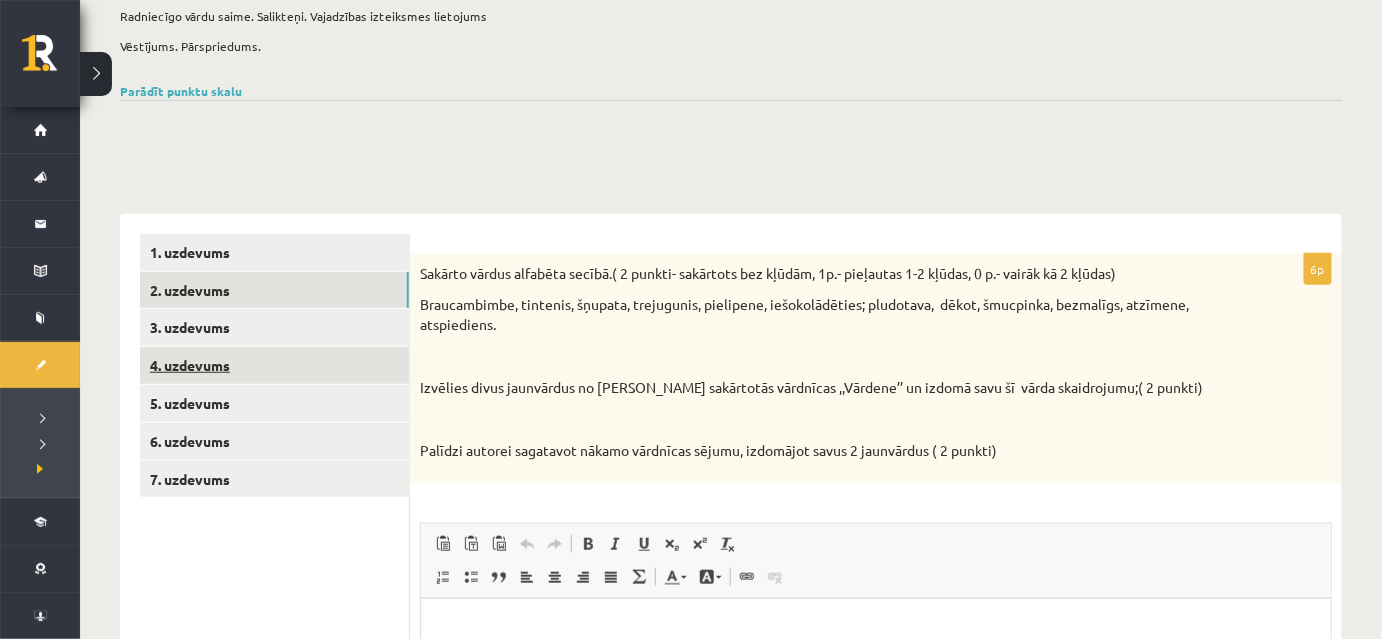scroll, scrollTop: 258, scrollLeft: 0, axis: vertical 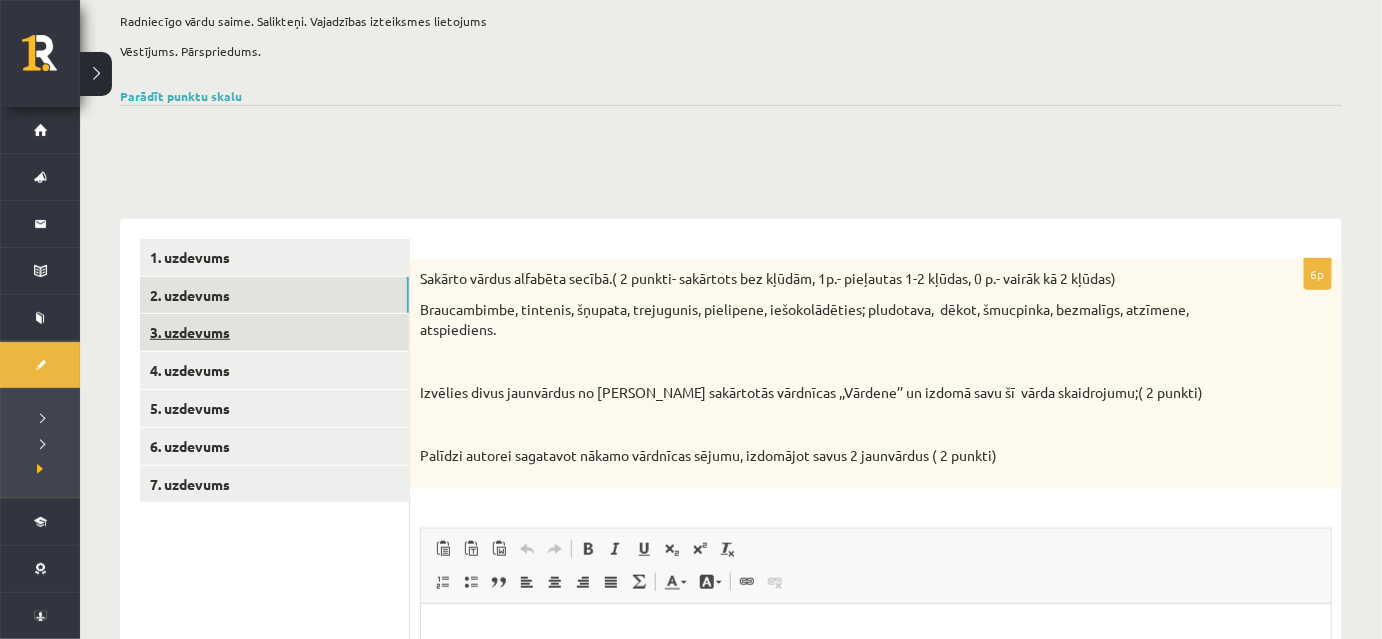 click on "3. uzdevums" at bounding box center (274, 332) 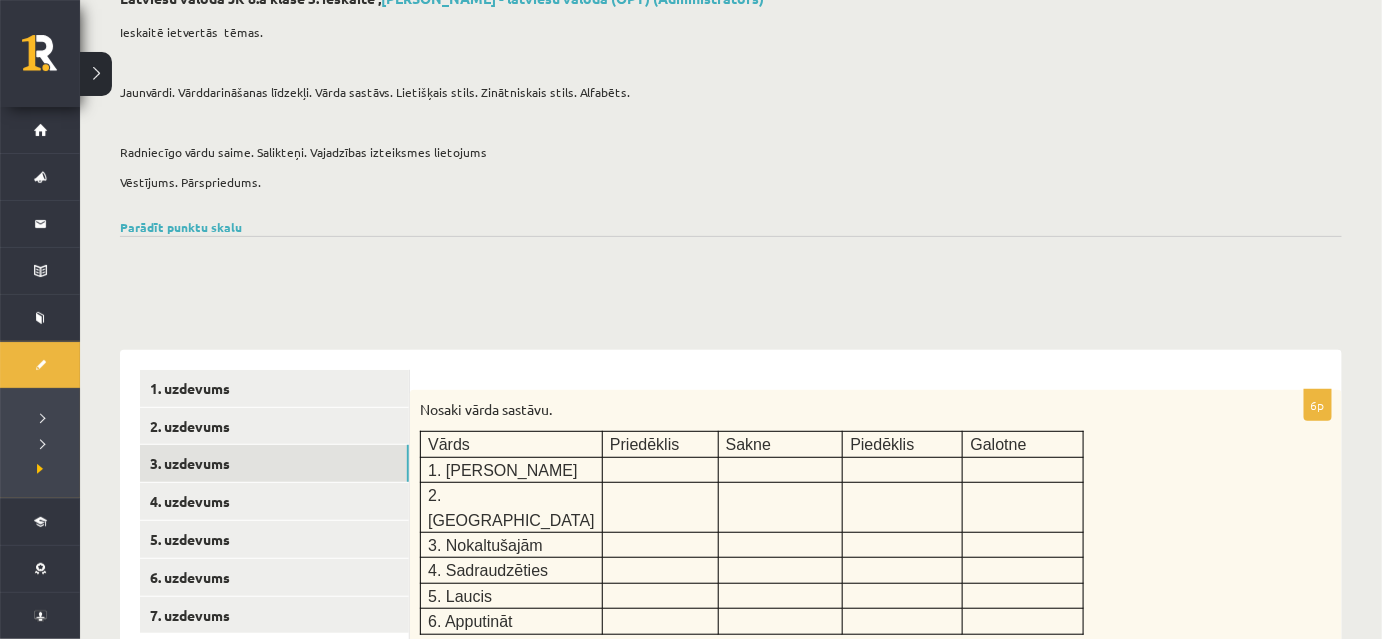 scroll, scrollTop: 363, scrollLeft: 0, axis: vertical 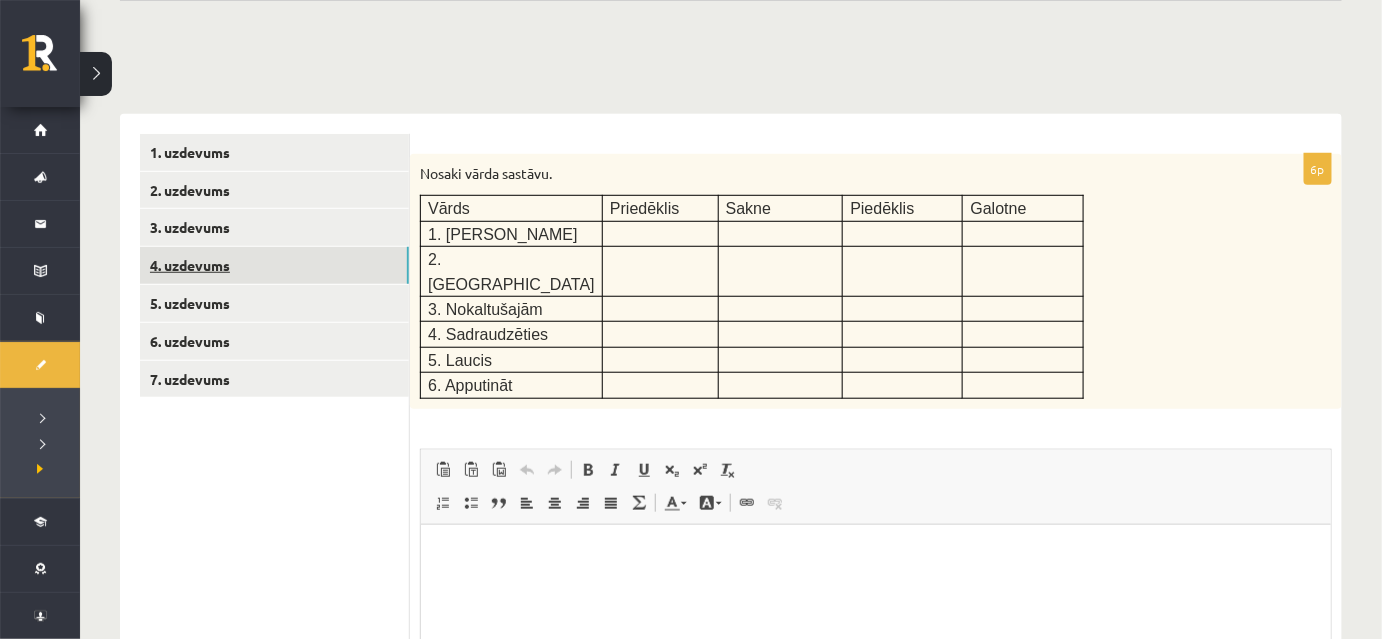 click on "4. uzdevums" at bounding box center [274, 265] 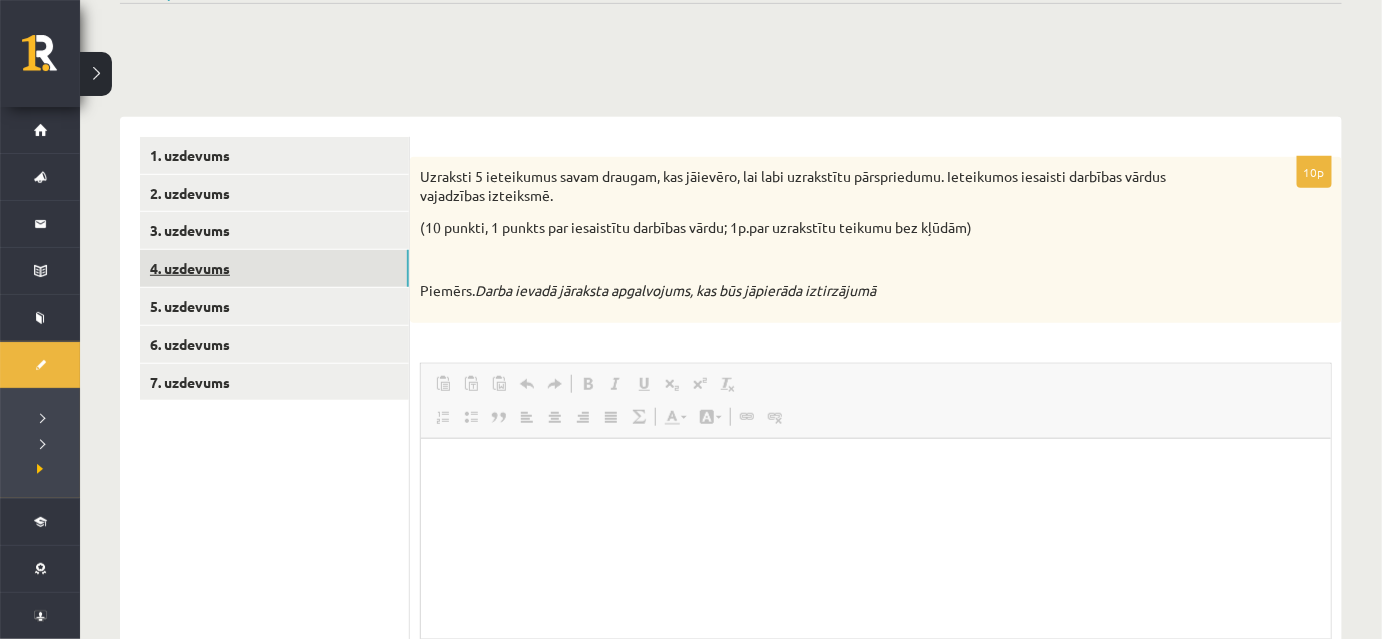 scroll, scrollTop: 0, scrollLeft: 0, axis: both 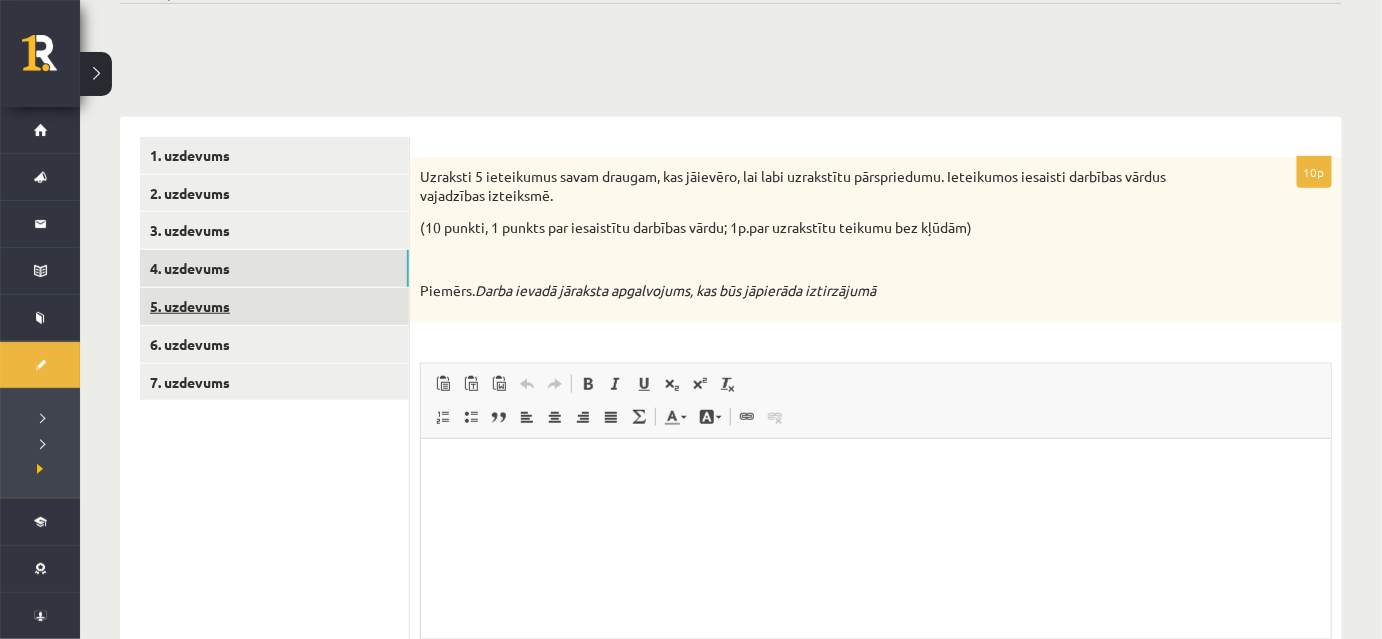 click on "5. uzdevums" at bounding box center [274, 306] 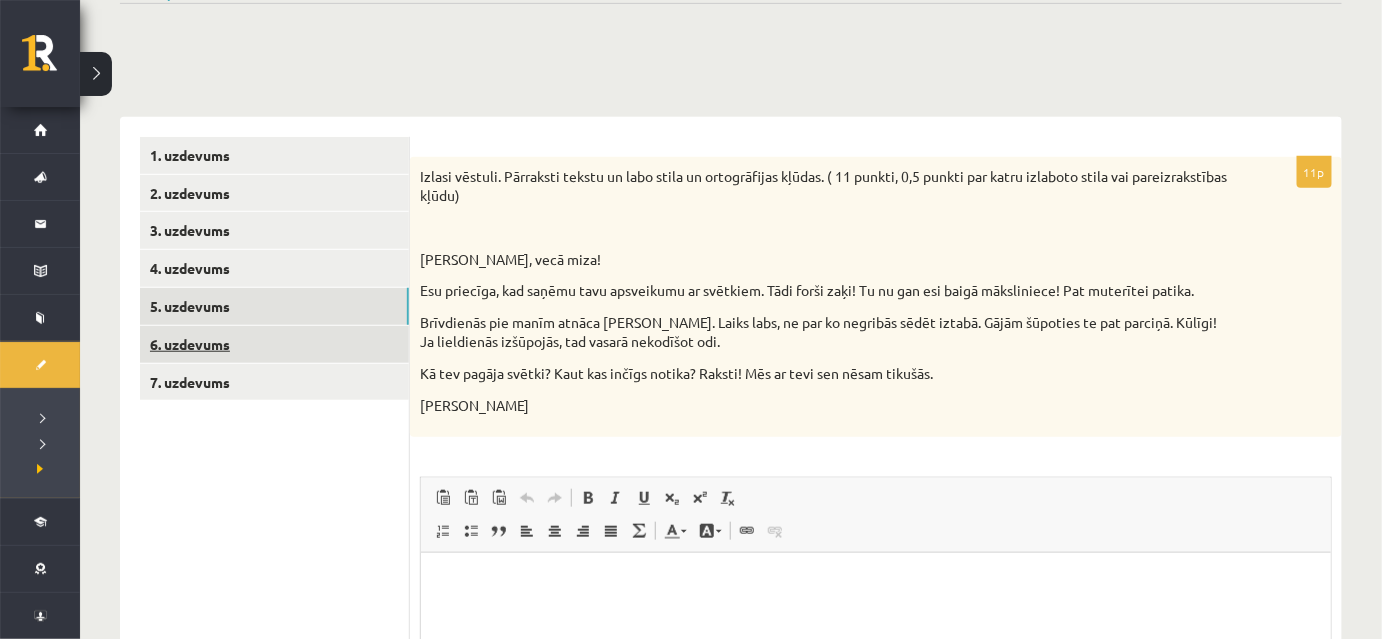 scroll, scrollTop: 0, scrollLeft: 0, axis: both 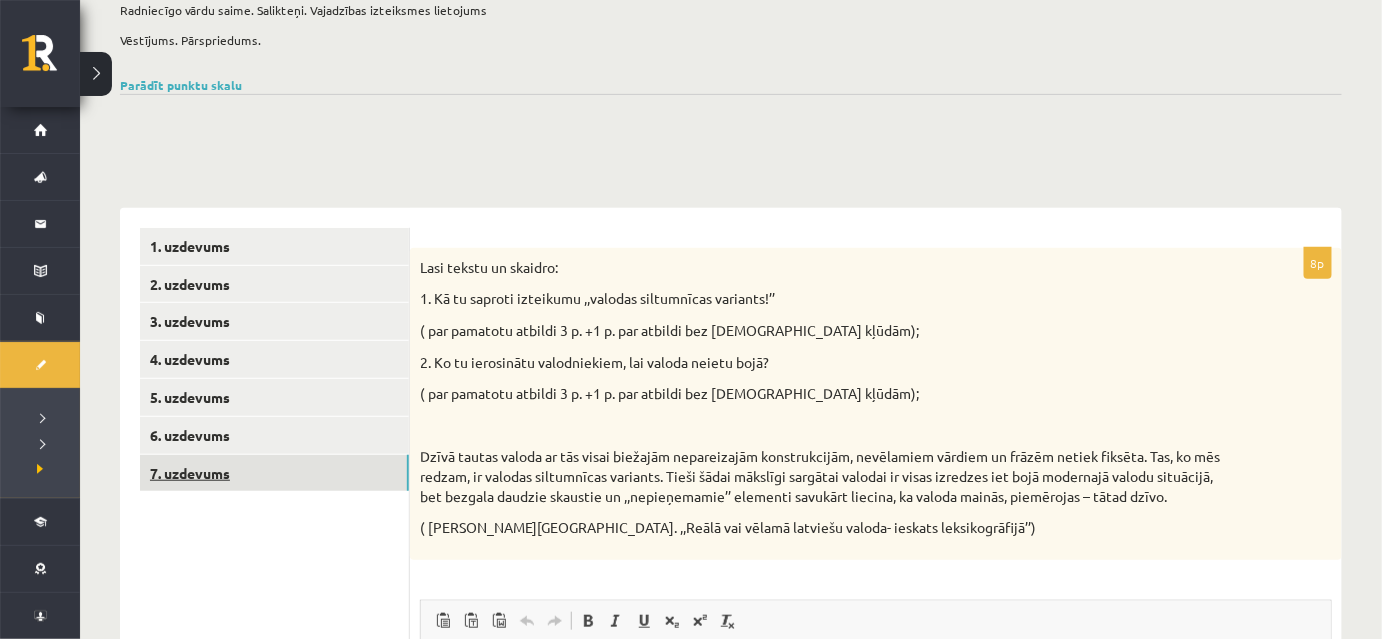 click on "7. uzdevums" at bounding box center (274, 473) 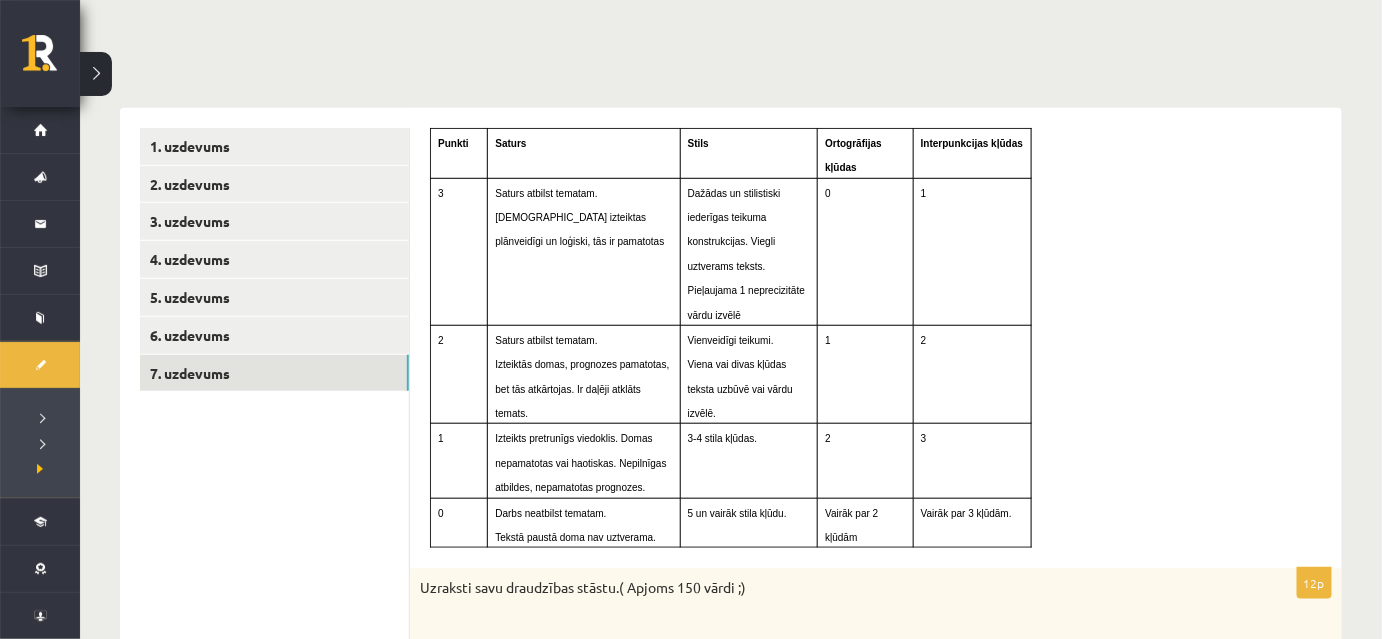 scroll, scrollTop: 365, scrollLeft: 0, axis: vertical 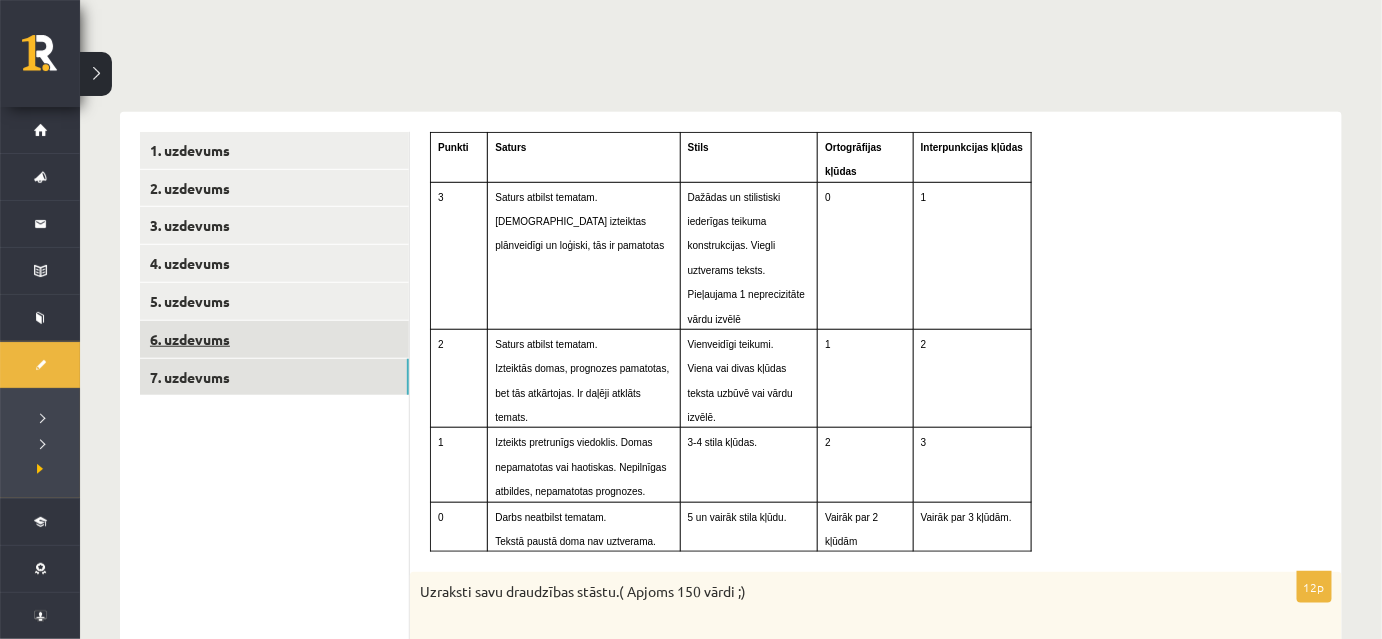 click on "6. uzdevums" at bounding box center (274, 339) 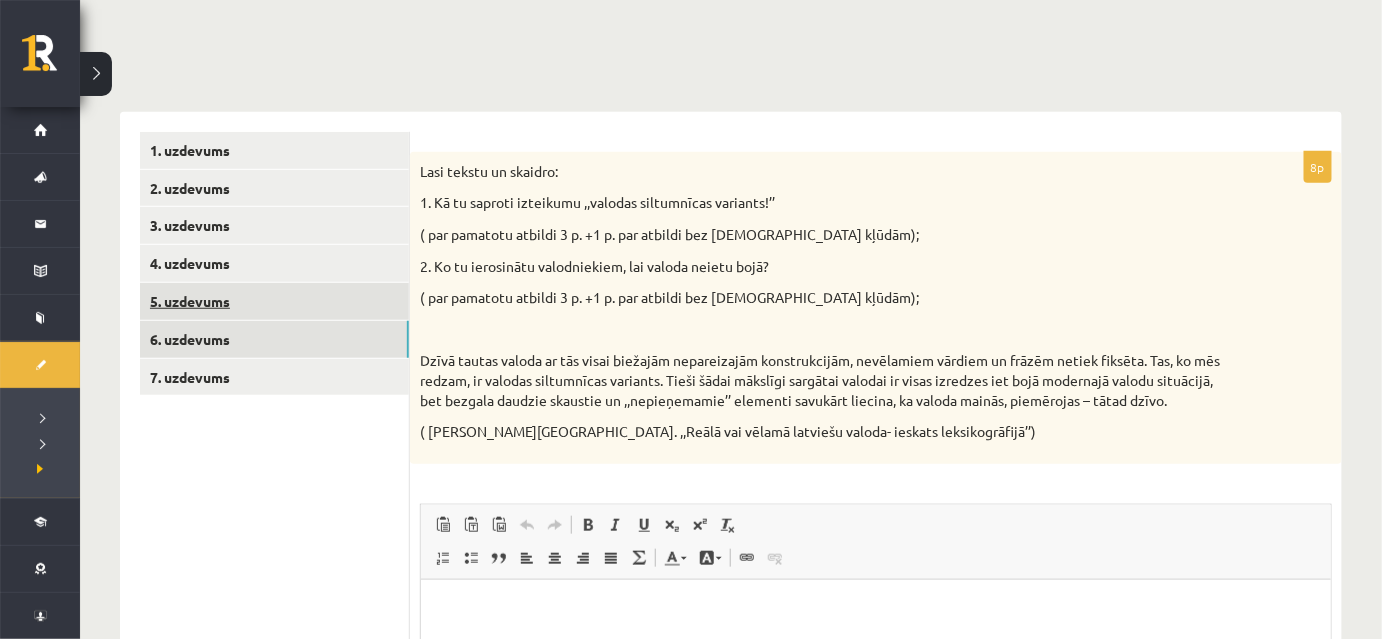 scroll, scrollTop: 0, scrollLeft: 0, axis: both 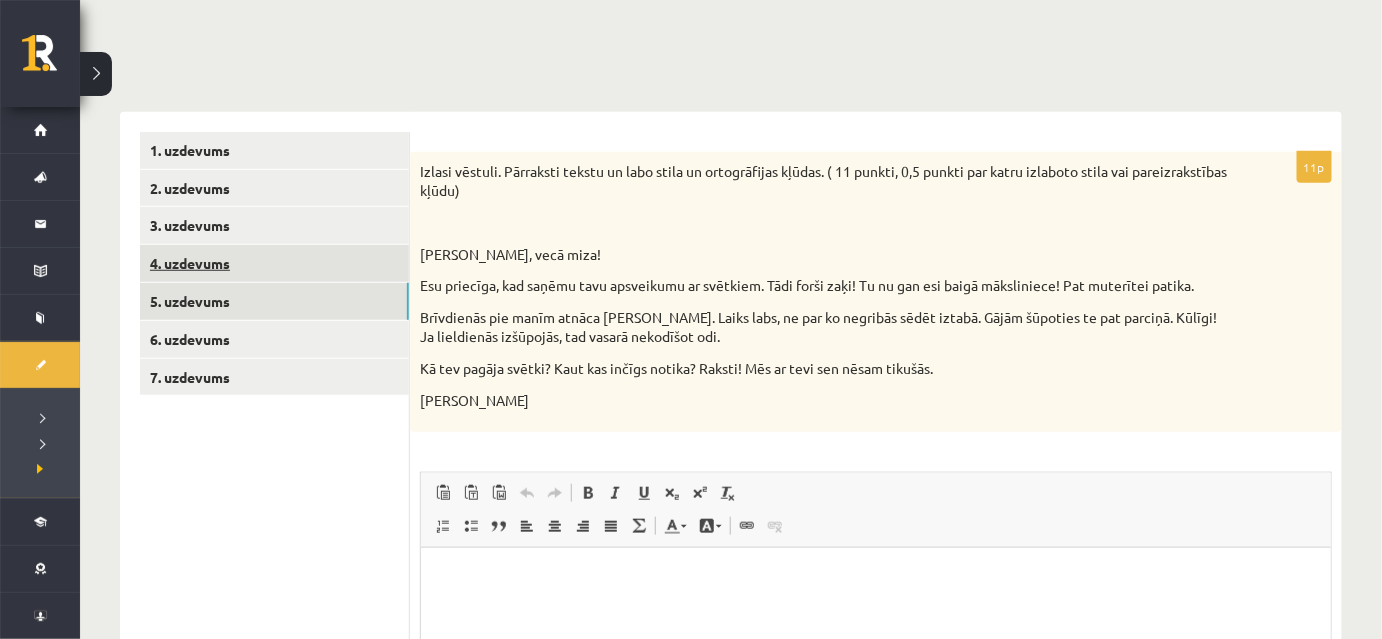 click on "4. uzdevums" at bounding box center (274, 263) 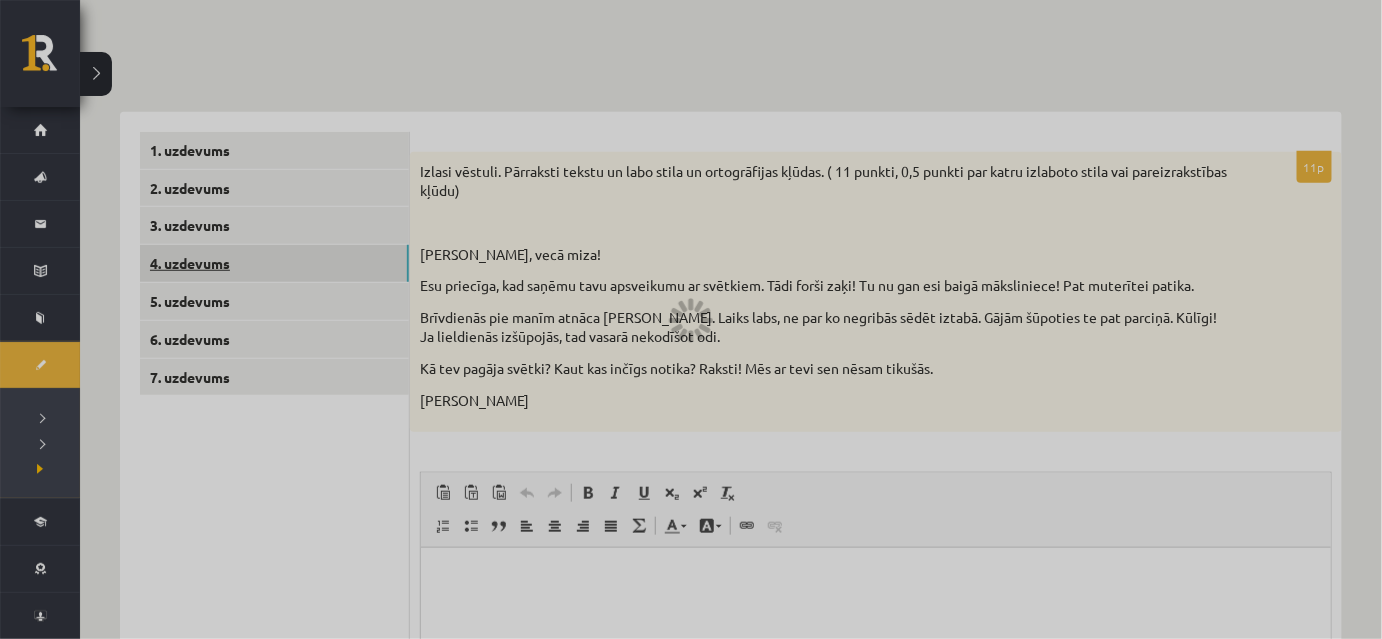 scroll, scrollTop: 360, scrollLeft: 0, axis: vertical 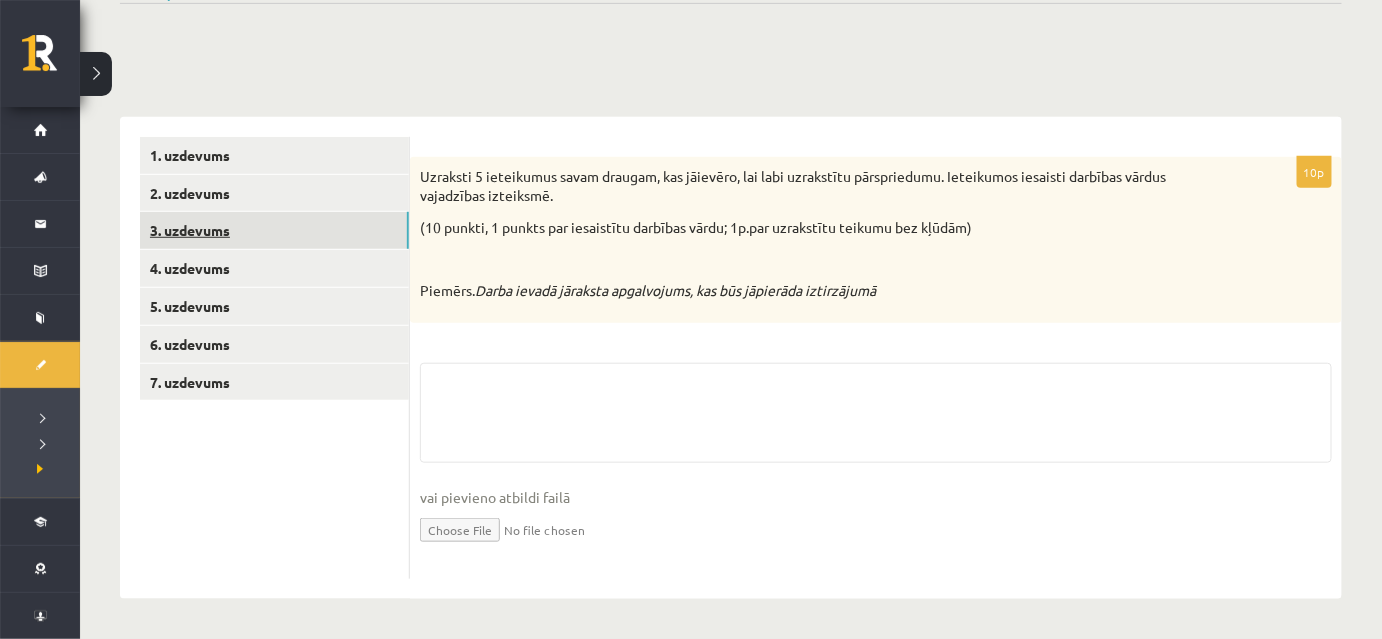 click on "3. uzdevums" at bounding box center (274, 230) 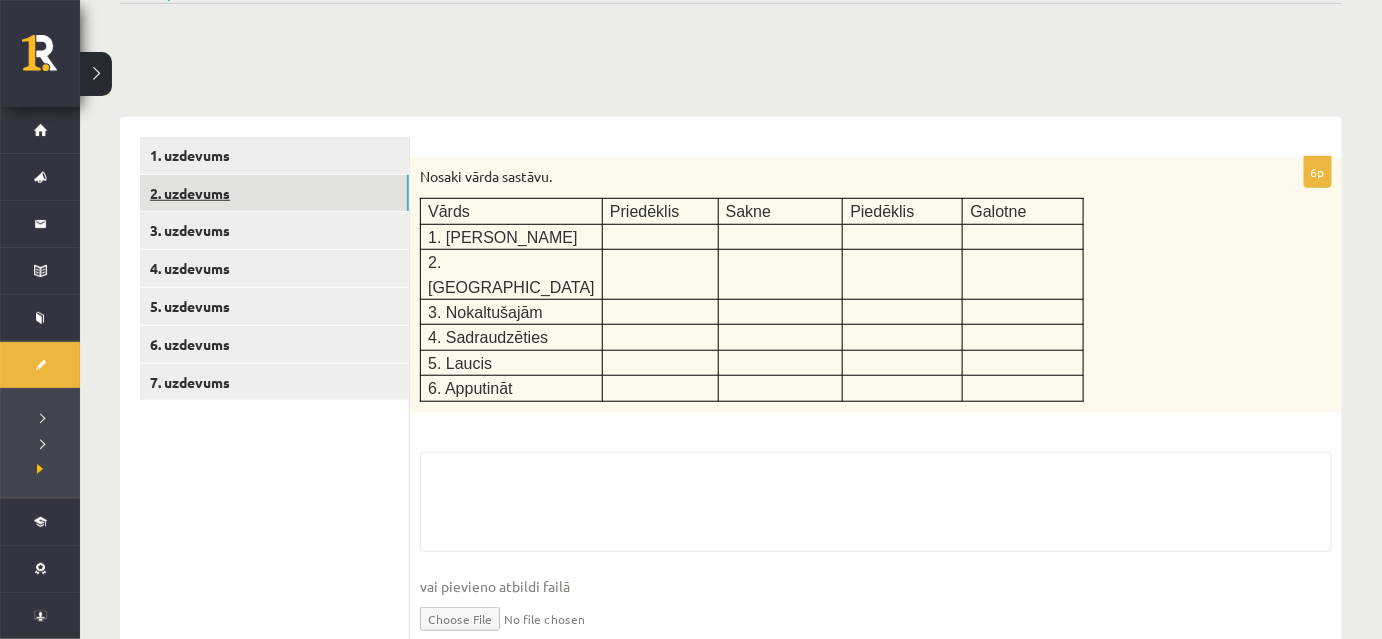 click on "2. uzdevums" at bounding box center [274, 193] 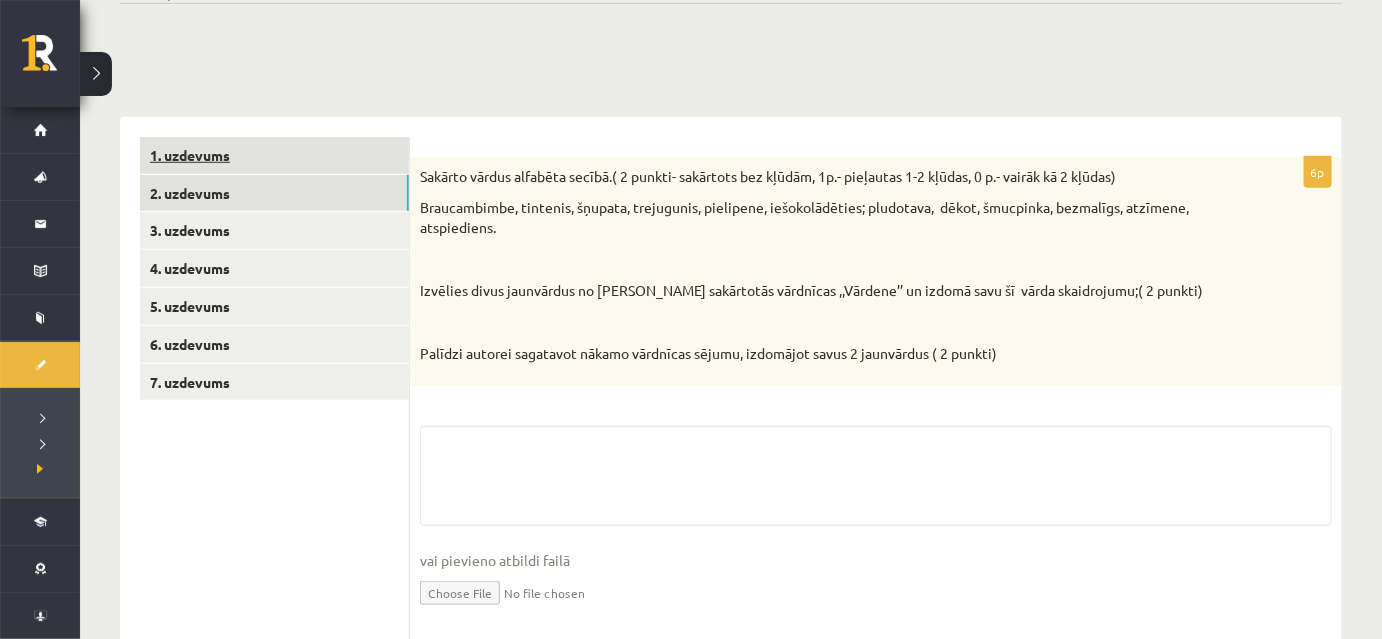 click on "1. uzdevums" at bounding box center [274, 155] 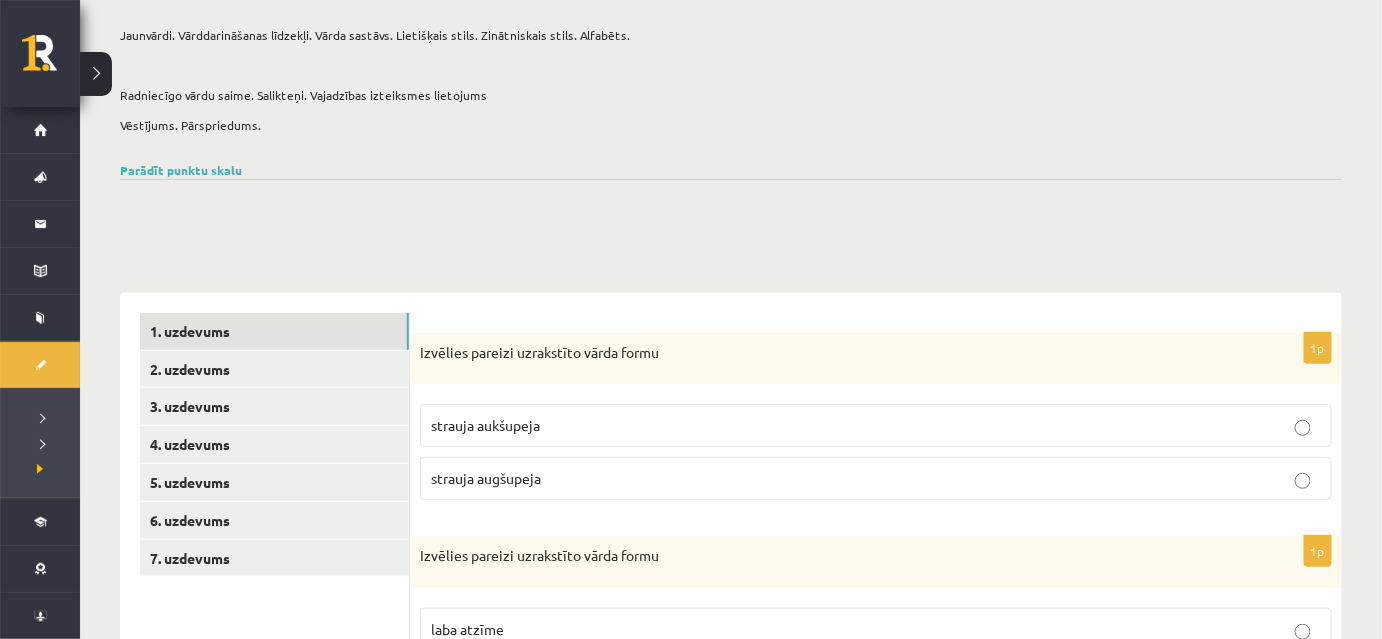 scroll, scrollTop: 0, scrollLeft: 0, axis: both 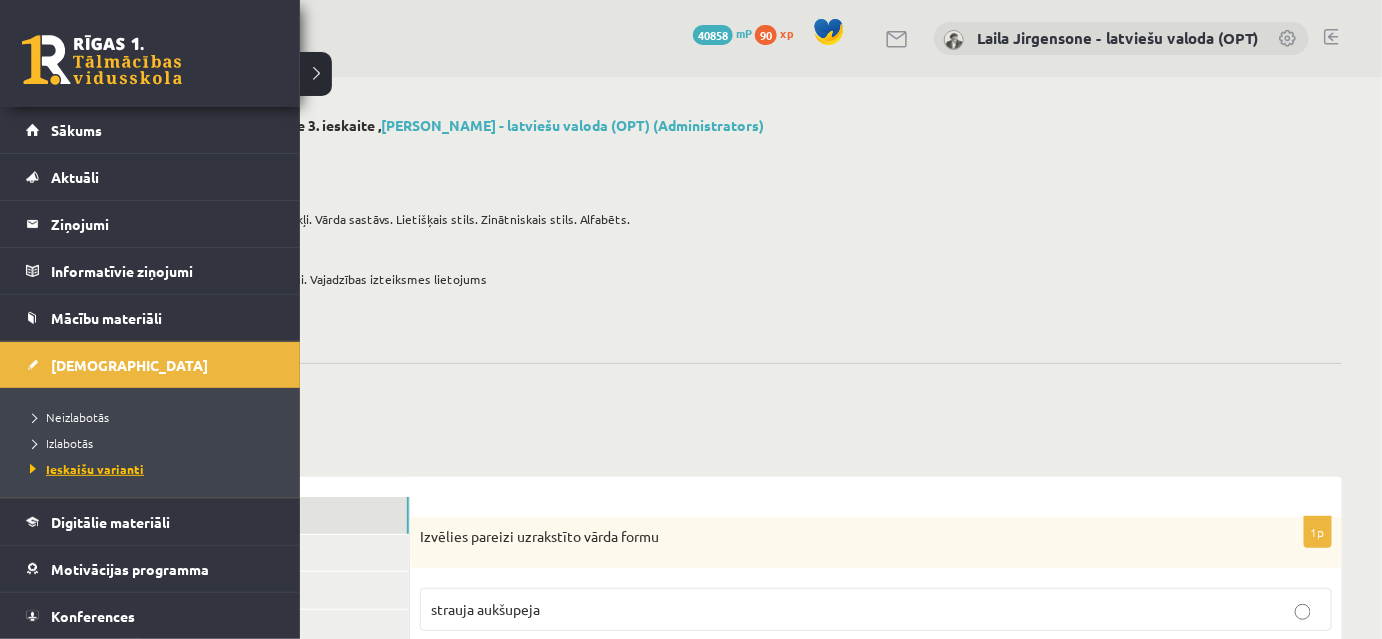click on "Ieskaišu varianti" at bounding box center [84, 469] 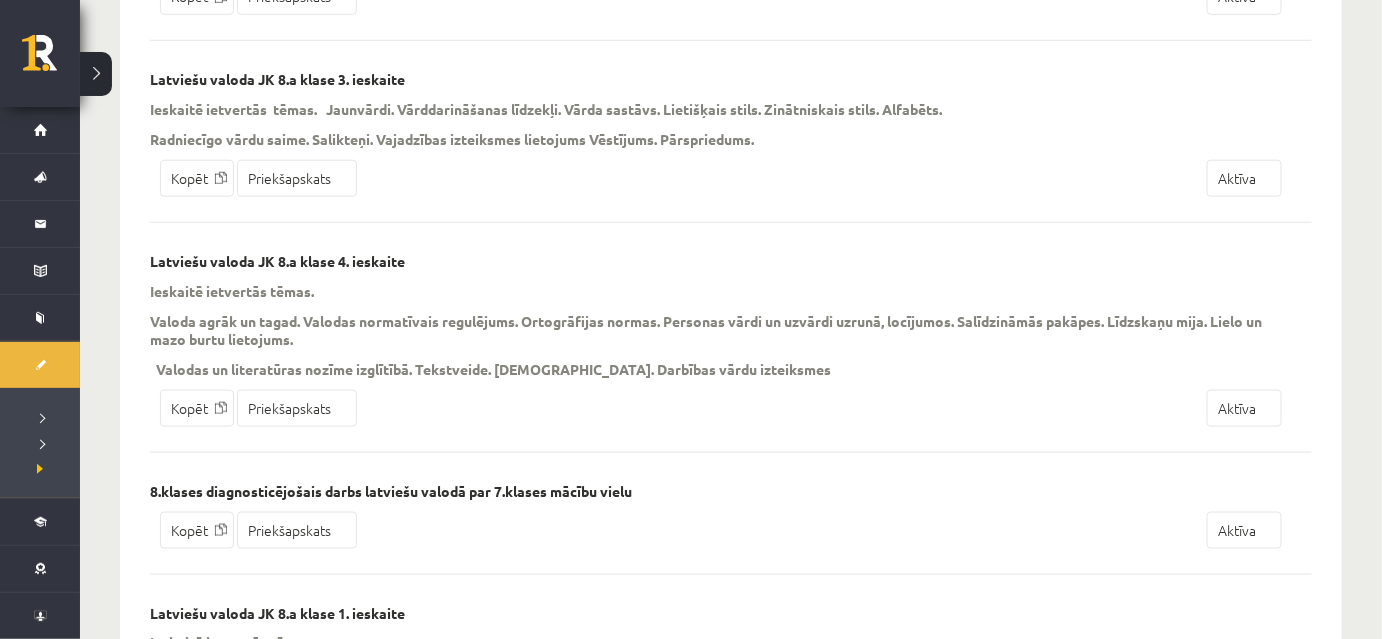 scroll, scrollTop: 636, scrollLeft: 0, axis: vertical 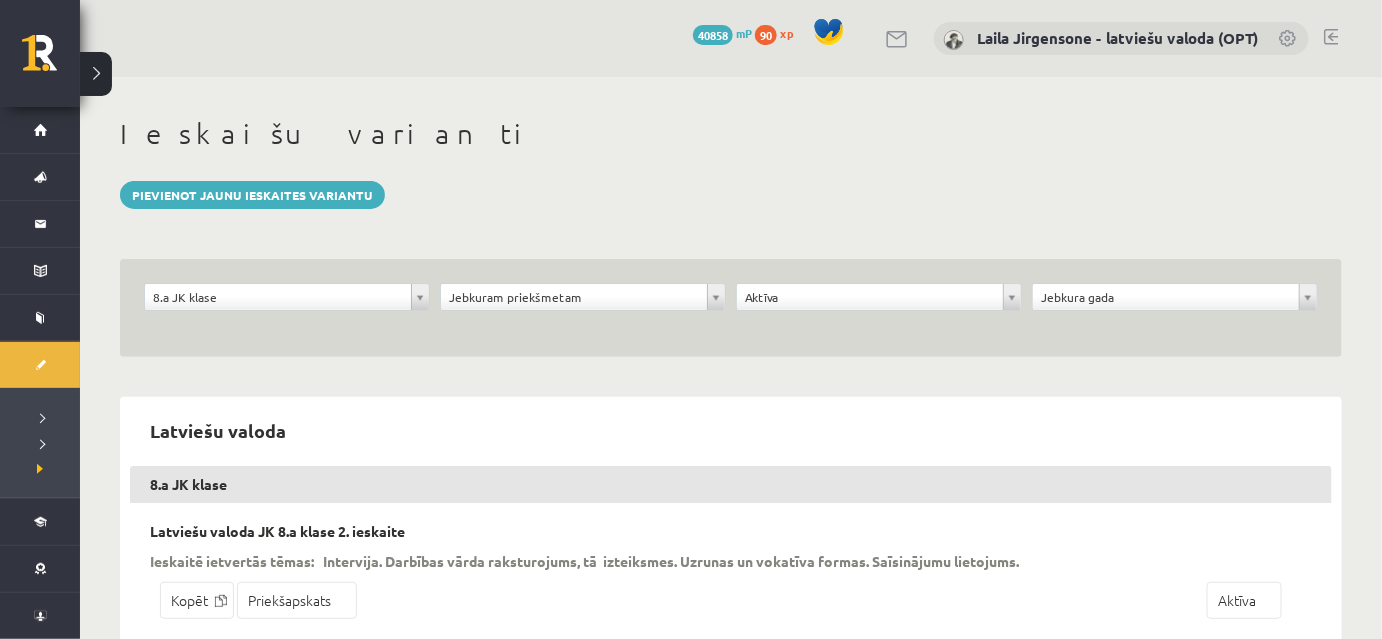 click at bounding box center [1331, 37] 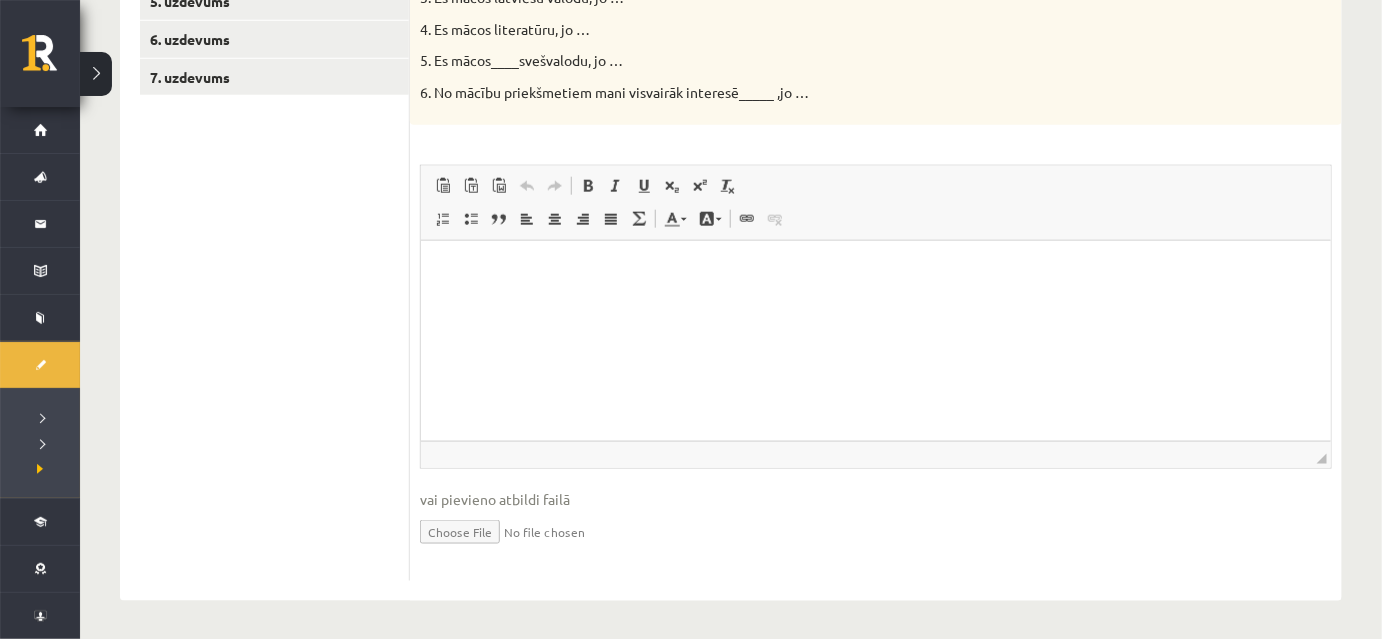 scroll, scrollTop: 181, scrollLeft: 0, axis: vertical 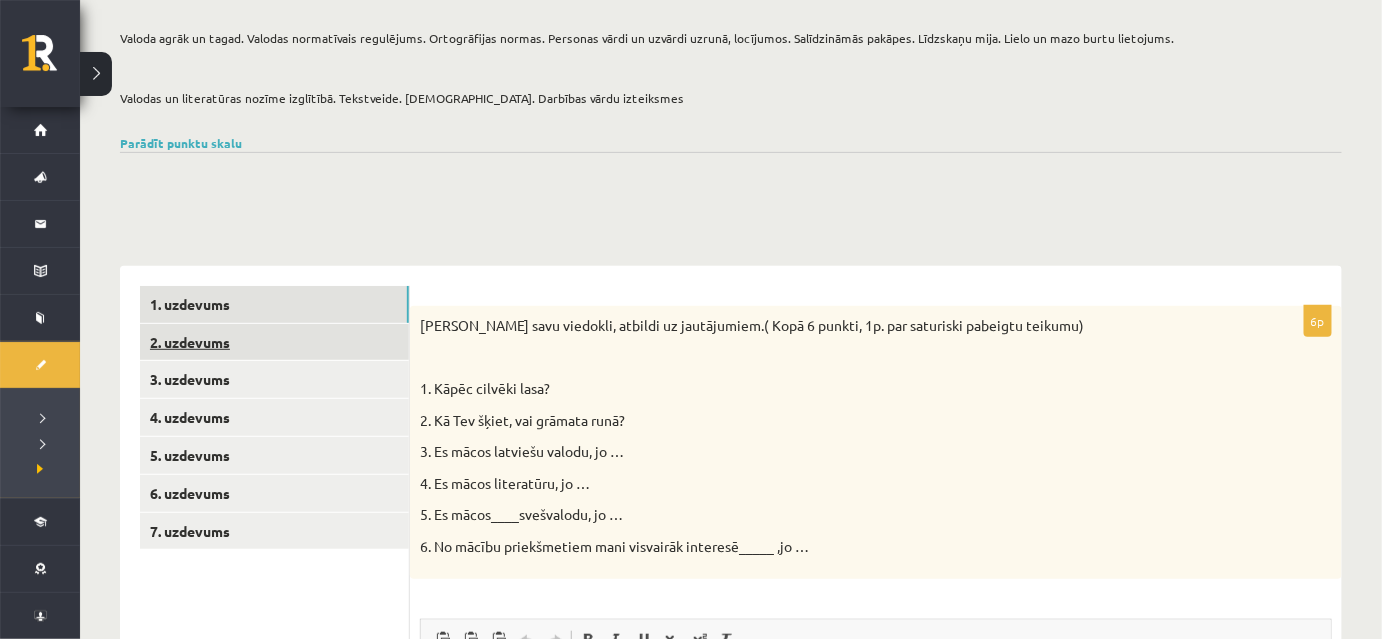 click on "2. uzdevums" at bounding box center [274, 342] 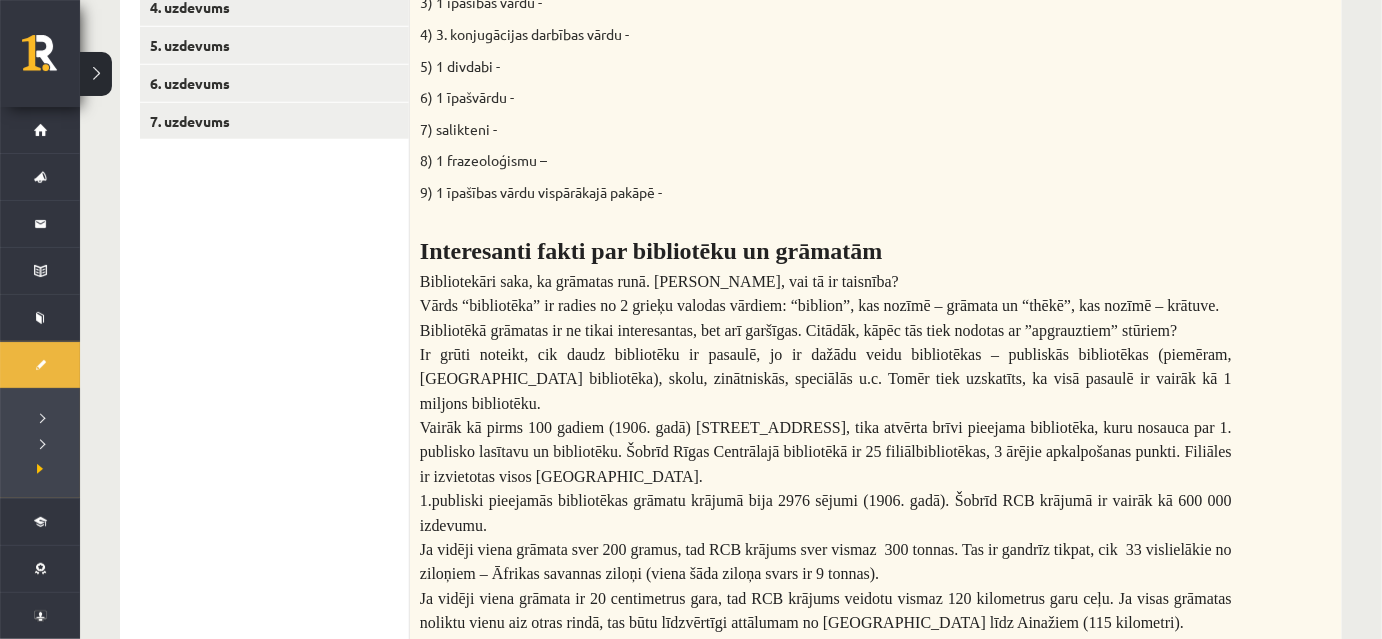 scroll, scrollTop: 362, scrollLeft: 0, axis: vertical 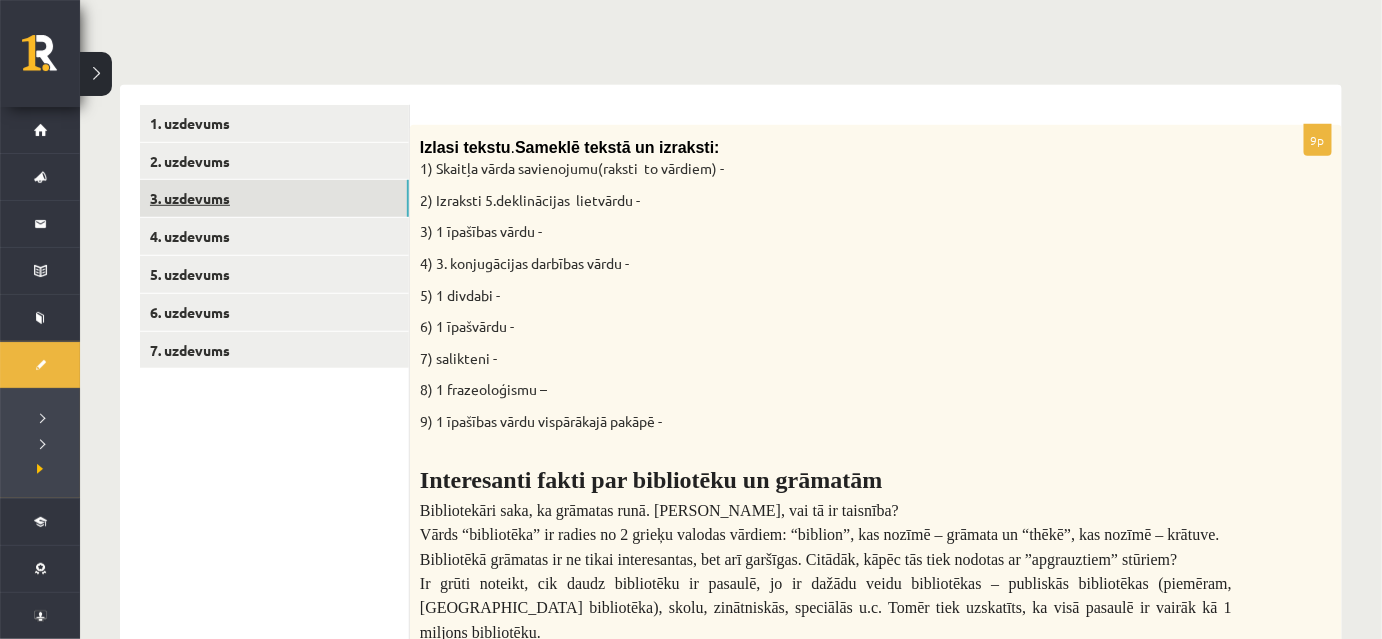click on "3. uzdevums" at bounding box center [274, 198] 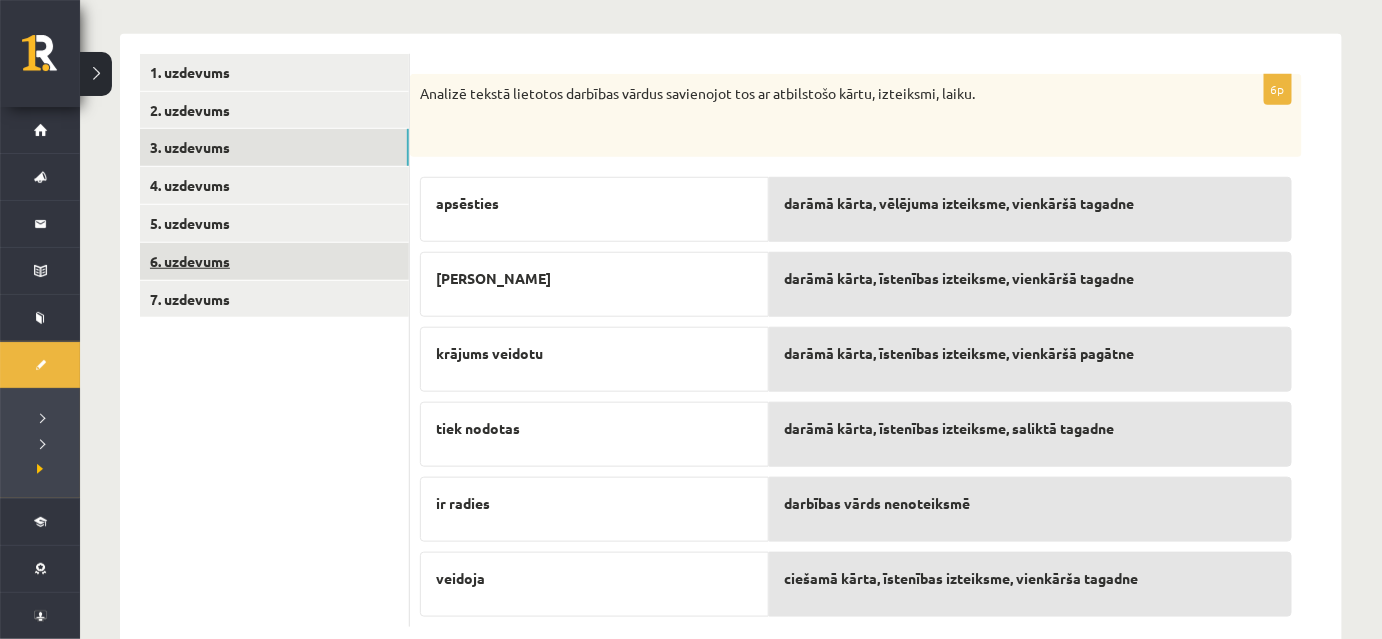 scroll, scrollTop: 458, scrollLeft: 0, axis: vertical 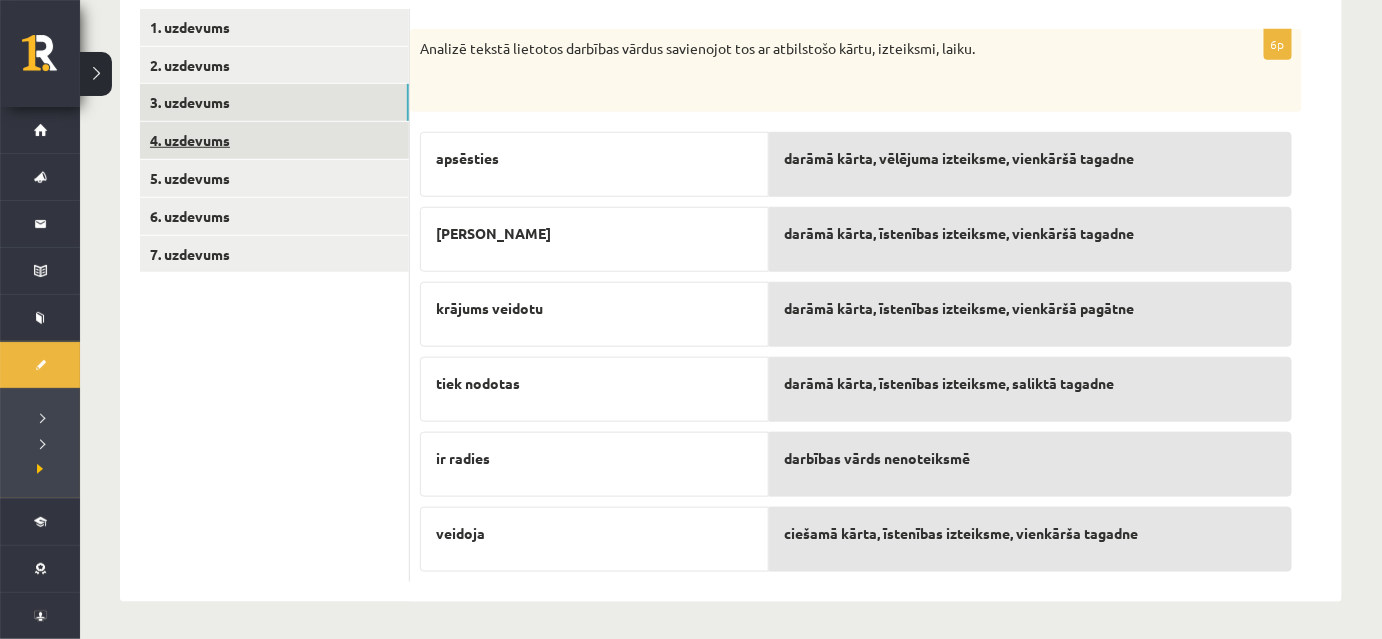 click on "4. uzdevums" at bounding box center (274, 140) 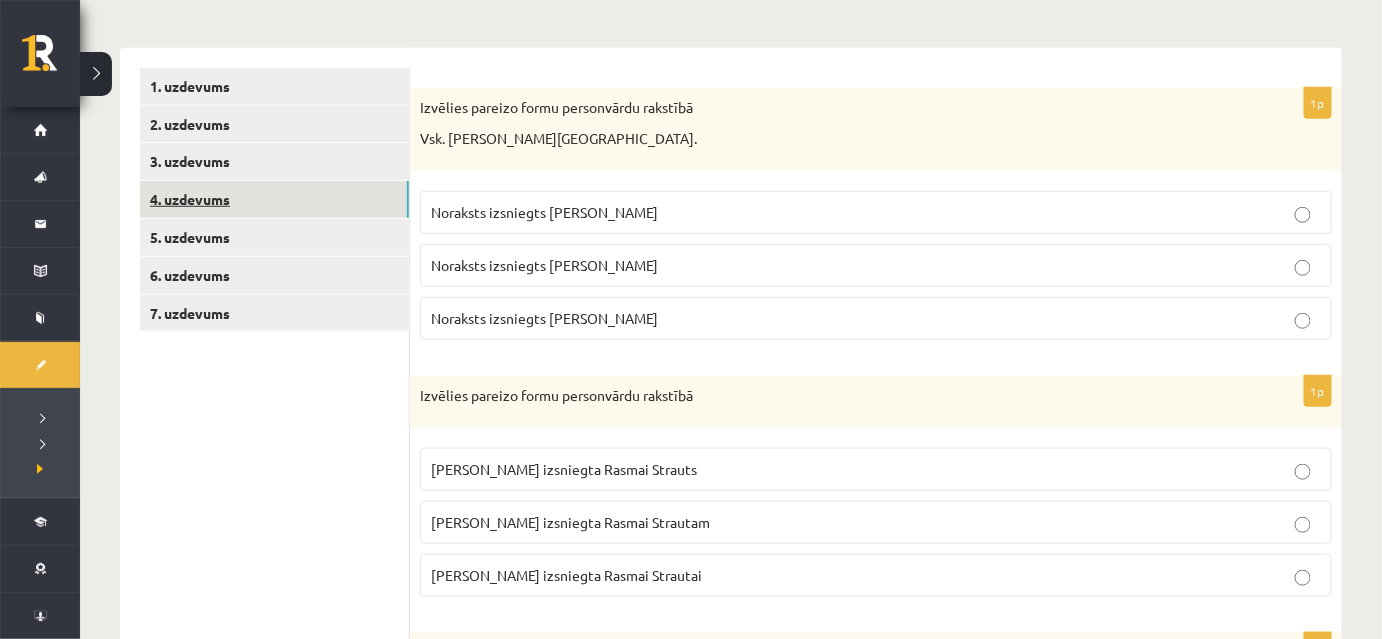 scroll, scrollTop: 368, scrollLeft: 0, axis: vertical 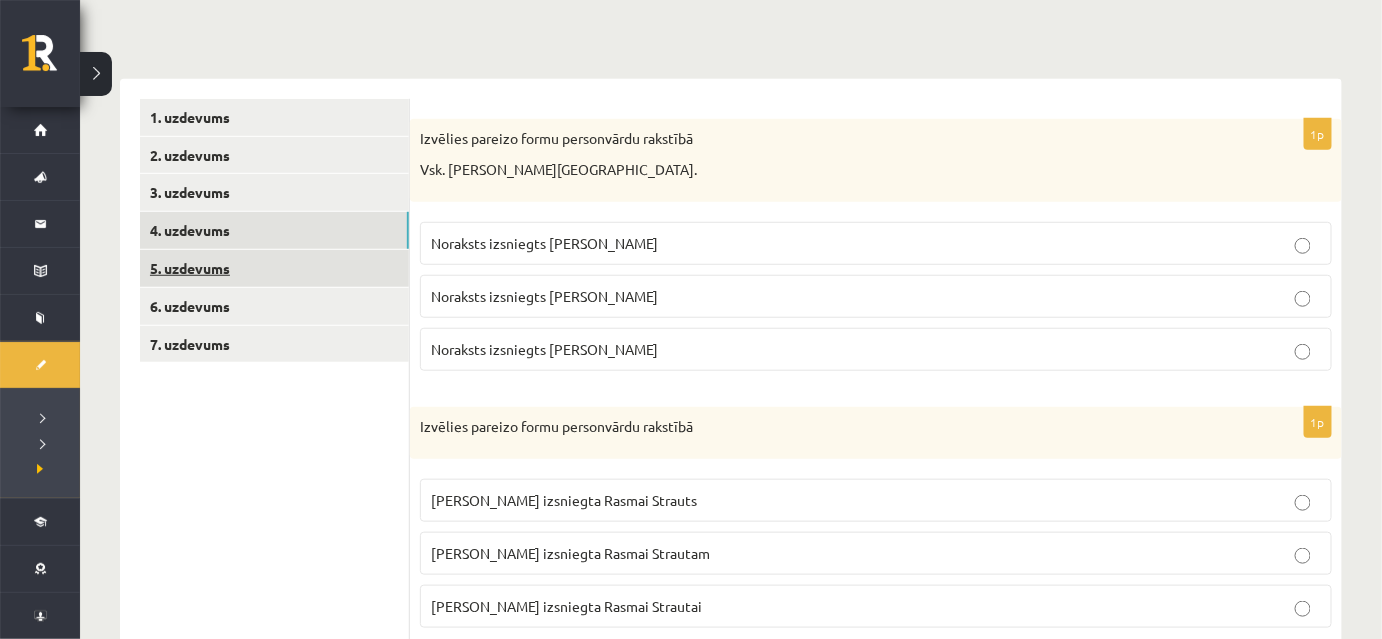 click on "5. uzdevums" at bounding box center [274, 268] 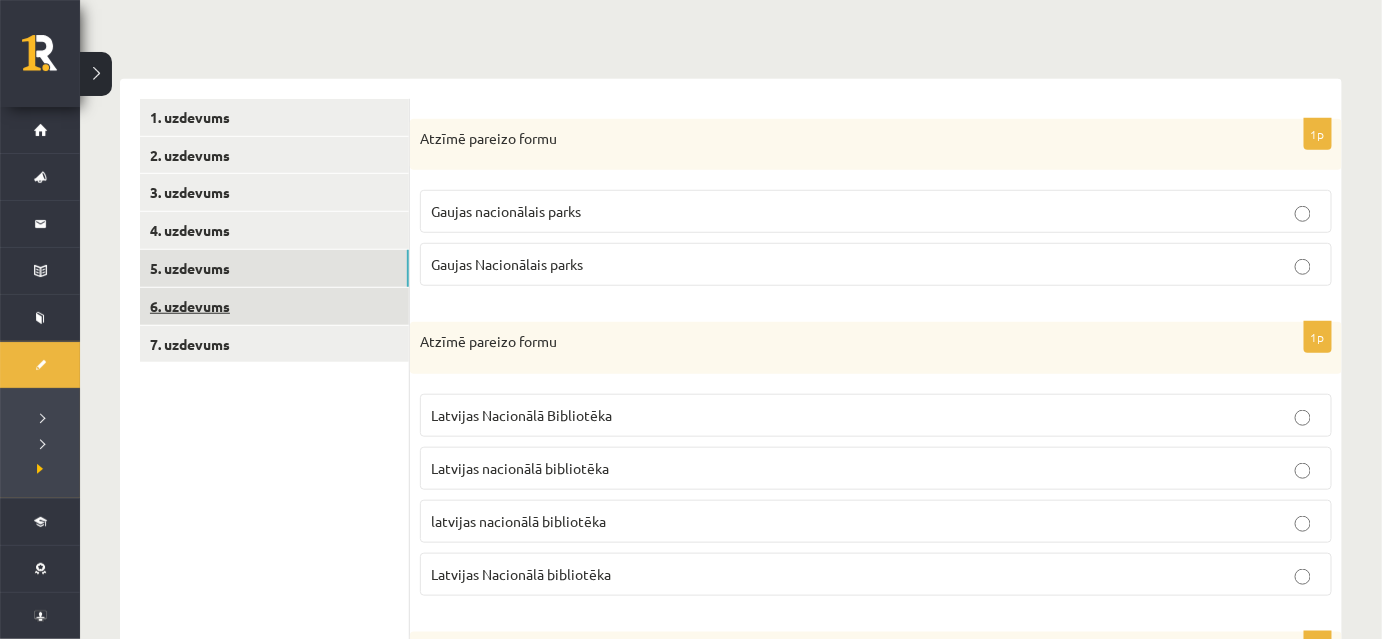 click on "6. uzdevums" at bounding box center (274, 306) 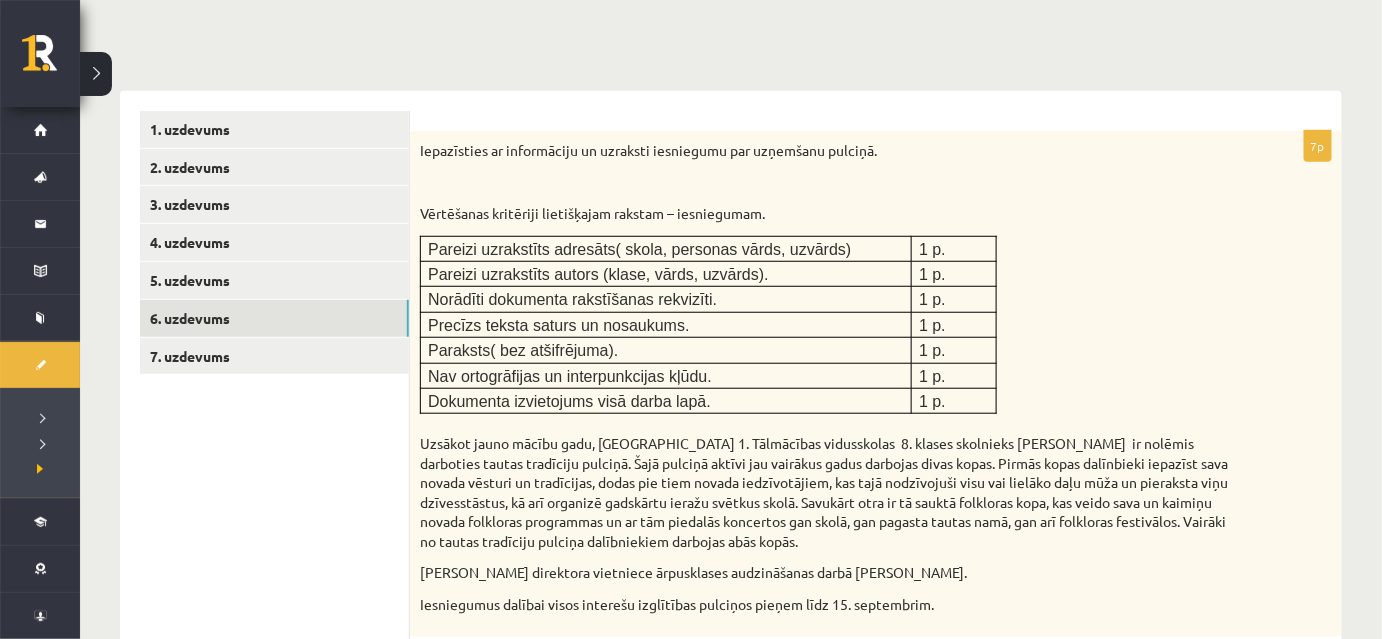 scroll, scrollTop: 368, scrollLeft: 0, axis: vertical 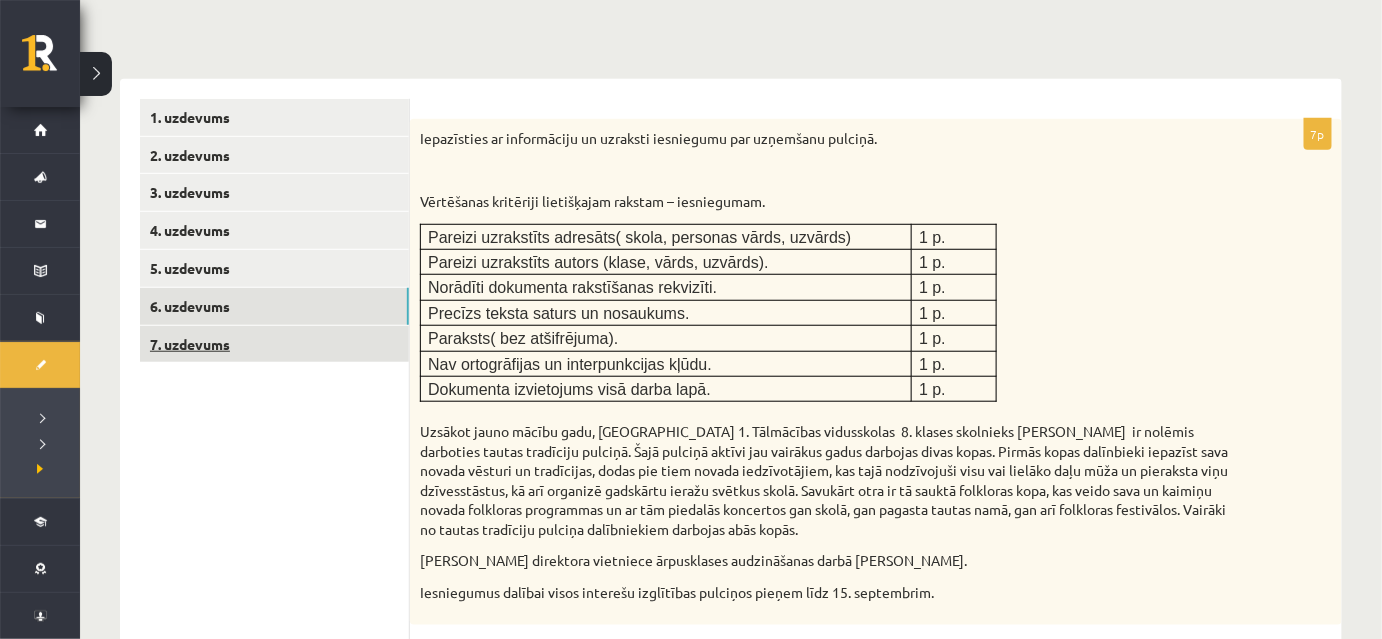click on "7. uzdevums" at bounding box center (274, 344) 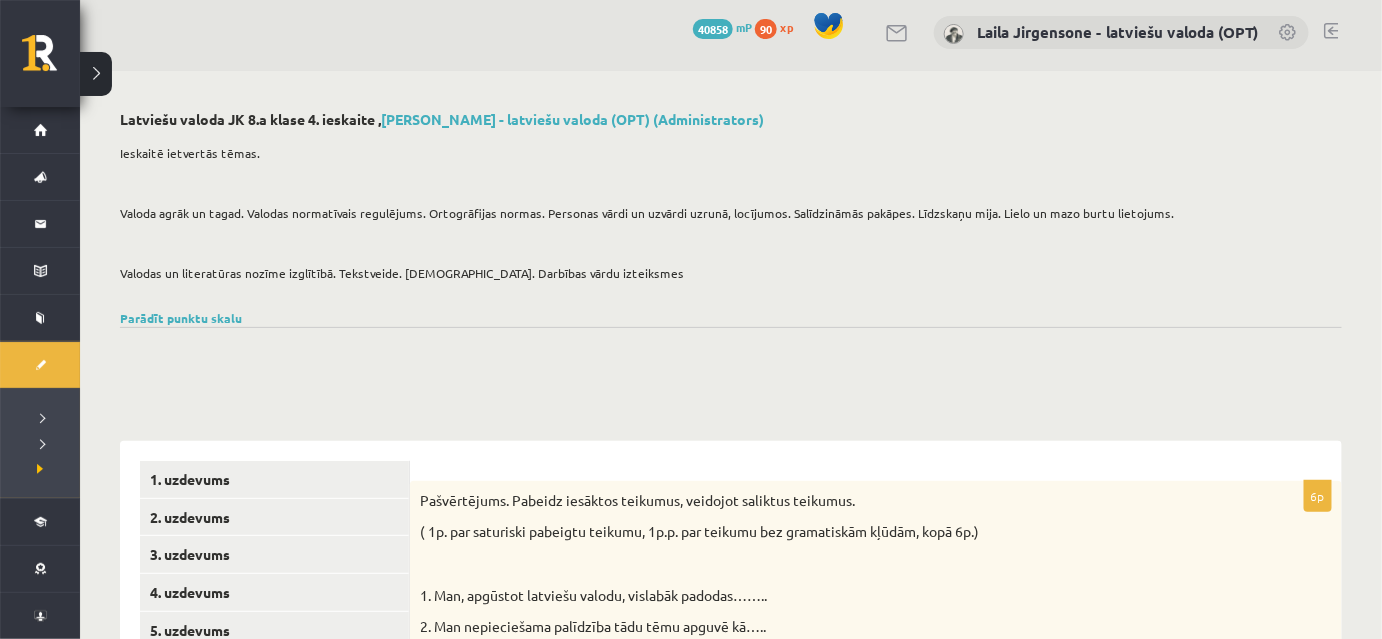 scroll, scrollTop: 0, scrollLeft: 0, axis: both 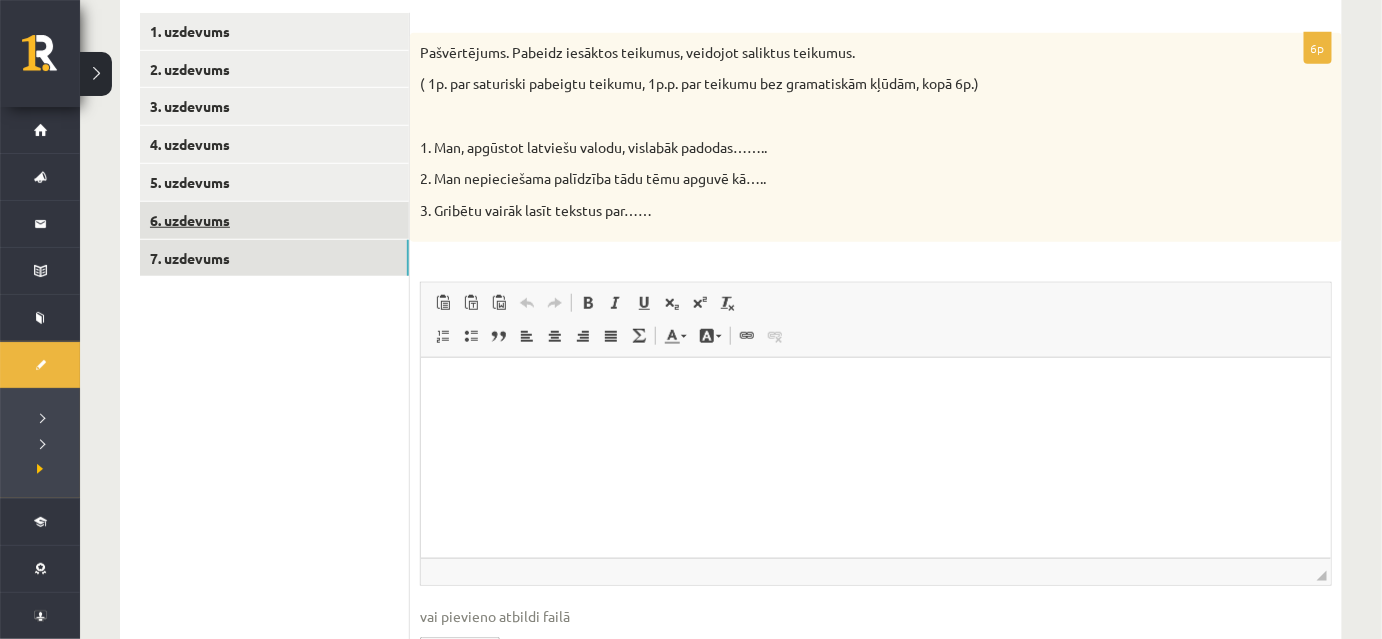 click on "6. uzdevums" at bounding box center [274, 220] 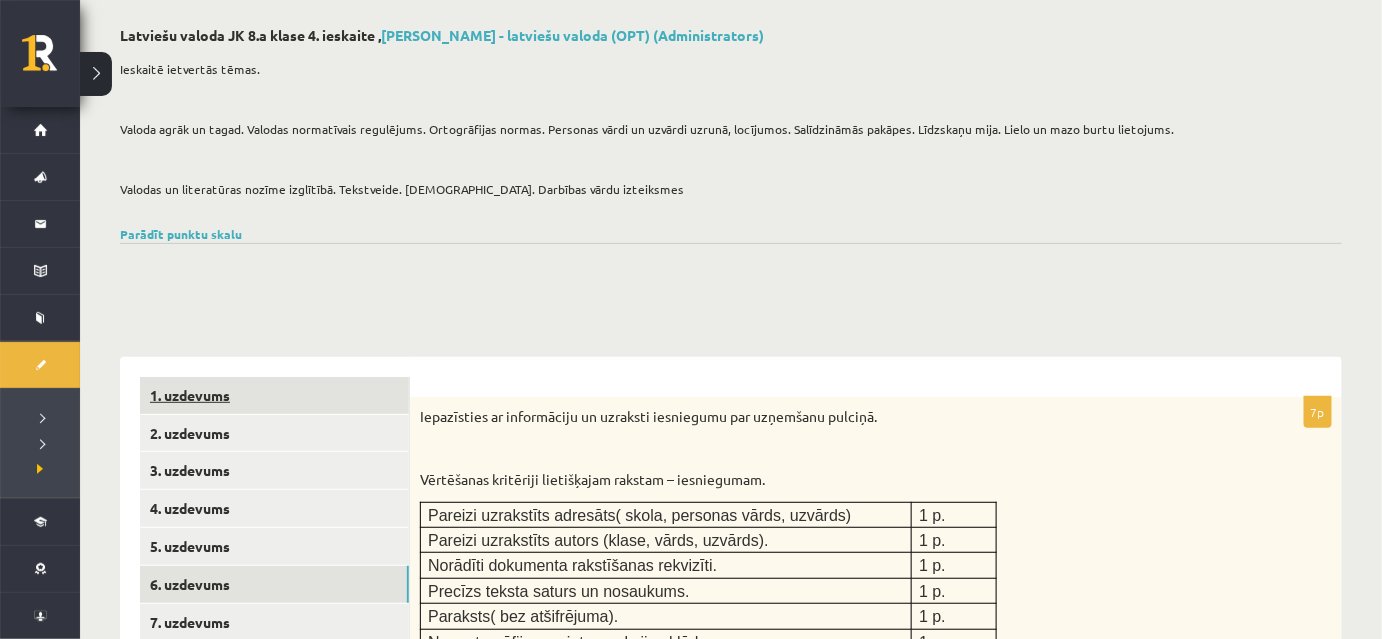 scroll, scrollTop: 0, scrollLeft: 0, axis: both 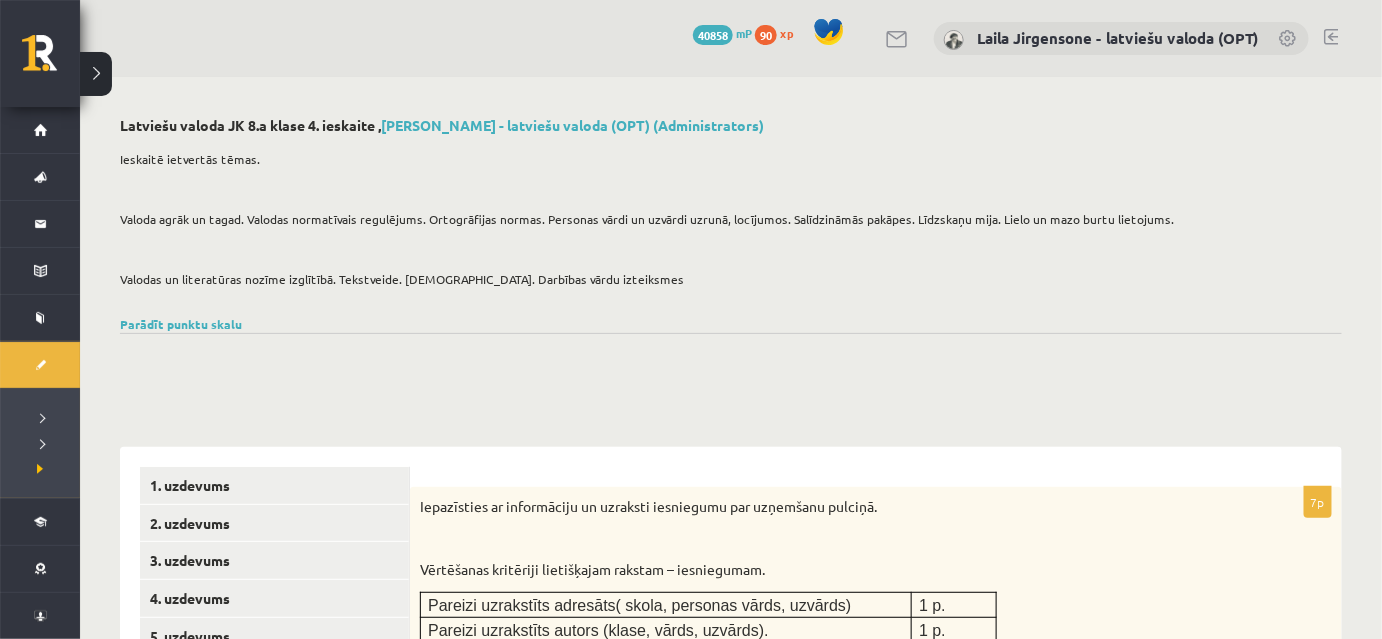 click at bounding box center (1331, 37) 